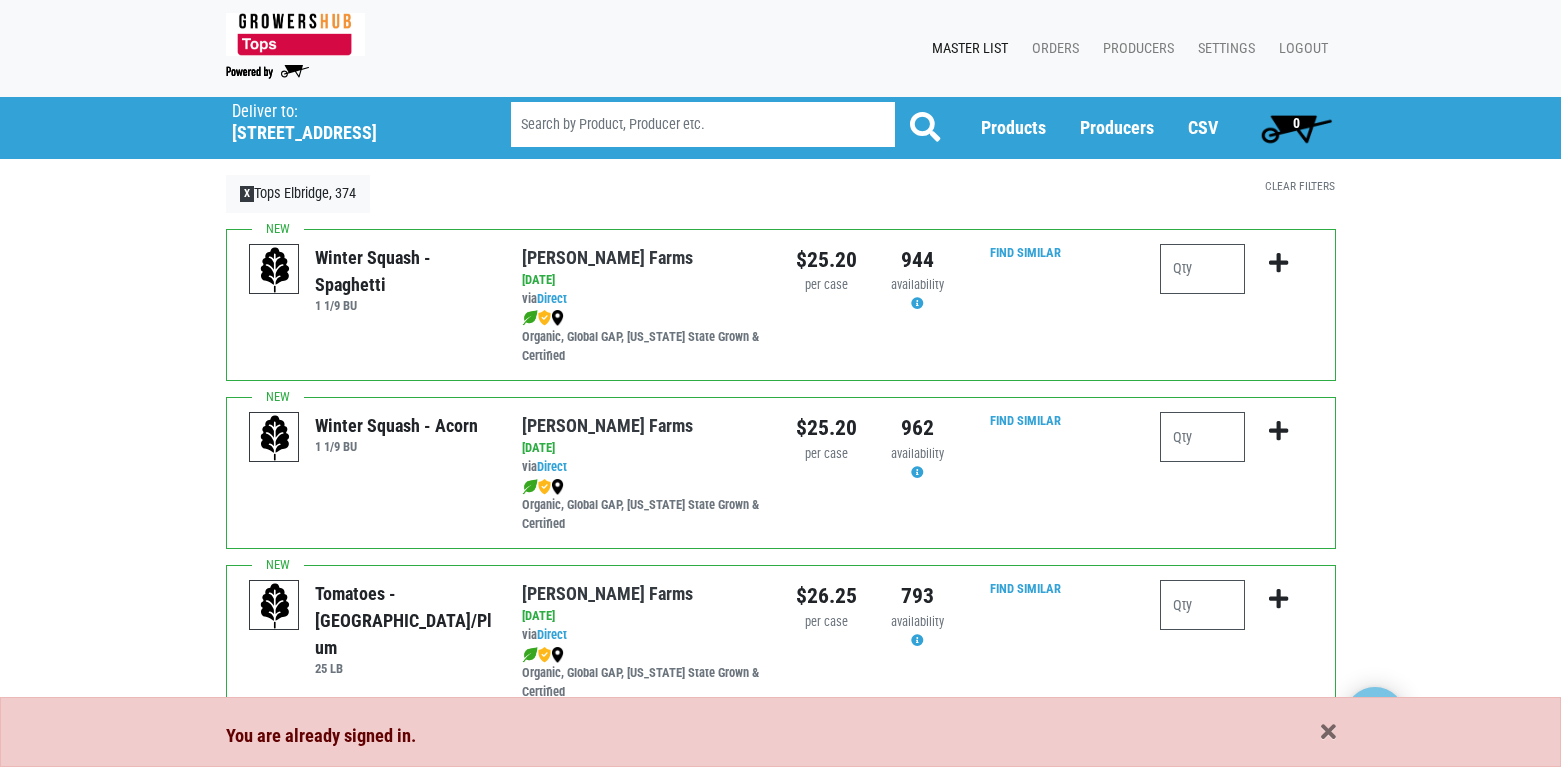 scroll, scrollTop: 0, scrollLeft: 0, axis: both 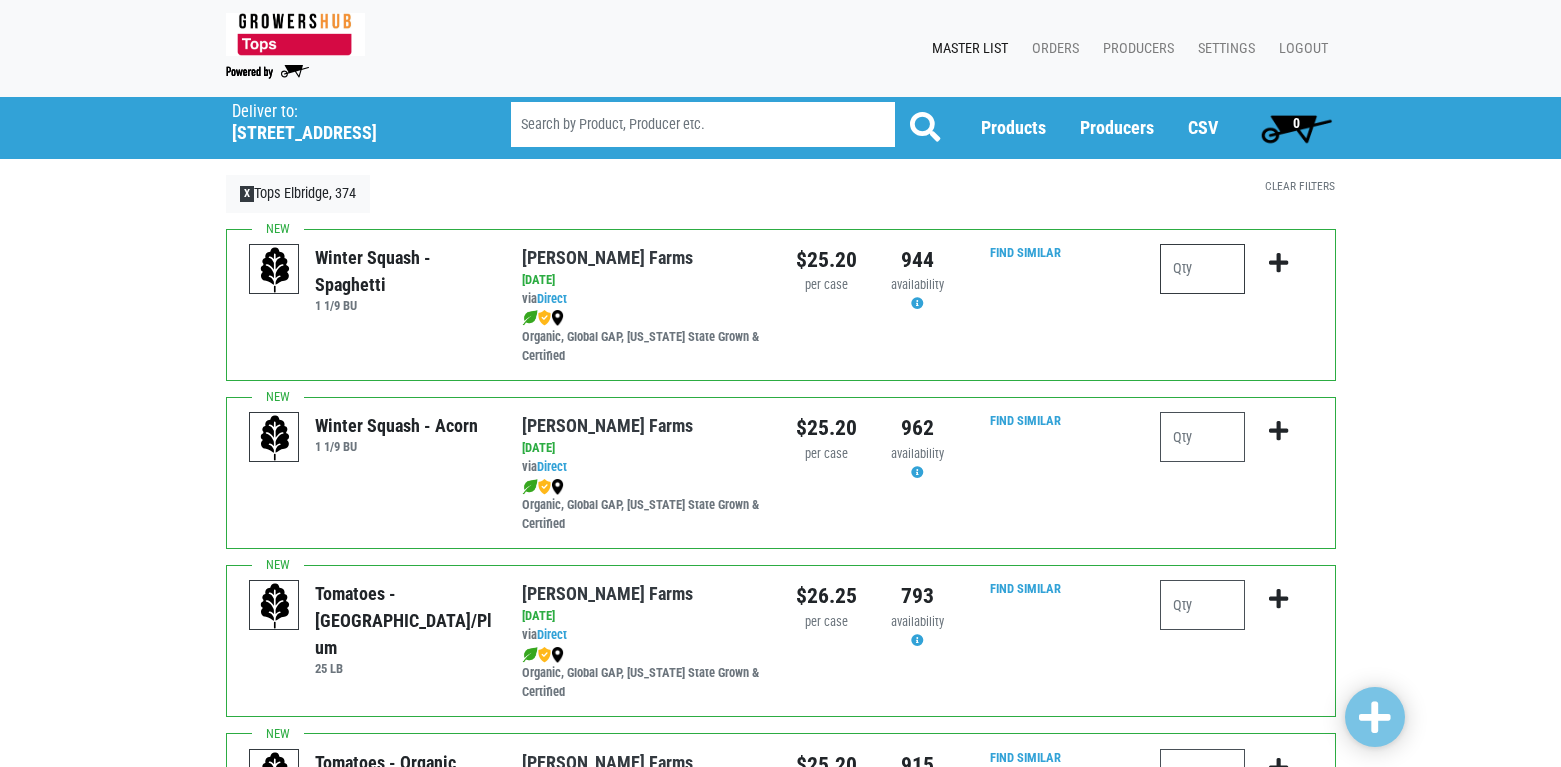 click at bounding box center [1202, 269] 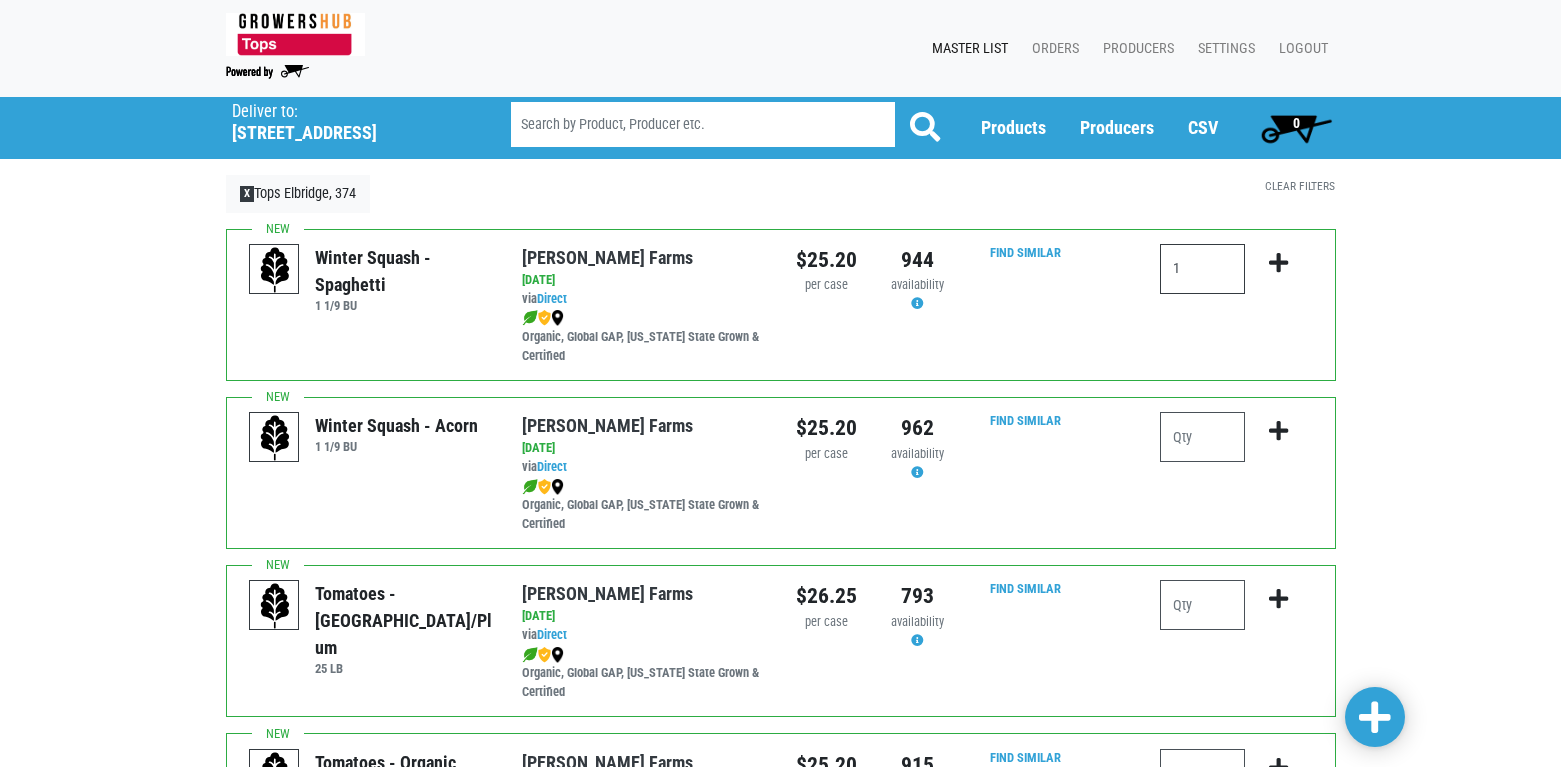type on "1" 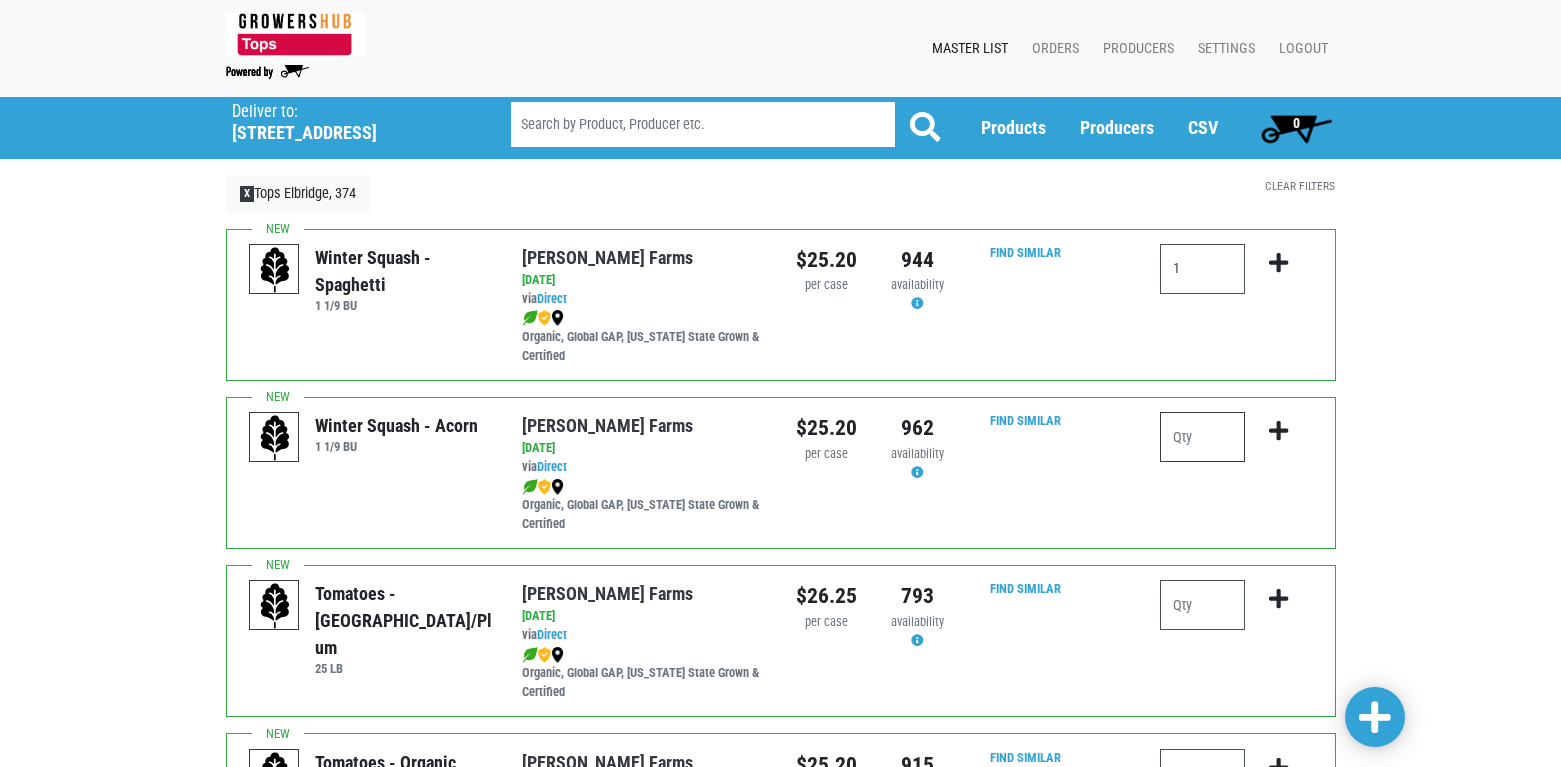 click at bounding box center (1202, 437) 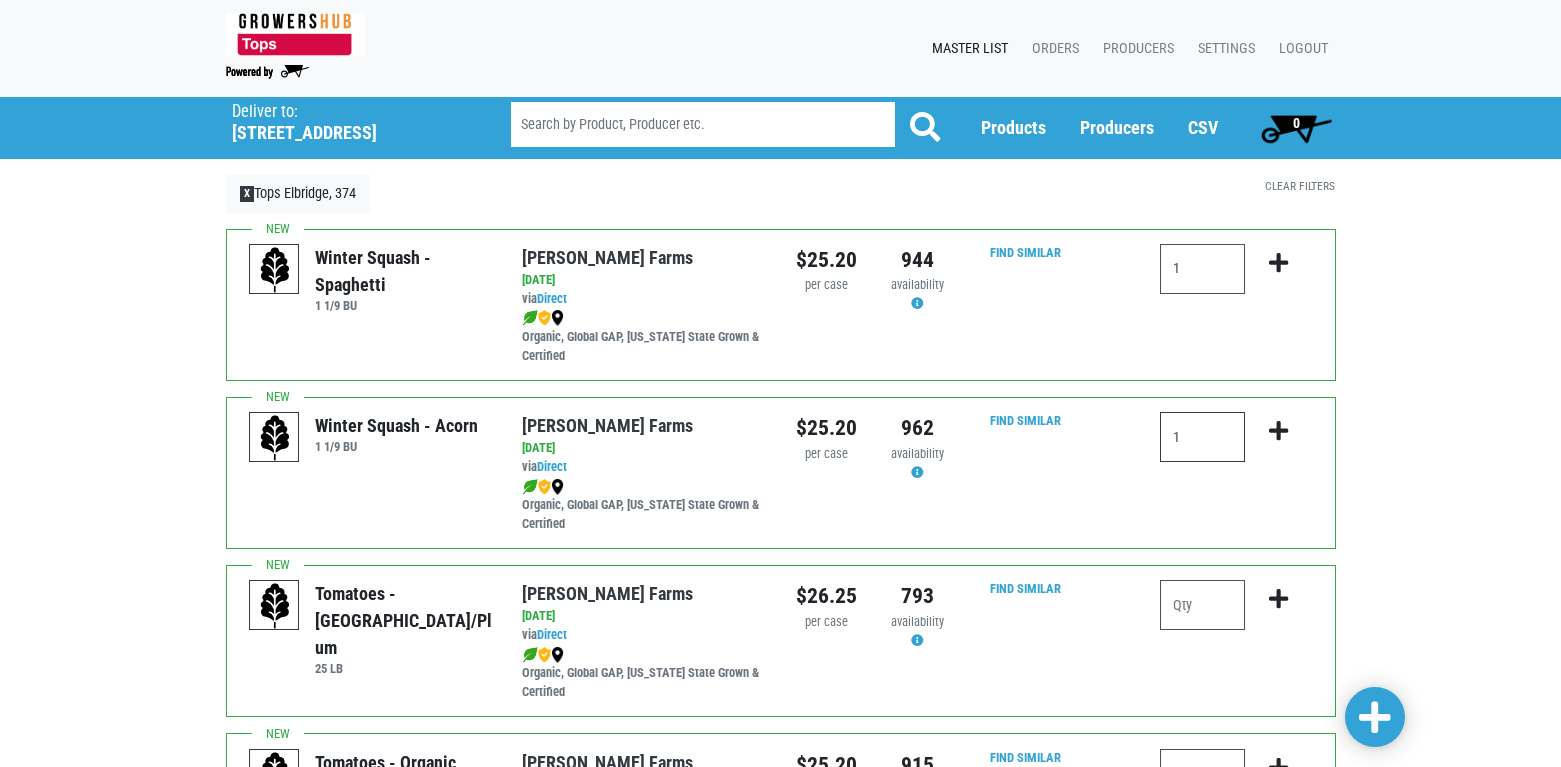 type on "1" 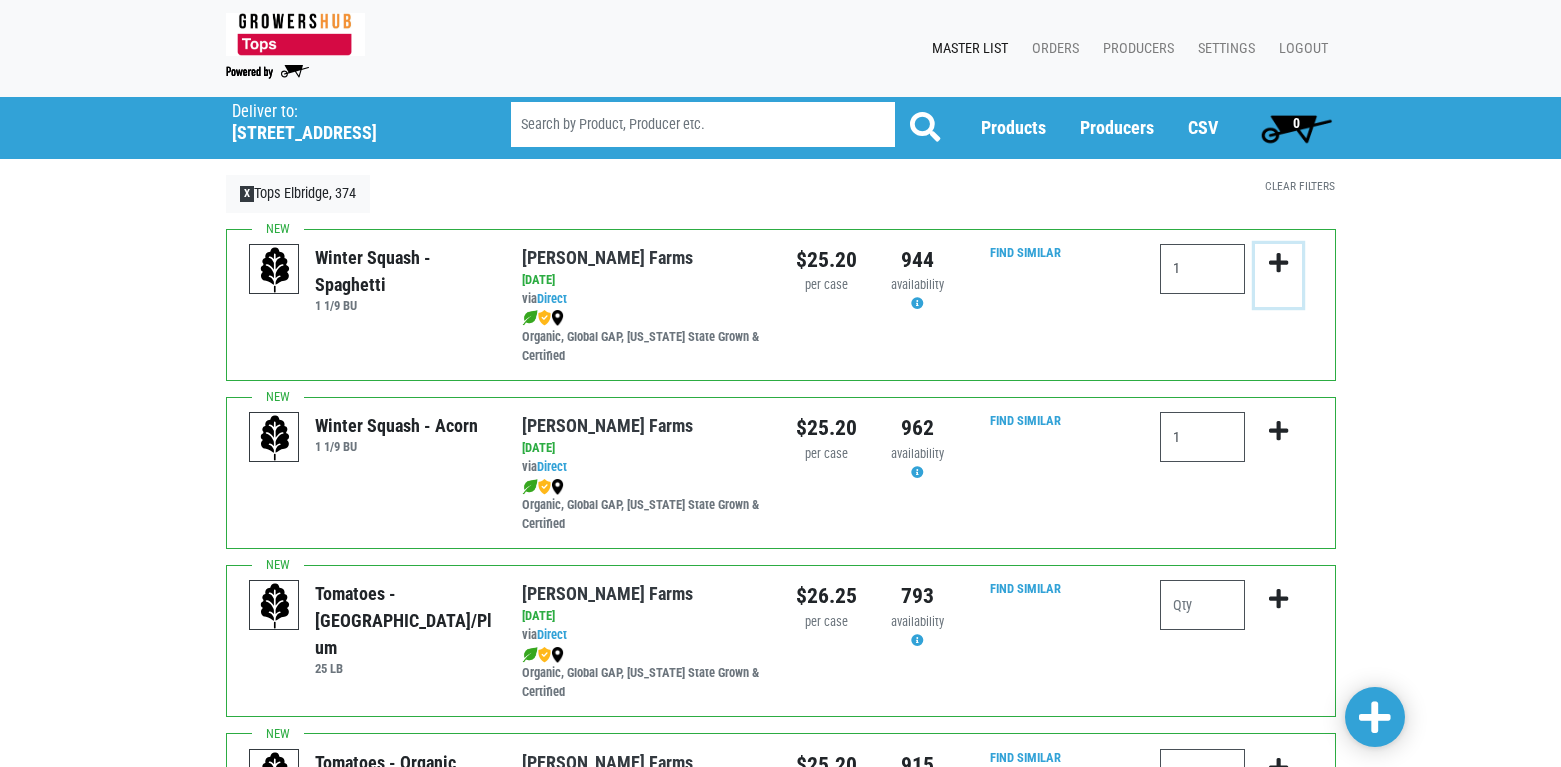 click at bounding box center (1278, 263) 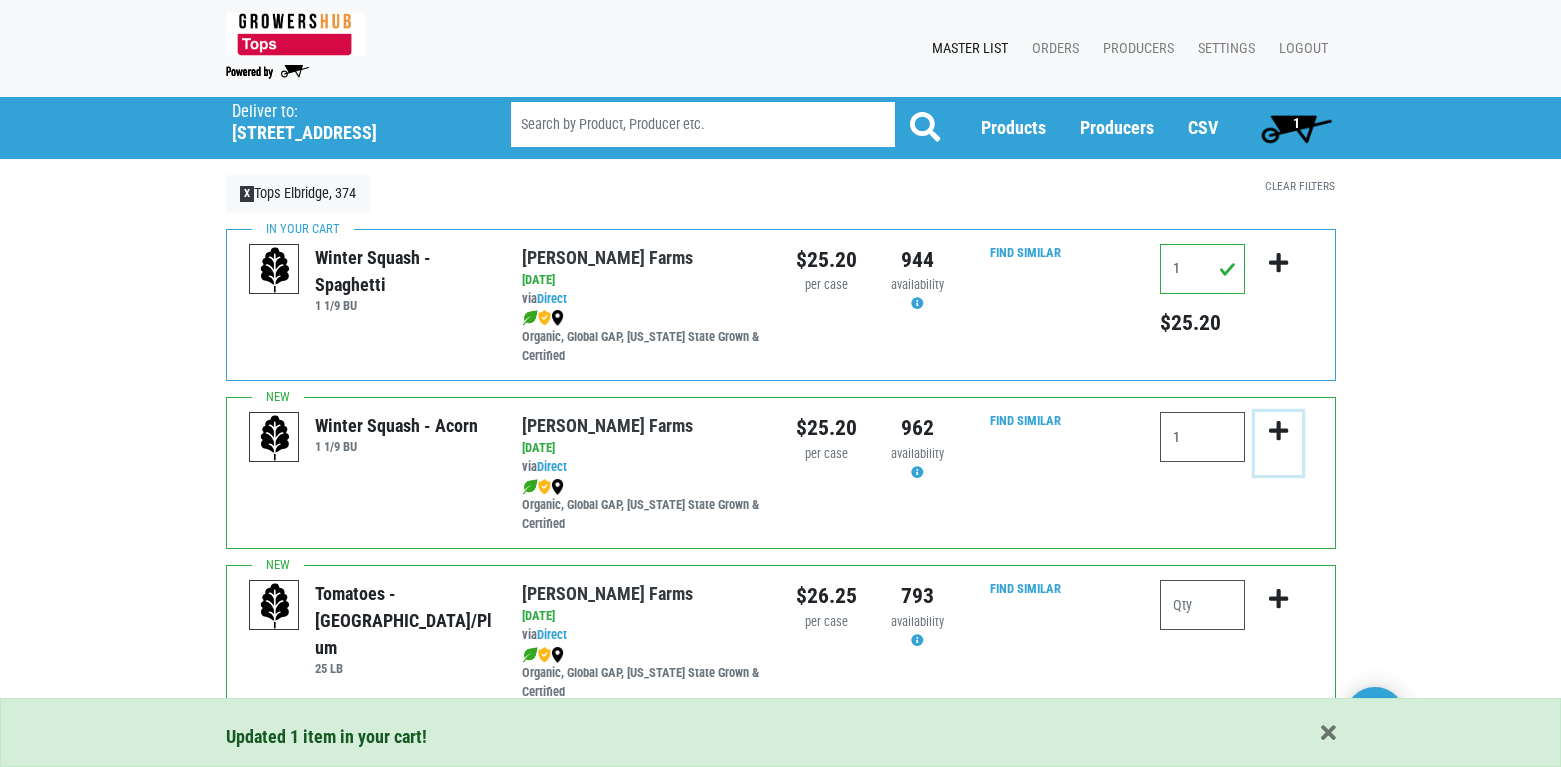 click at bounding box center [1278, 431] 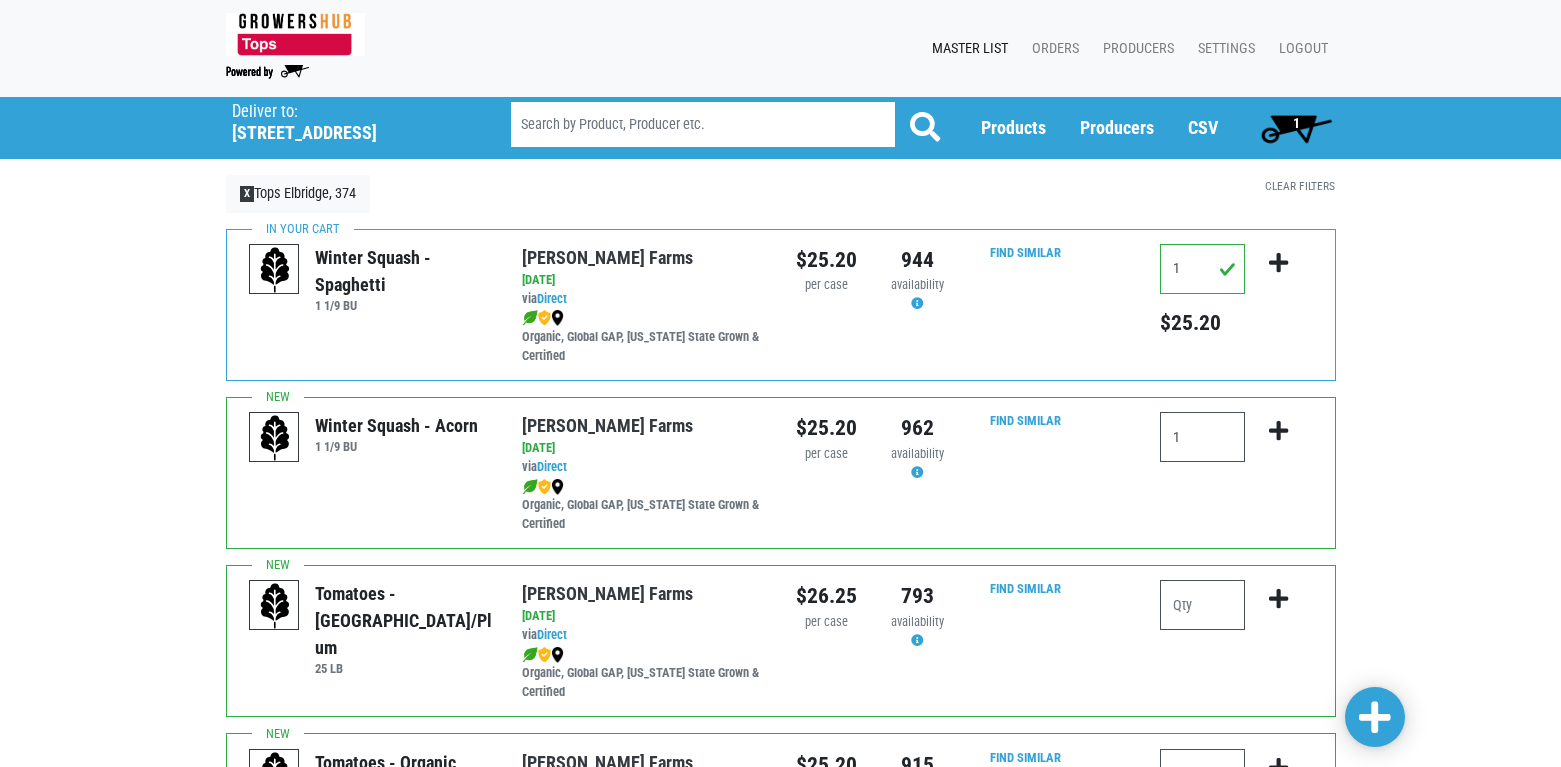 click on "Deliver To
Tops Elbridge, 374 (227 E Main St, Elbridge, NY 13060, USA)
Deliver to:
227 East Main Street
Products
Case
Box
Packaged Goods
Fruits" at bounding box center [780, 1627] 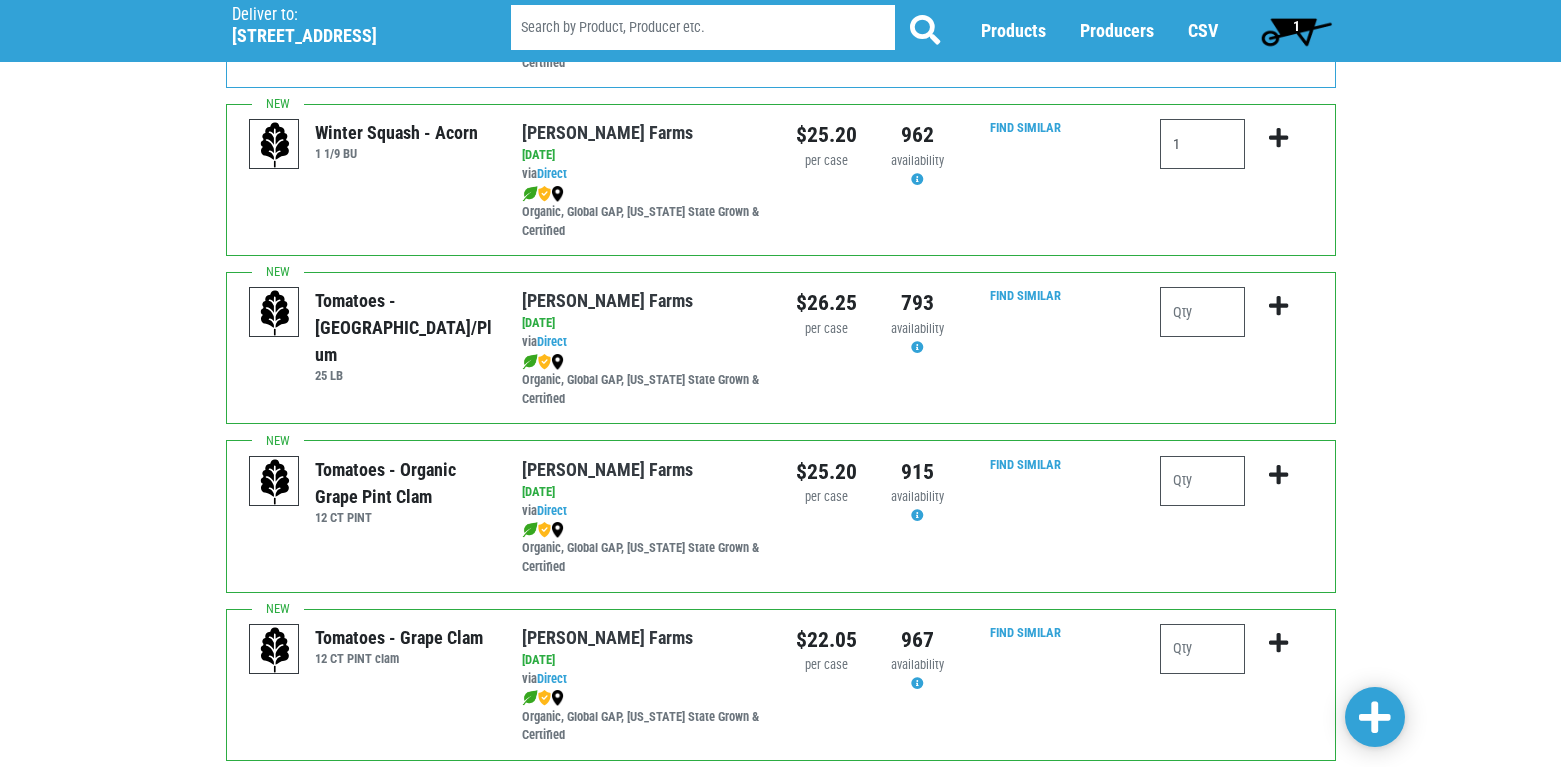scroll, scrollTop: 300, scrollLeft: 0, axis: vertical 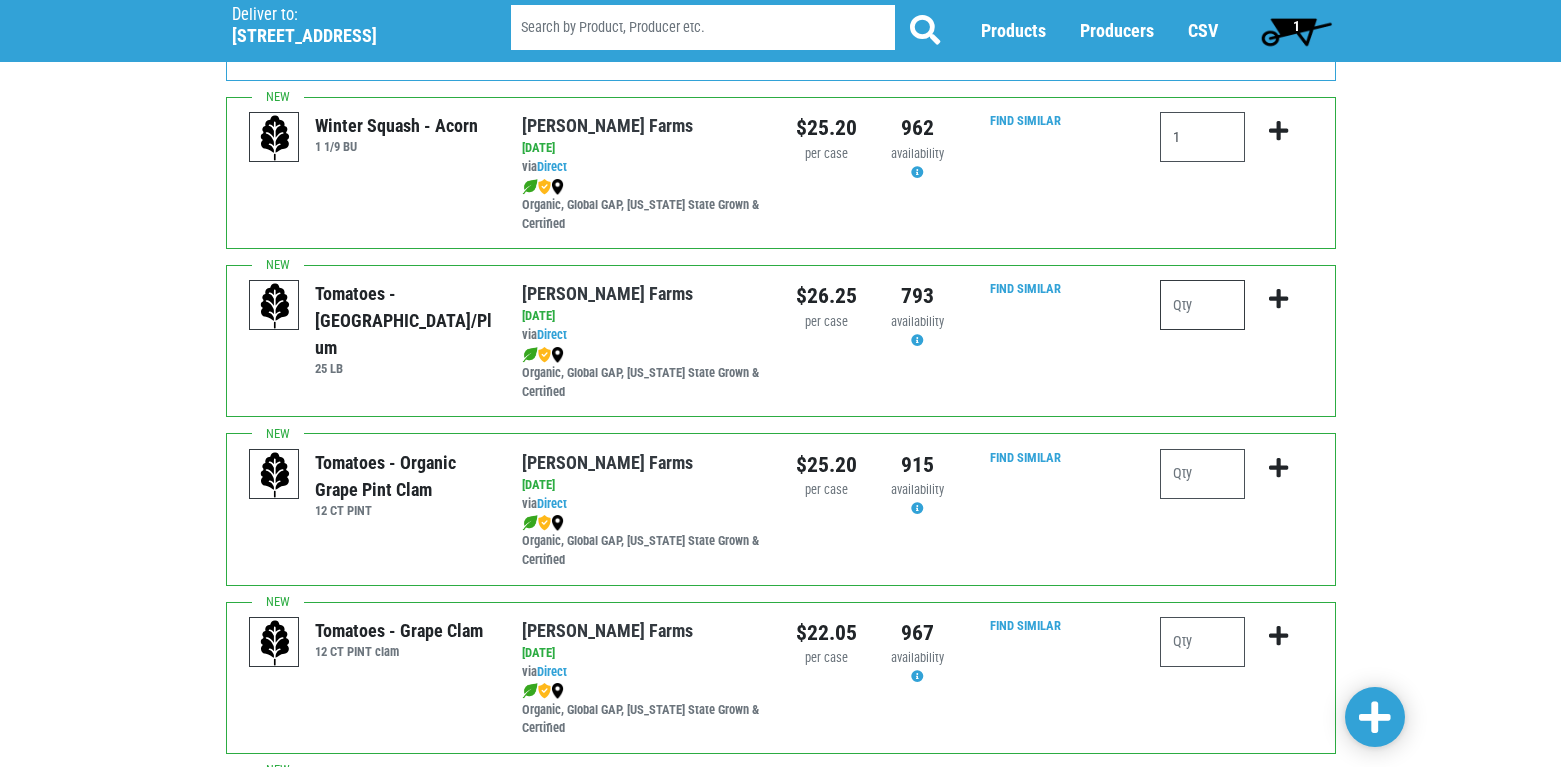 click at bounding box center (1202, 305) 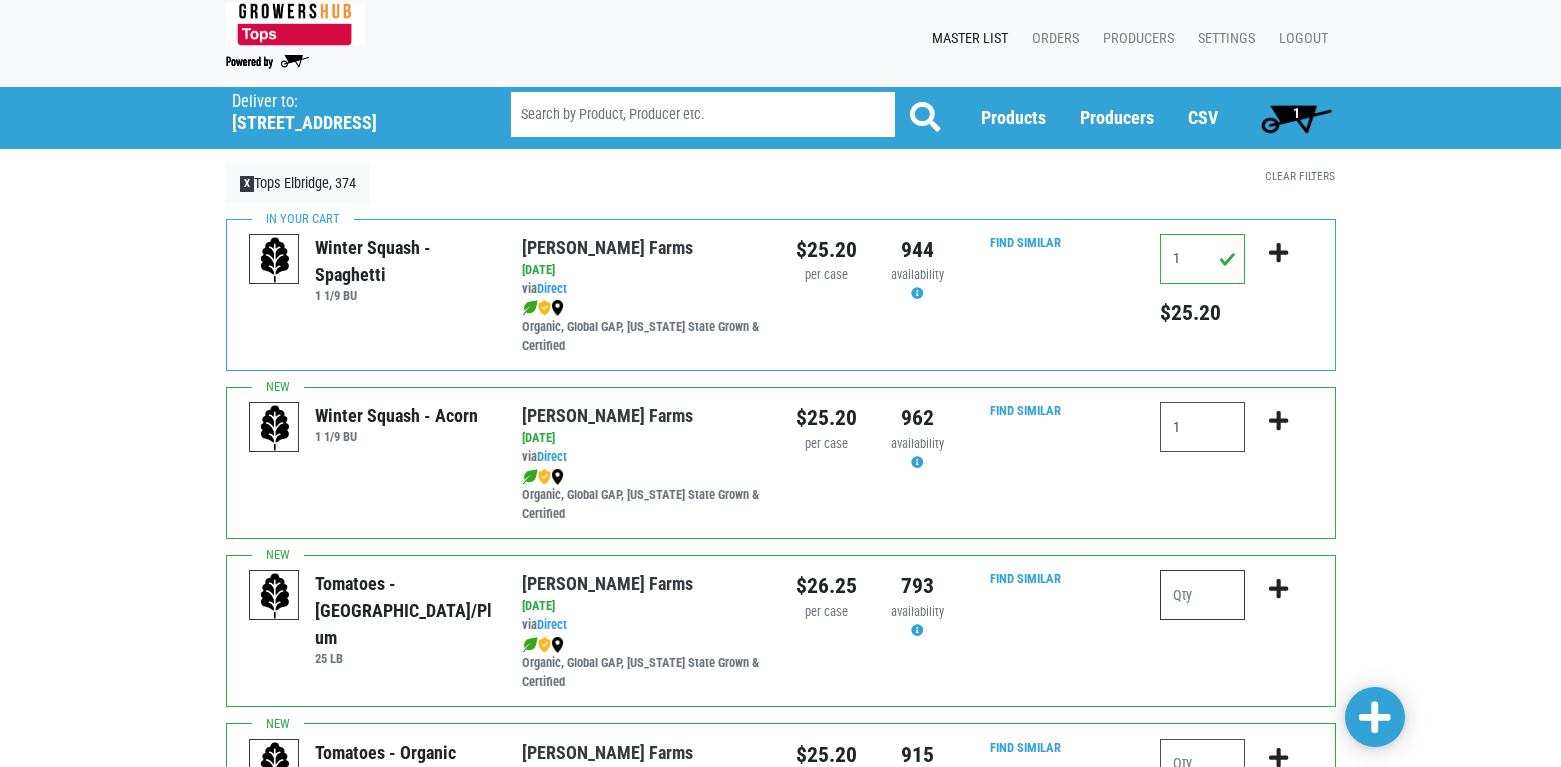 scroll, scrollTop: 0, scrollLeft: 0, axis: both 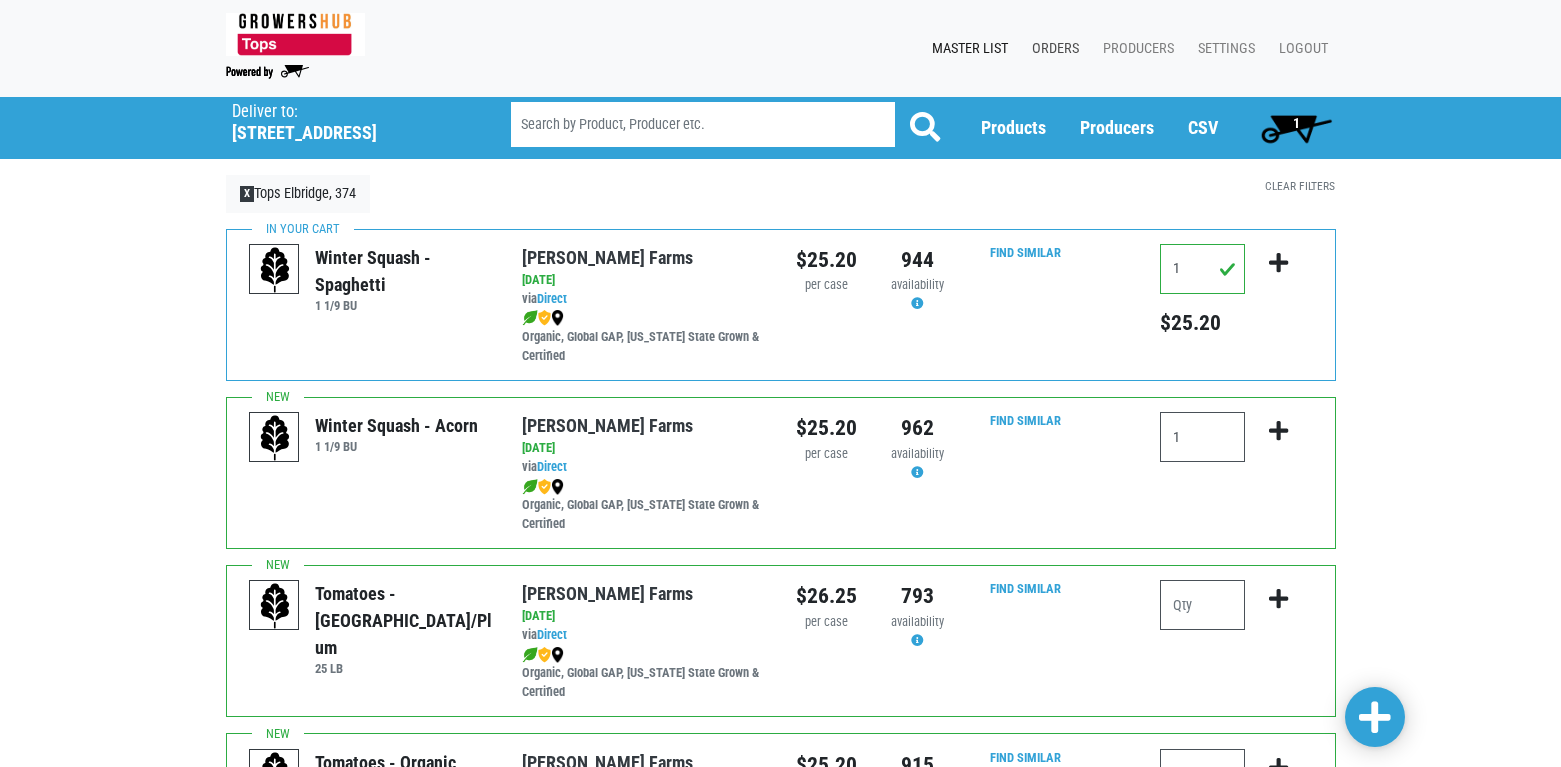 click on "Orders" at bounding box center (1051, 49) 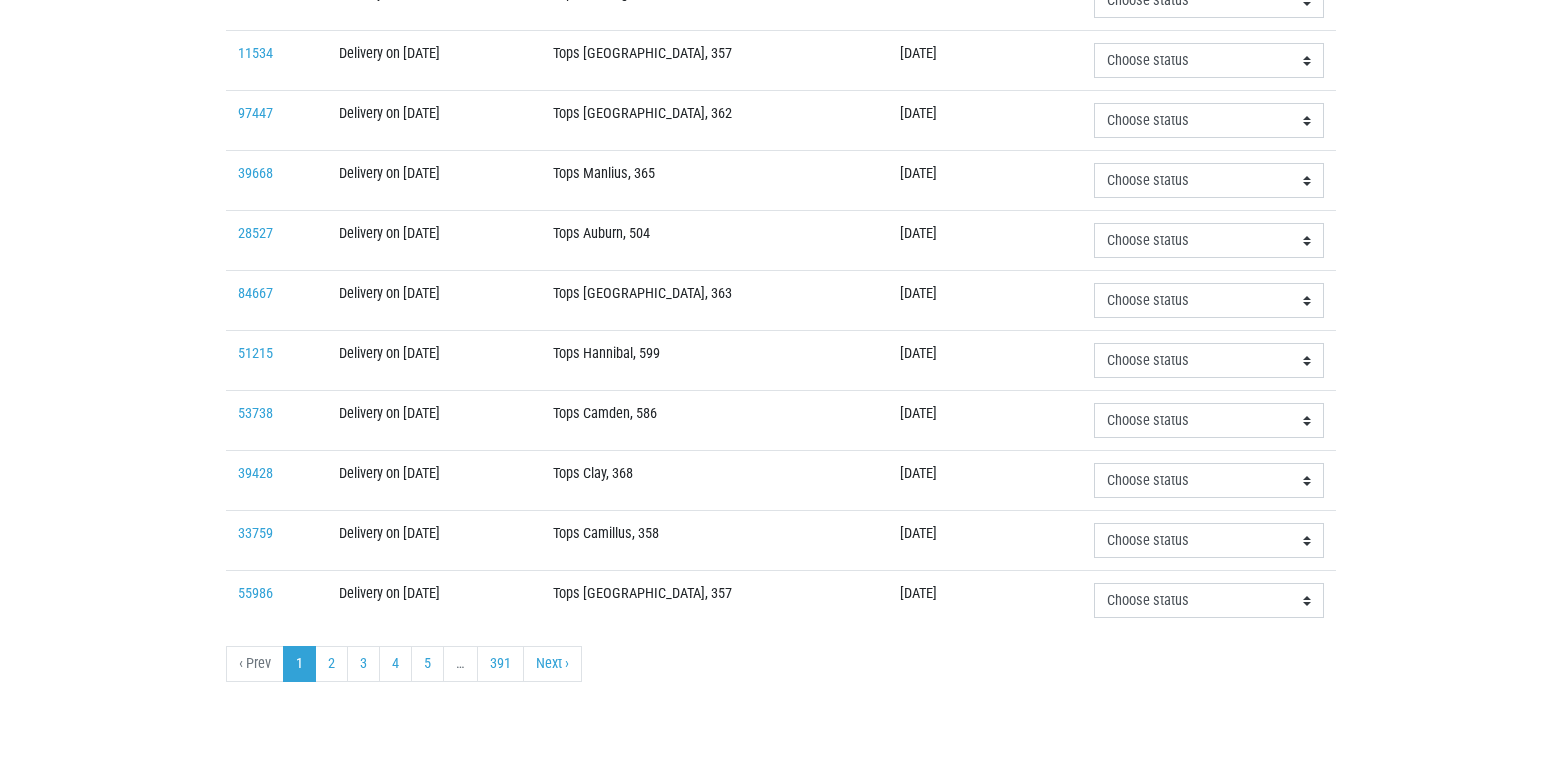 scroll, scrollTop: 617, scrollLeft: 0, axis: vertical 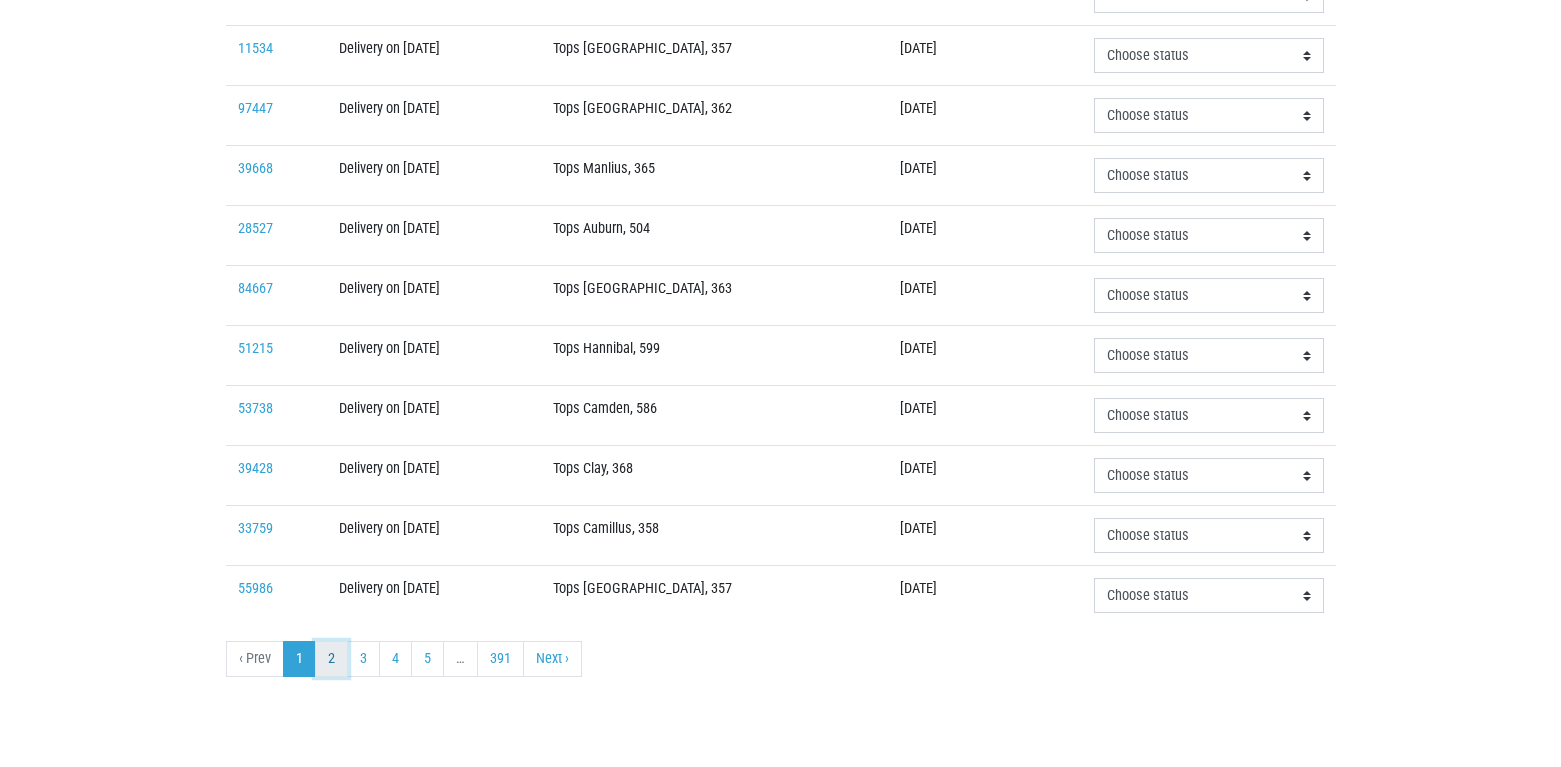 click on "2" at bounding box center (331, 659) 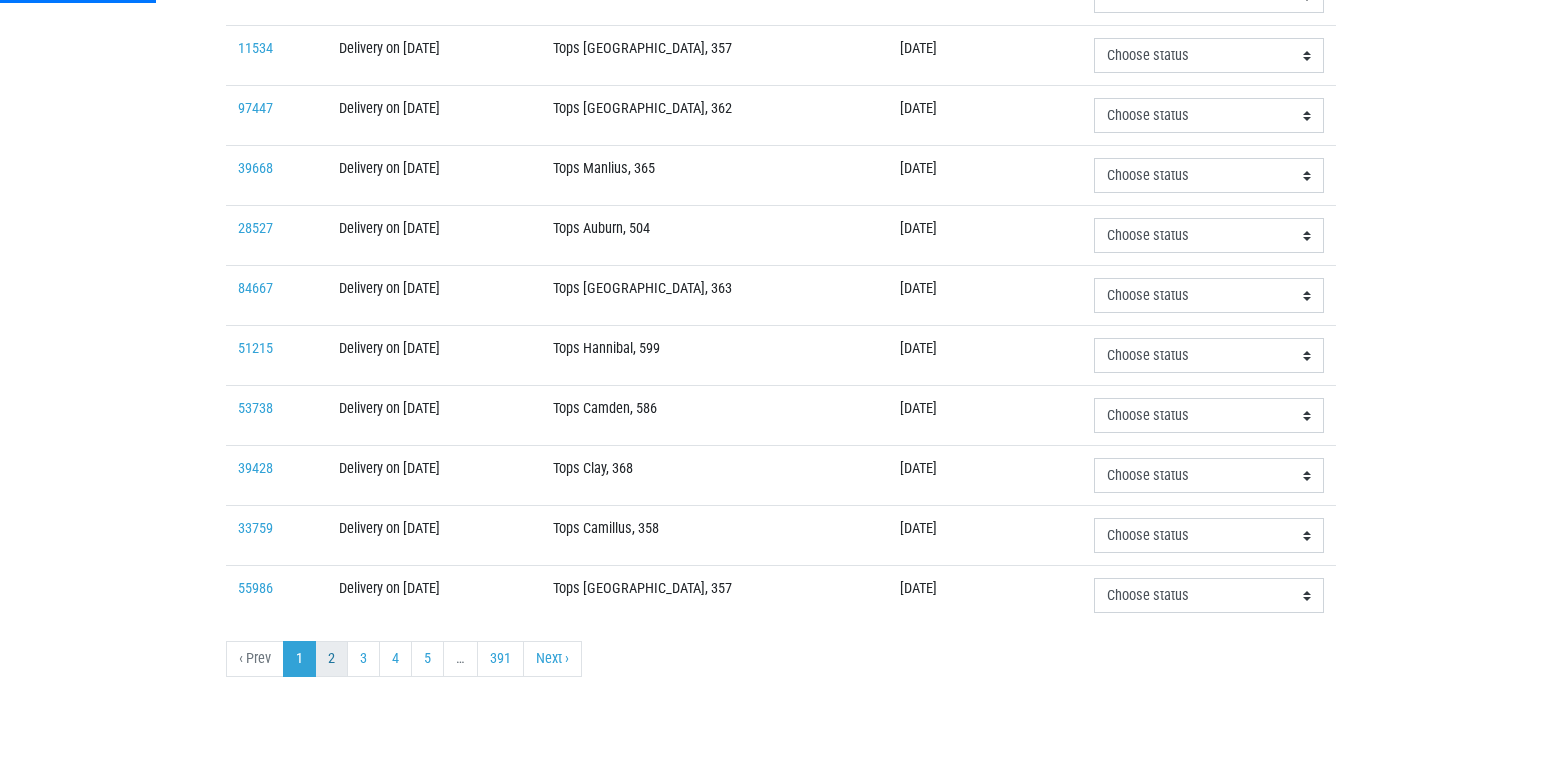 scroll, scrollTop: 0, scrollLeft: 0, axis: both 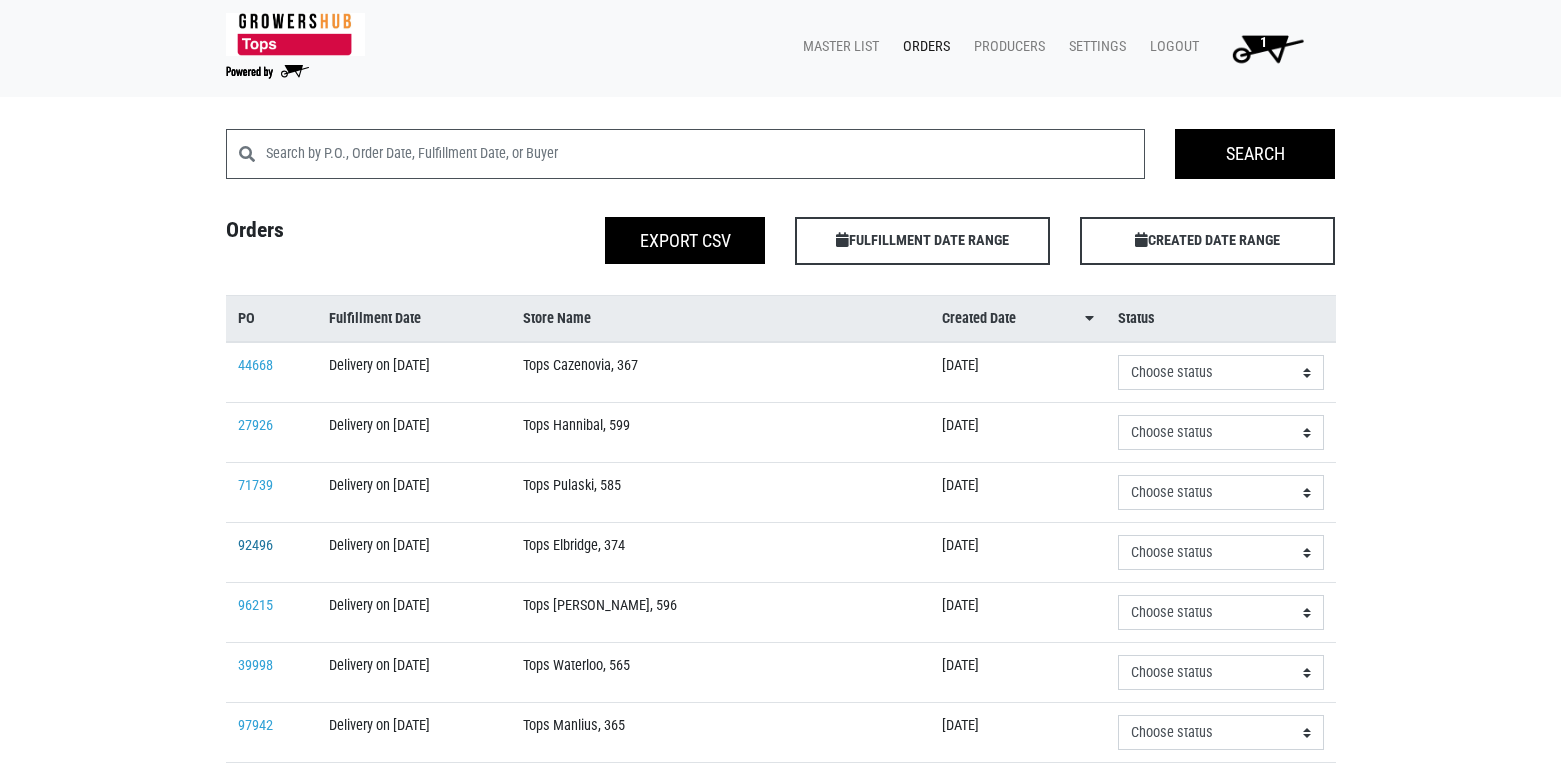 click on "92496" at bounding box center [255, 545] 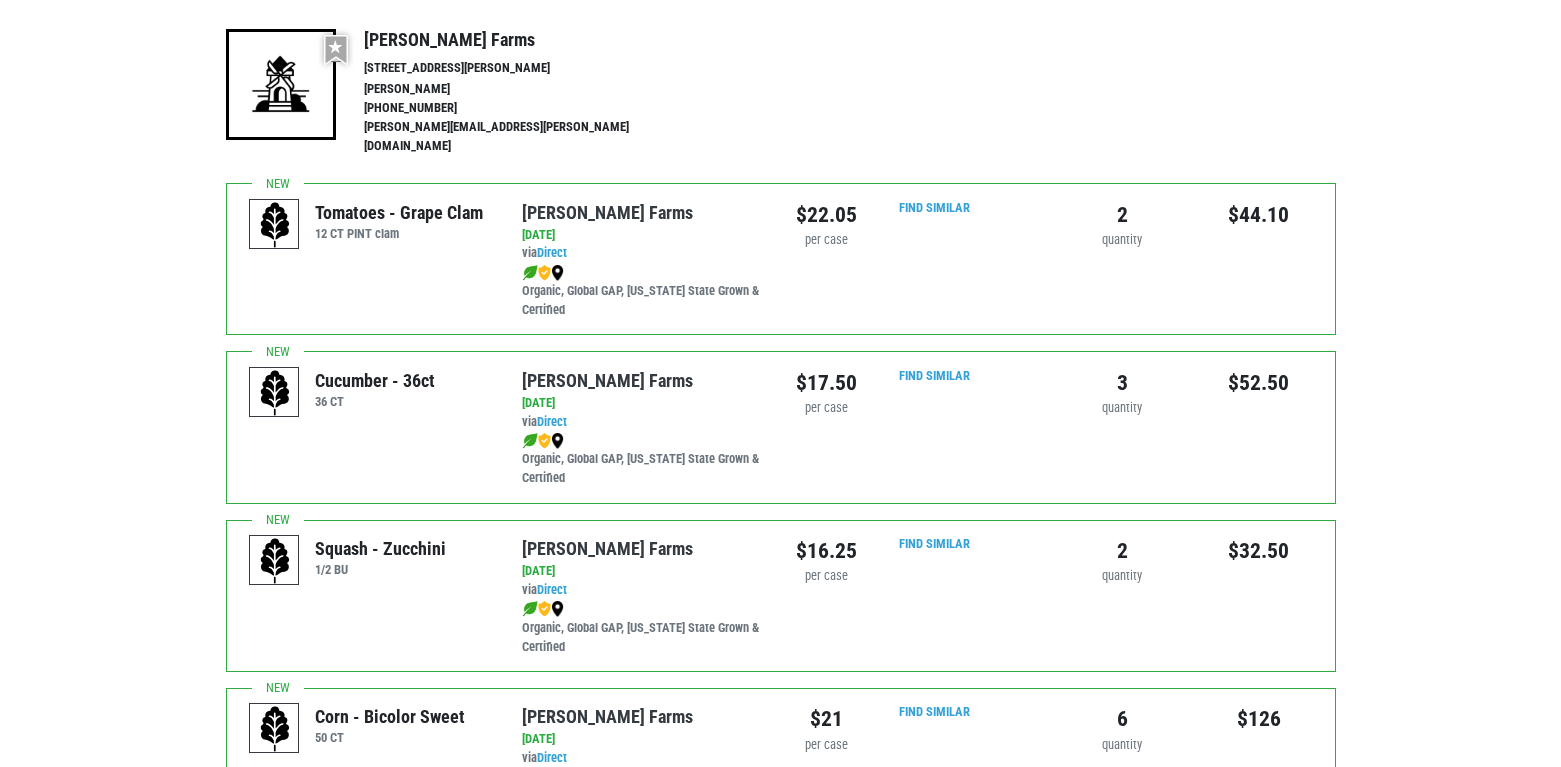 scroll, scrollTop: 0, scrollLeft: 0, axis: both 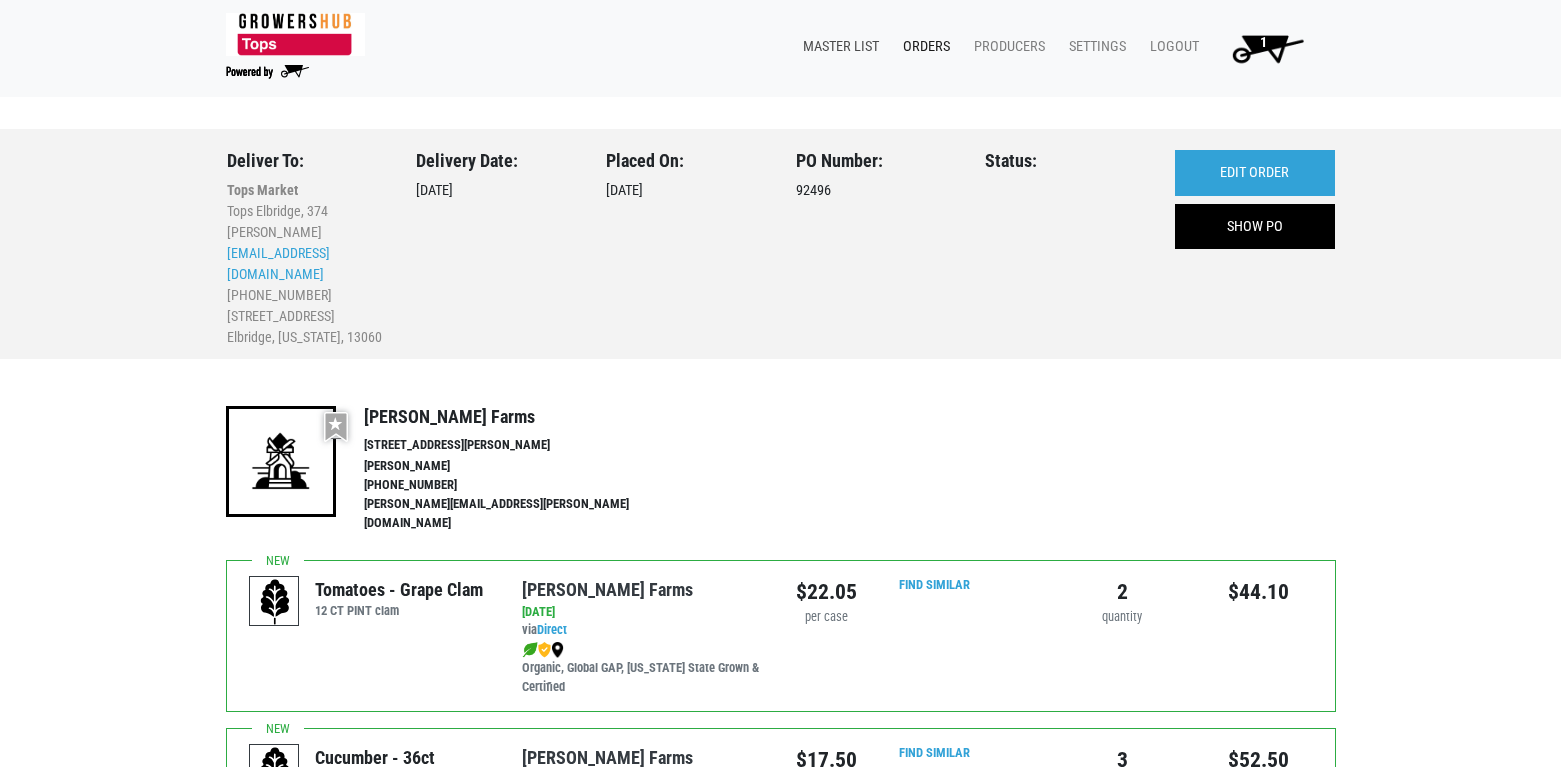click on "Master List" at bounding box center (837, 47) 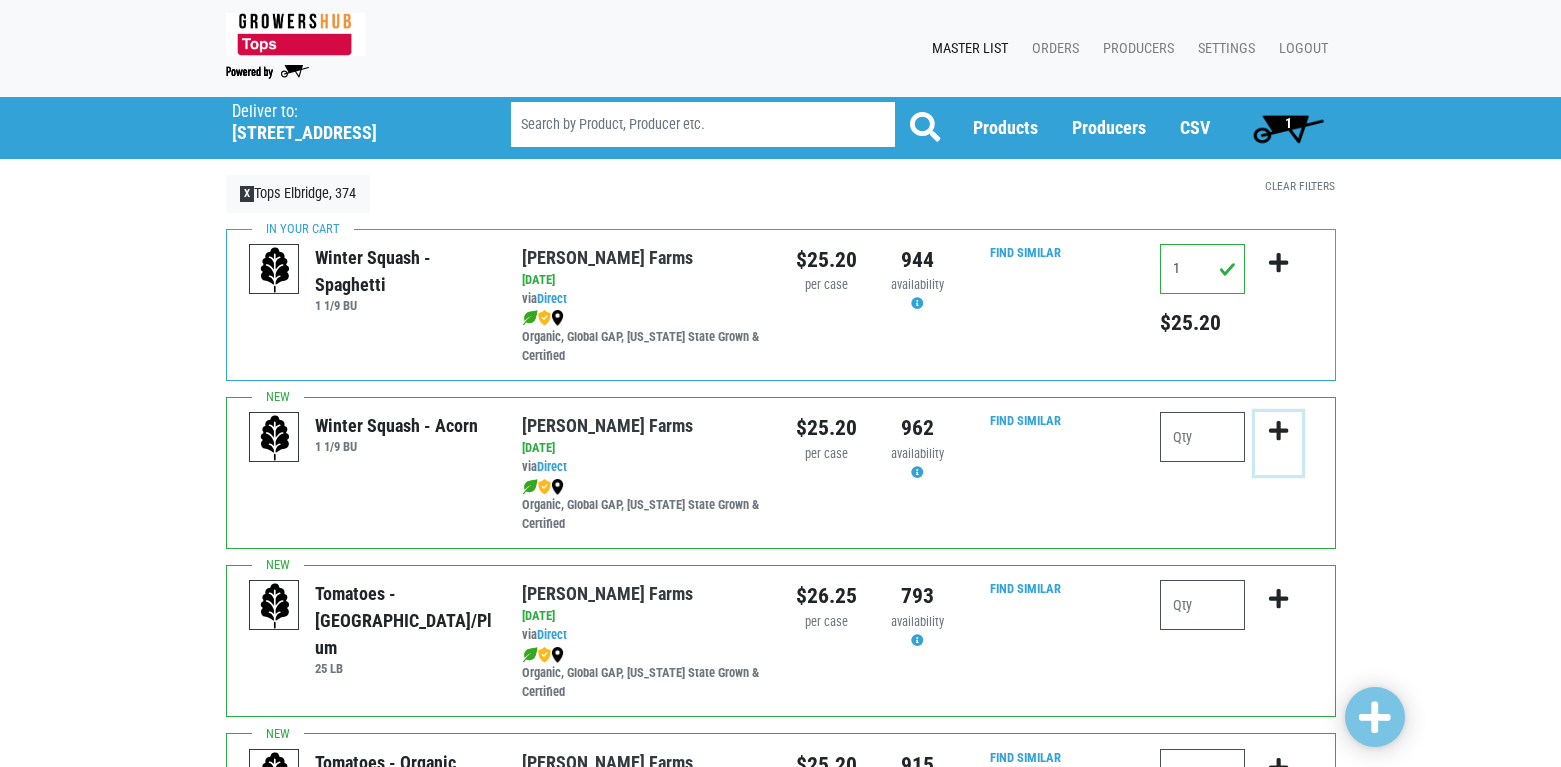 click at bounding box center [1278, 431] 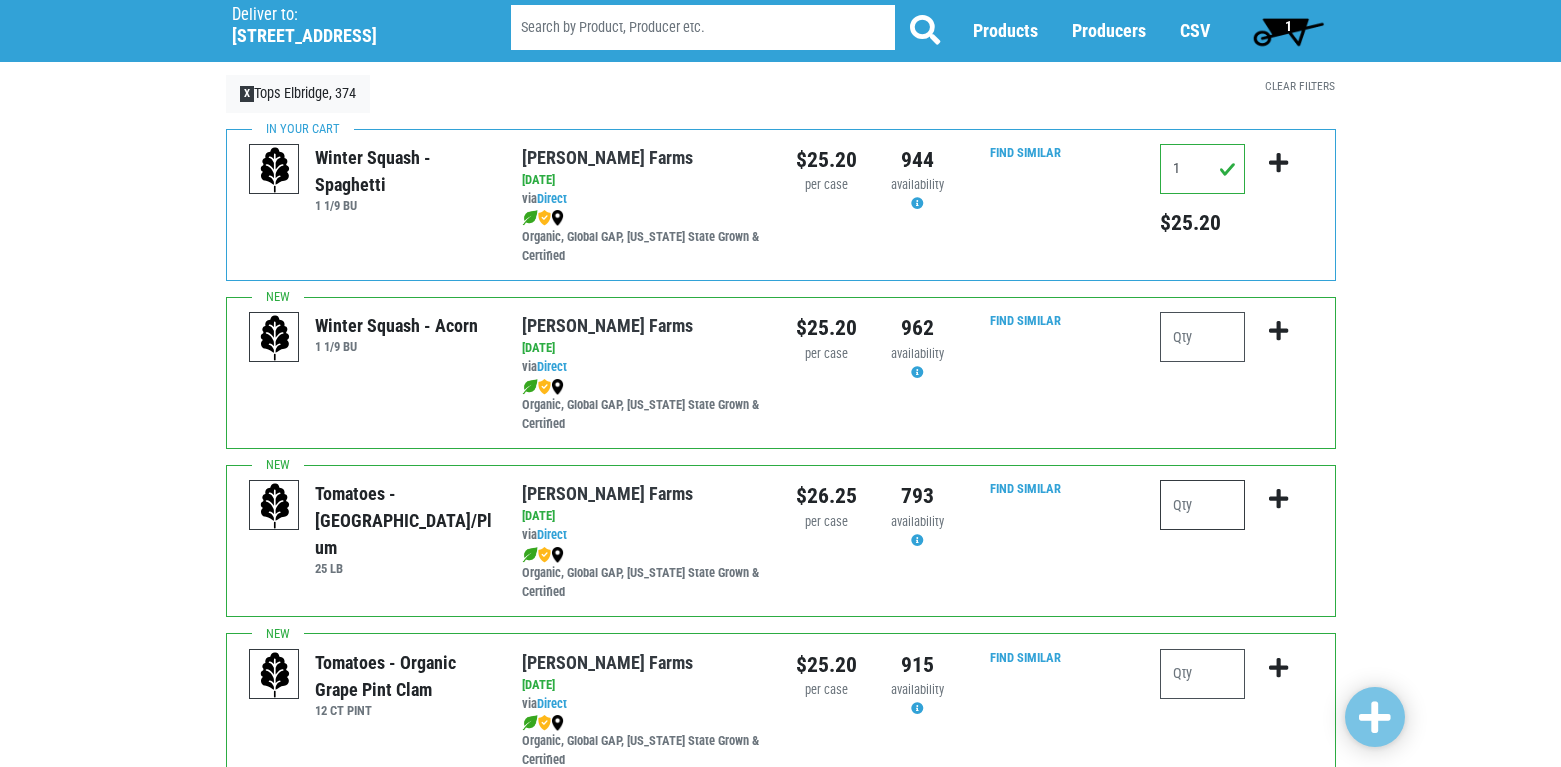 click at bounding box center [1202, 505] 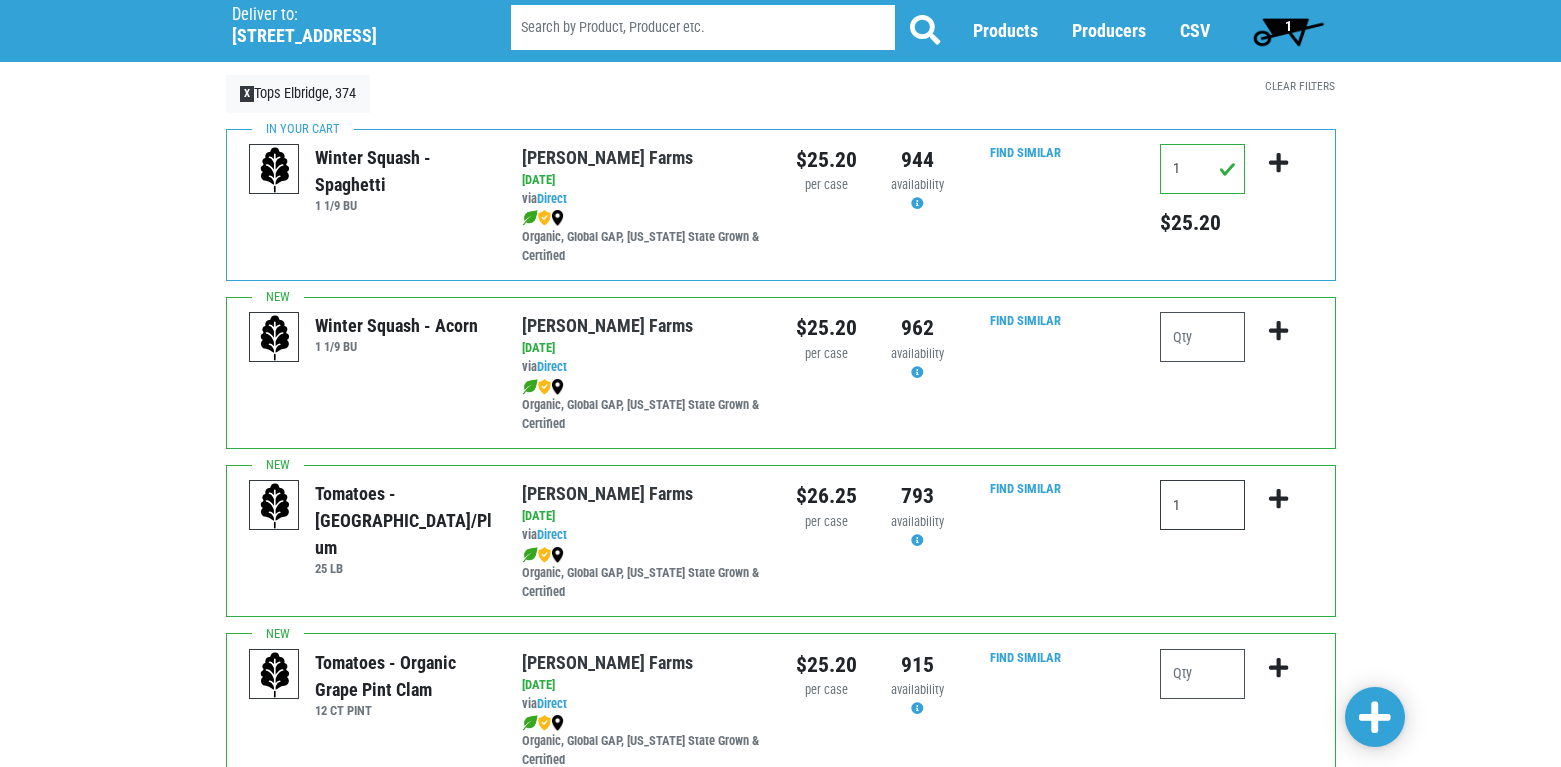 type on "1" 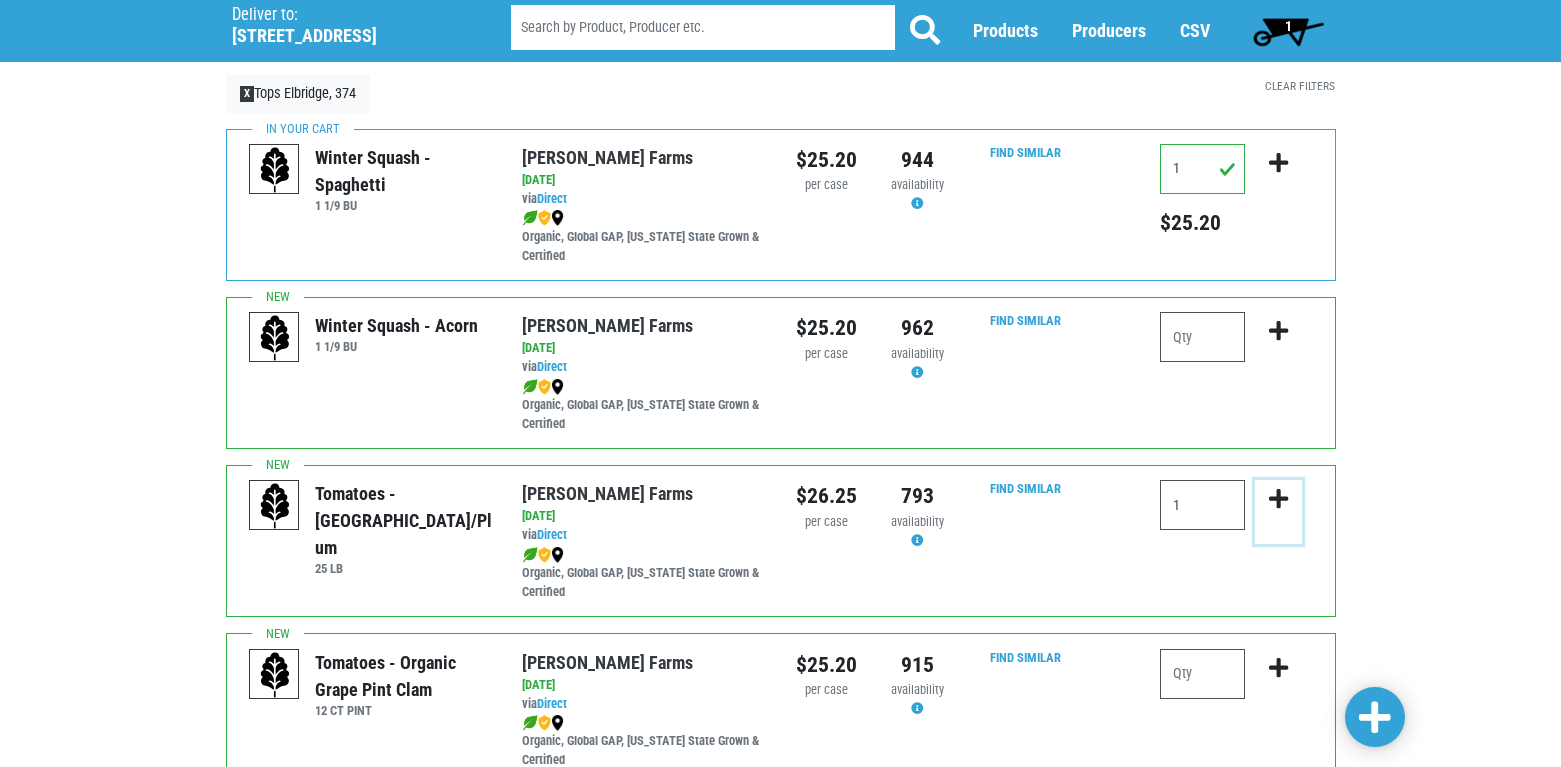 click at bounding box center (1278, 499) 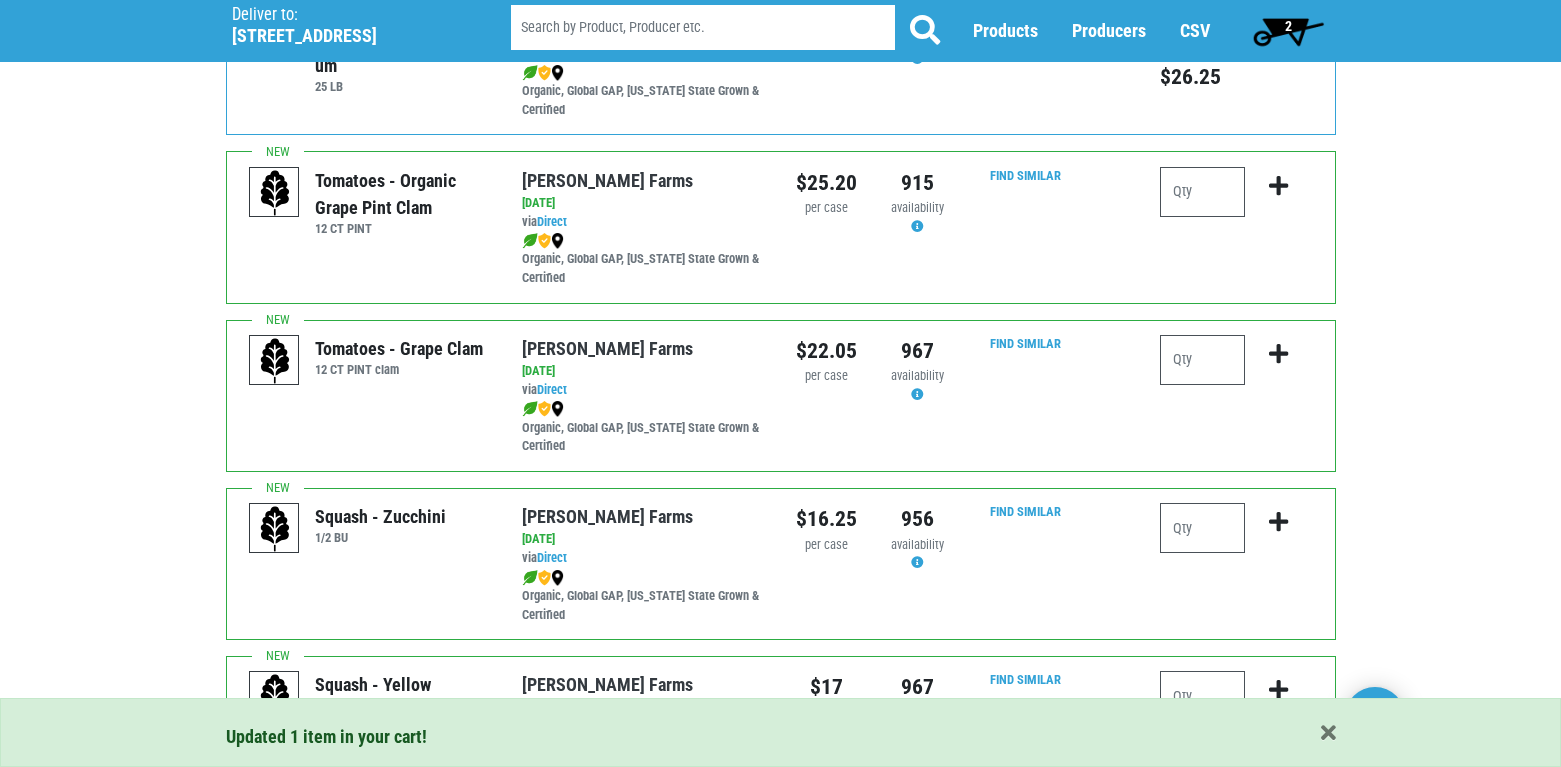 scroll, scrollTop: 600, scrollLeft: 0, axis: vertical 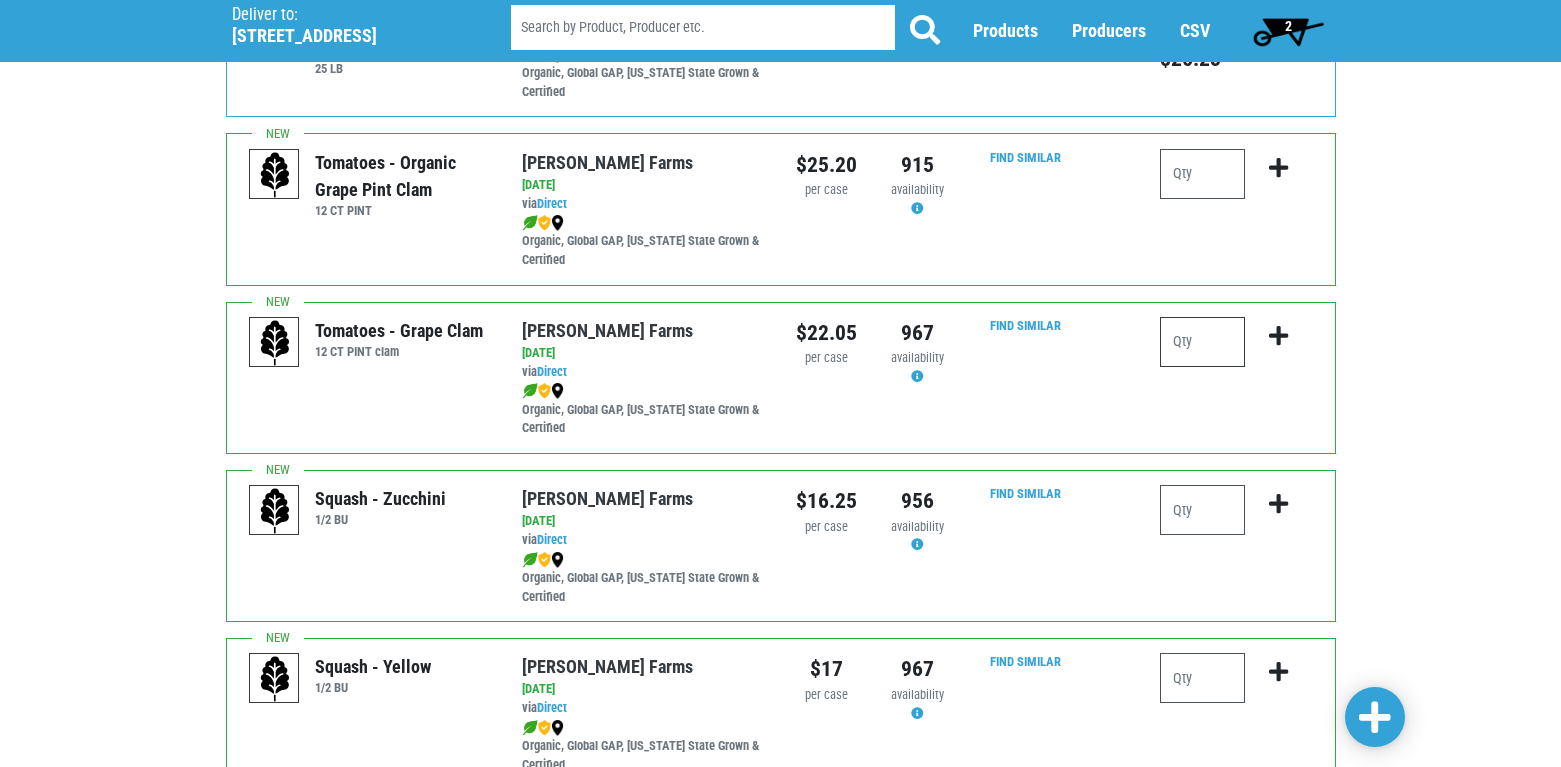 click at bounding box center (1202, 342) 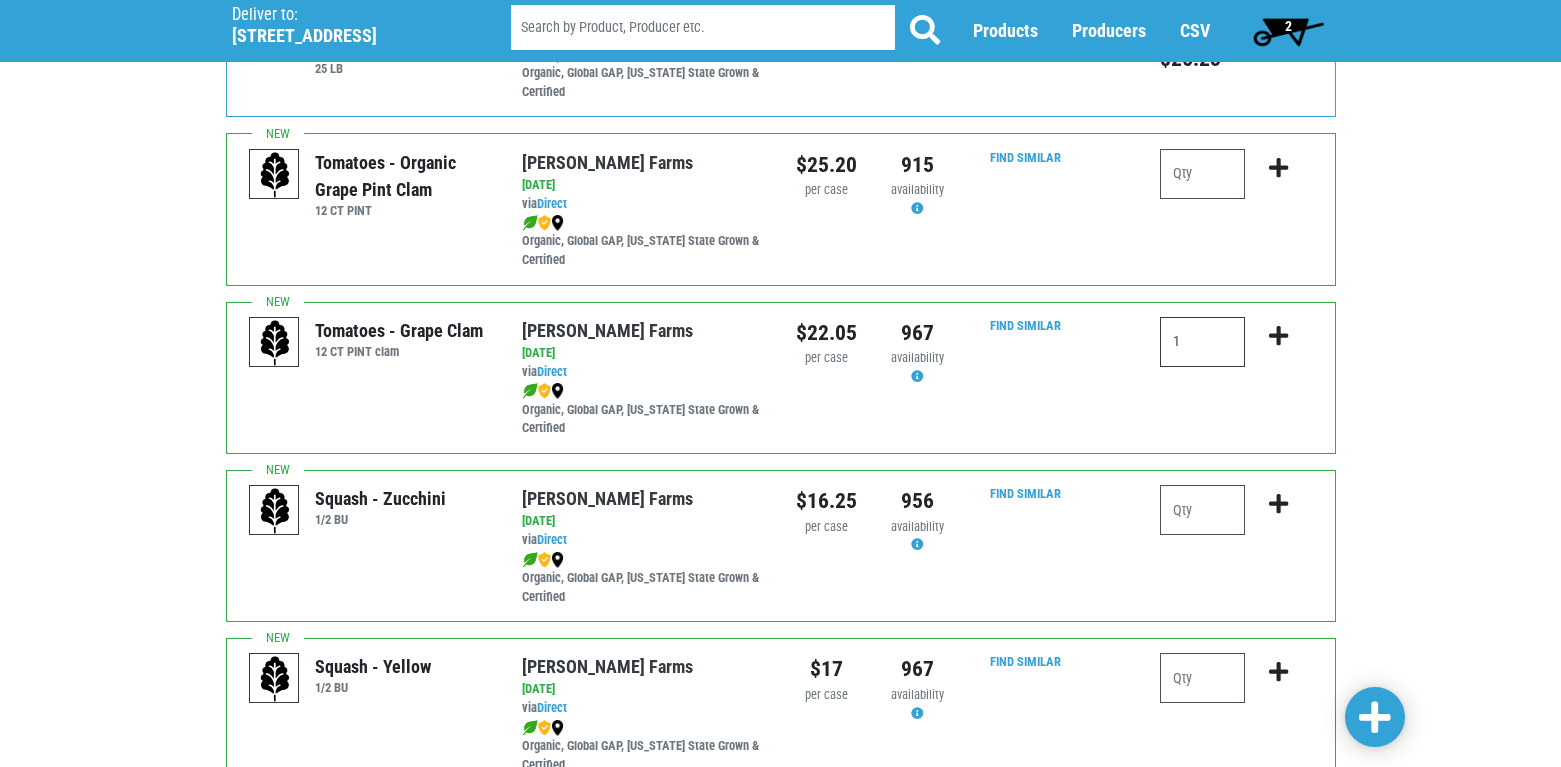 type on "1" 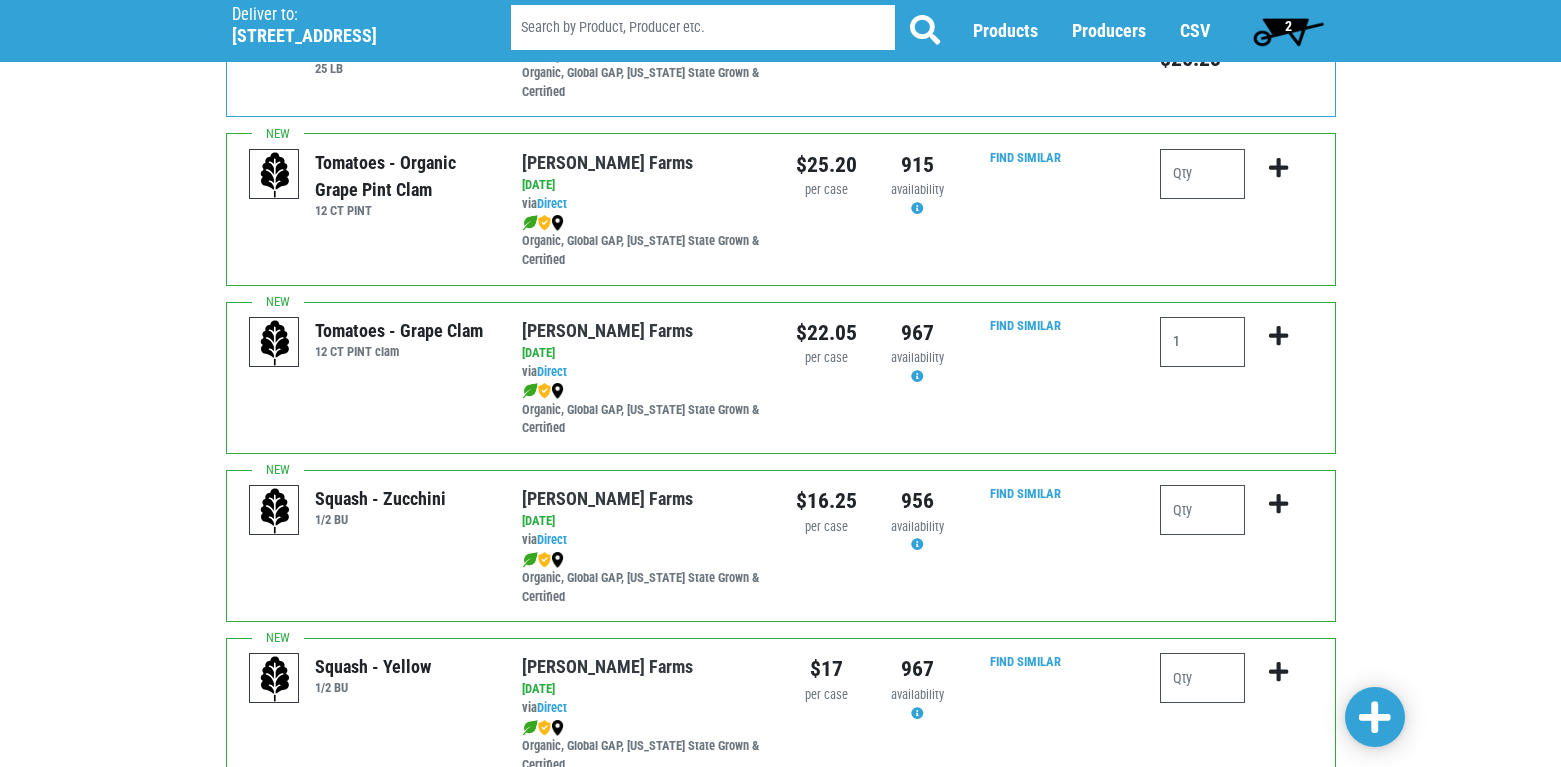 click on "Deliver To
Tops Elbridge, 374 (227 E Main St, Elbridge, NY 13060, USA)
Deliver to:
227 East Main Street
Products
Case
Box
Packaged Goods
Fruits" at bounding box center [780, 1027] 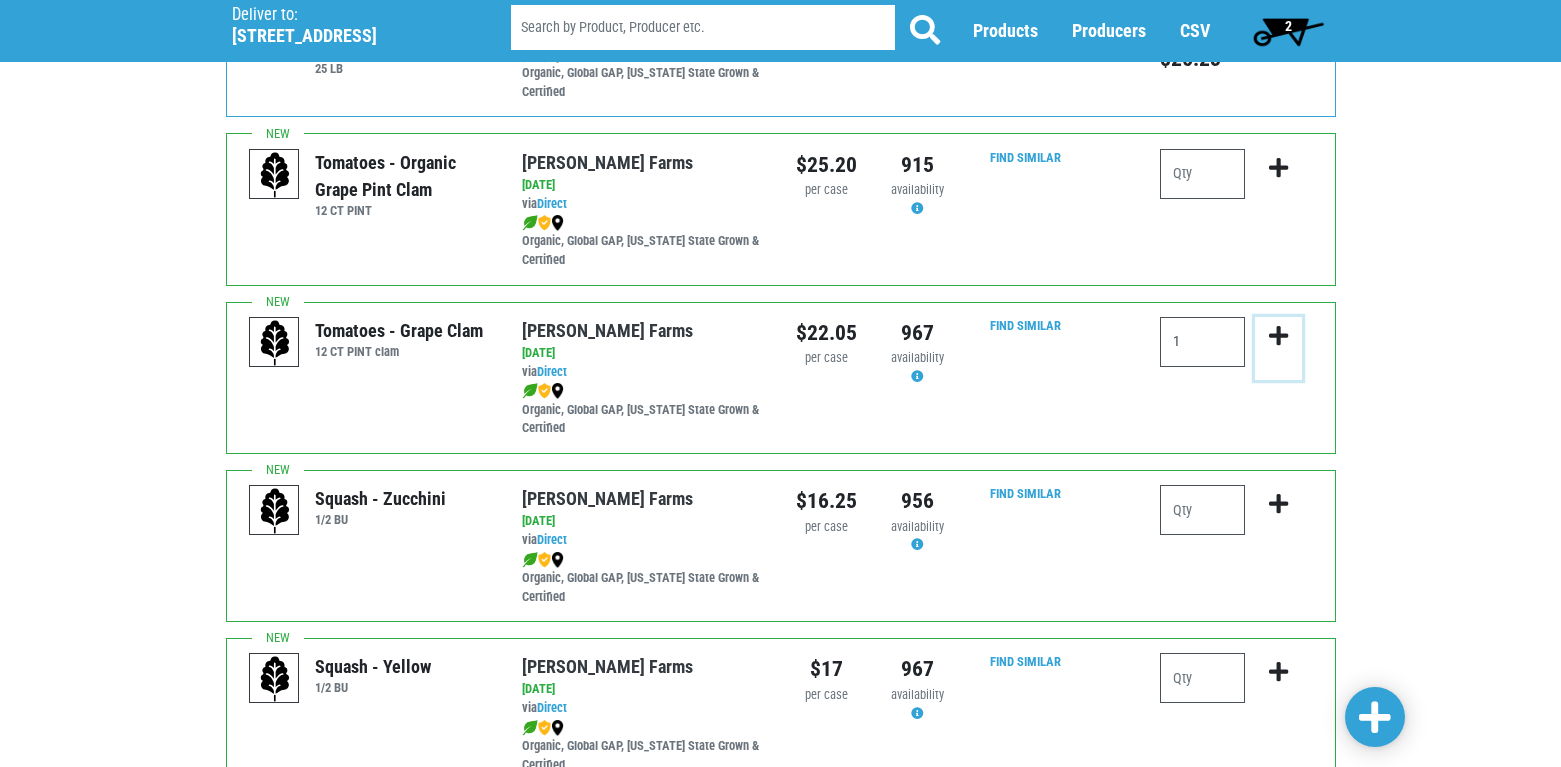 click at bounding box center [1278, 336] 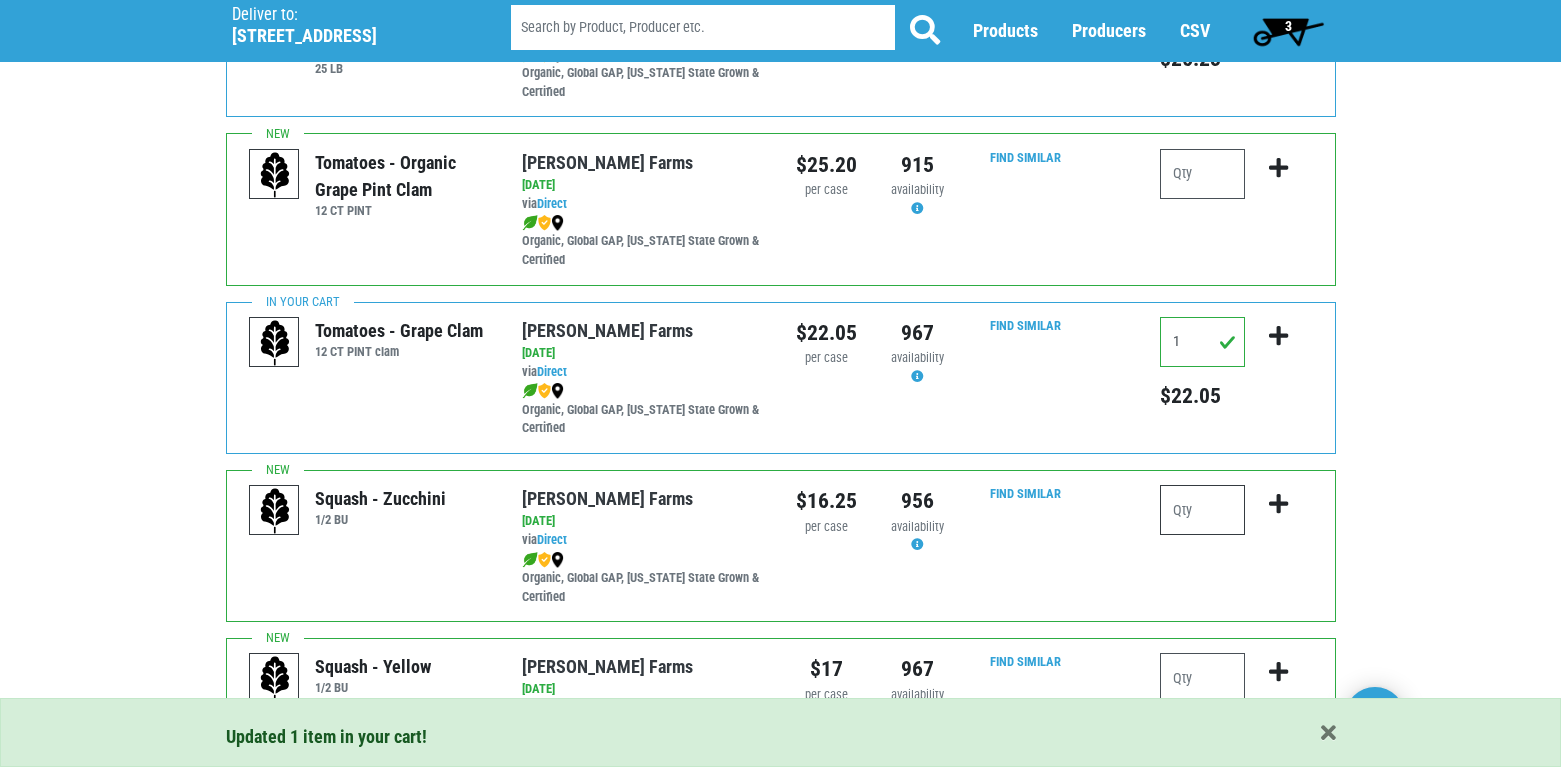 click at bounding box center [1202, 510] 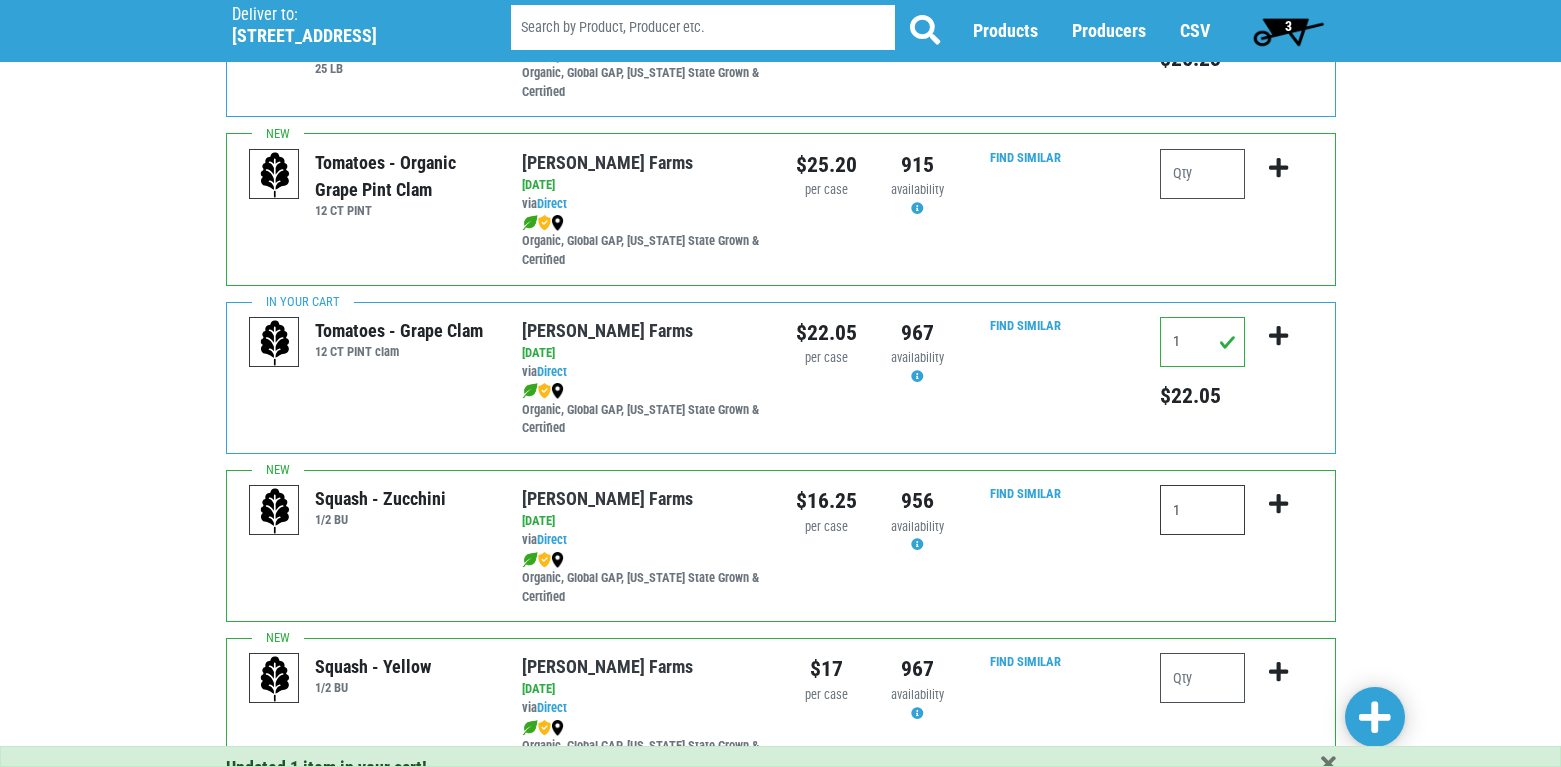 type on "1" 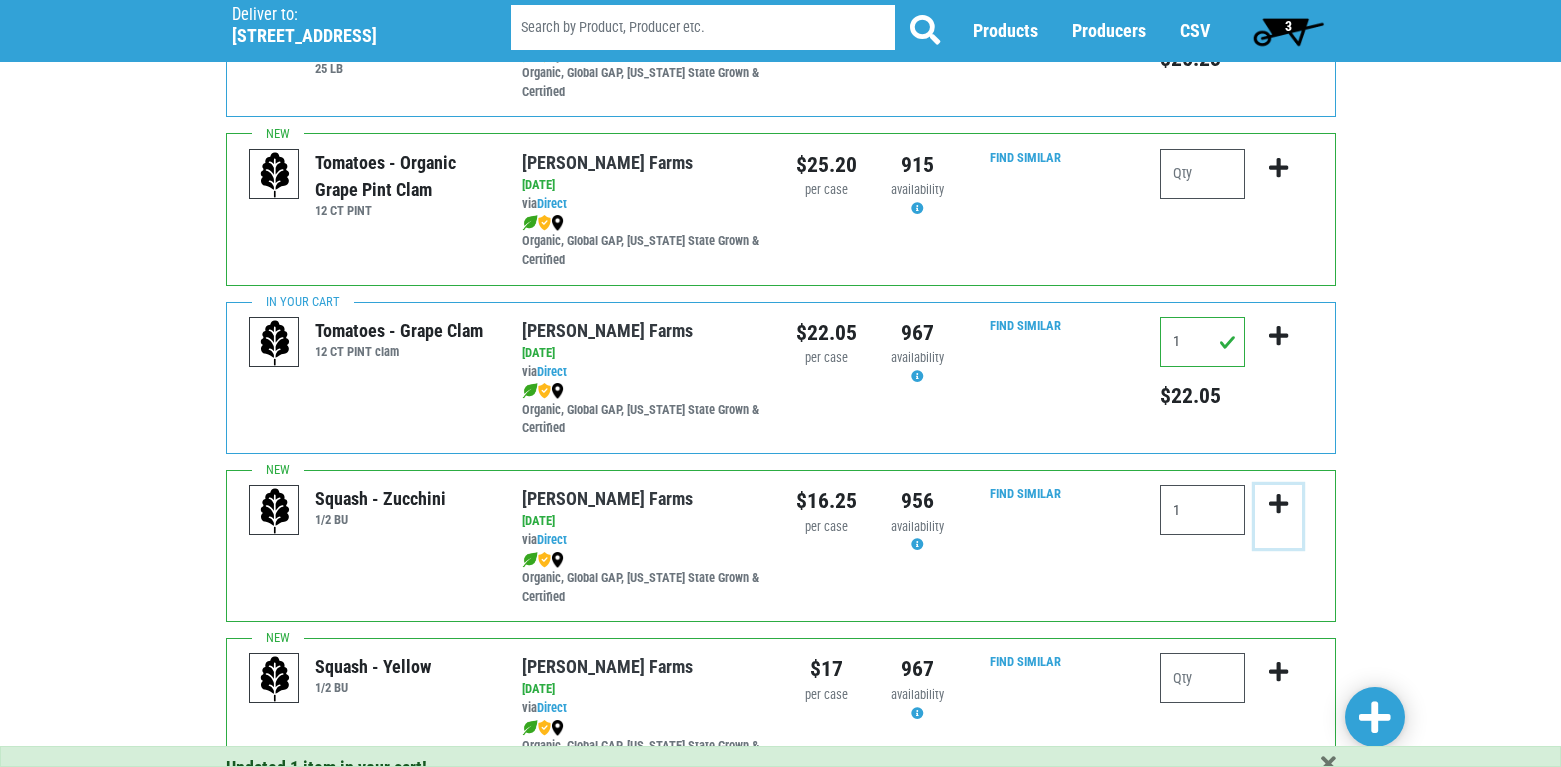 click at bounding box center [1278, 504] 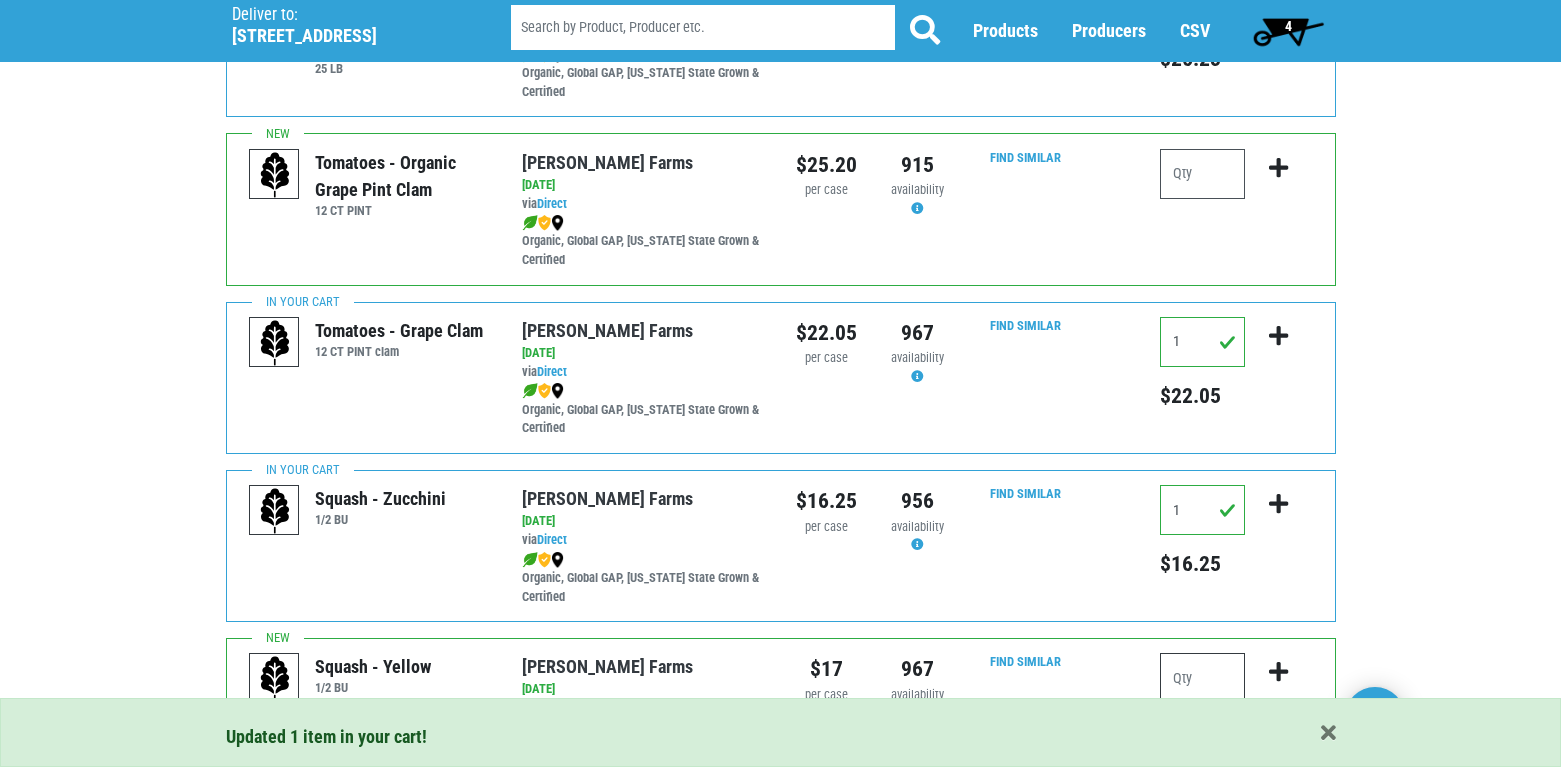 click at bounding box center (1202, 678) 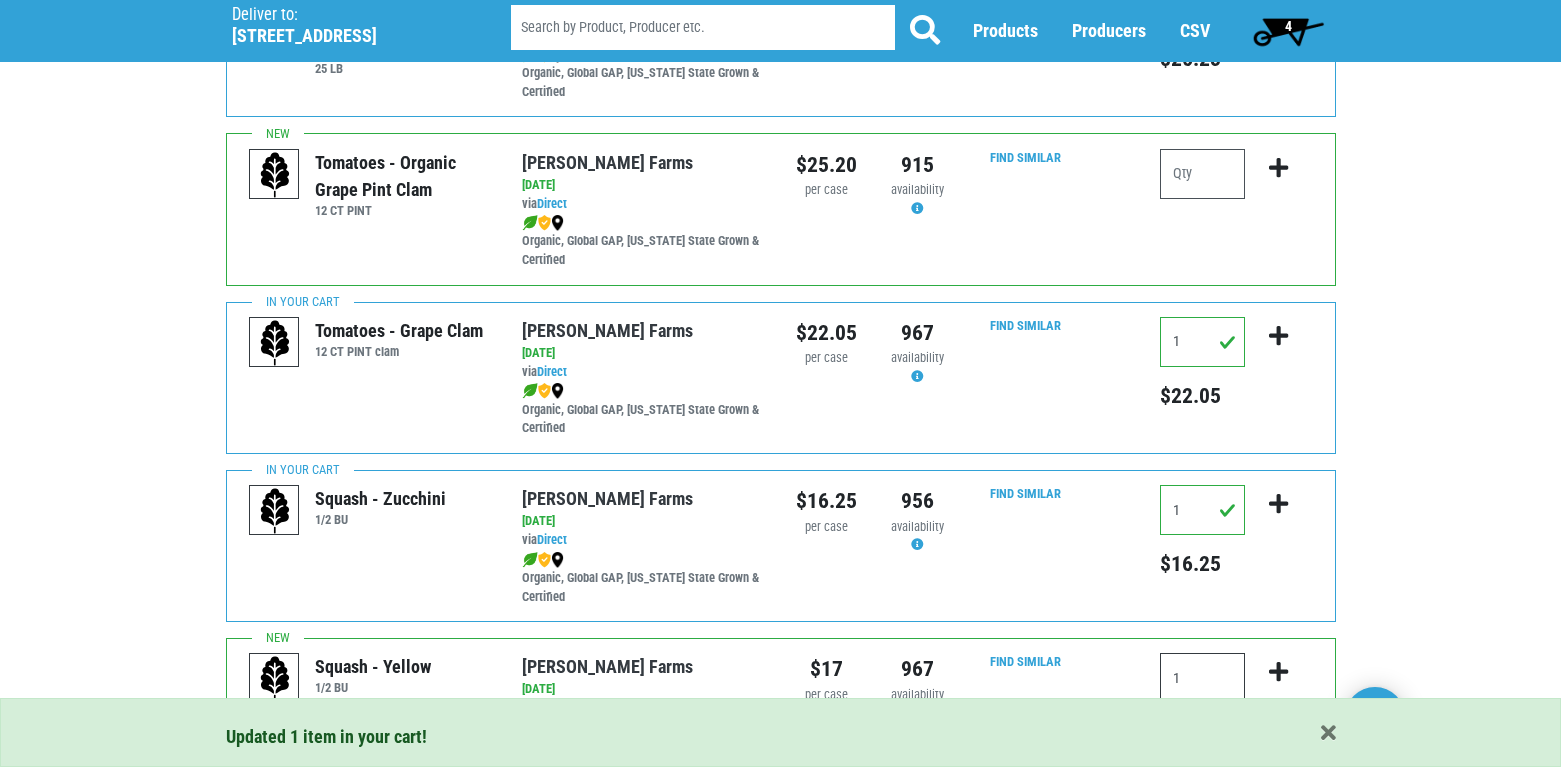 type on "1" 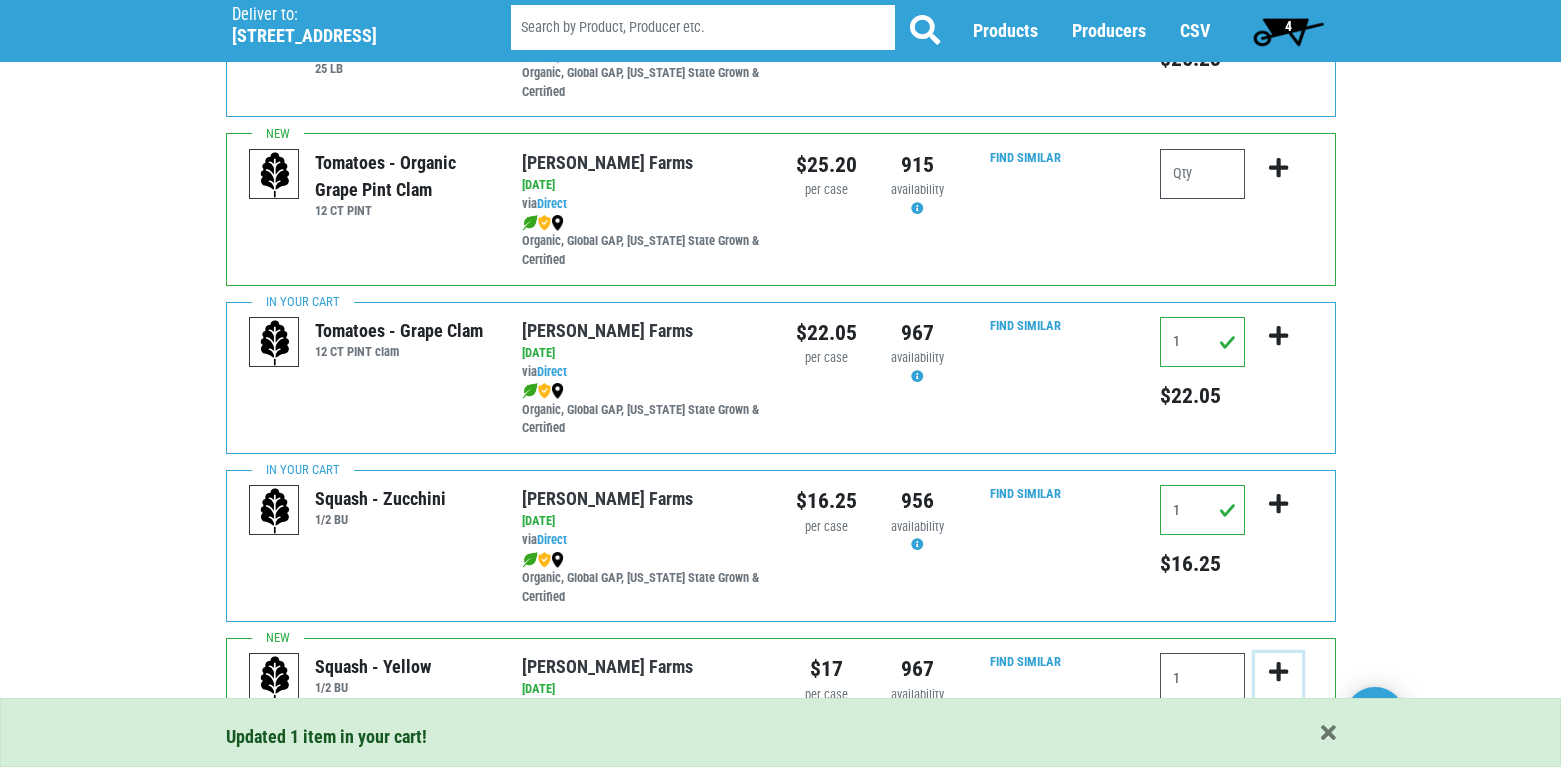 click at bounding box center [1278, 672] 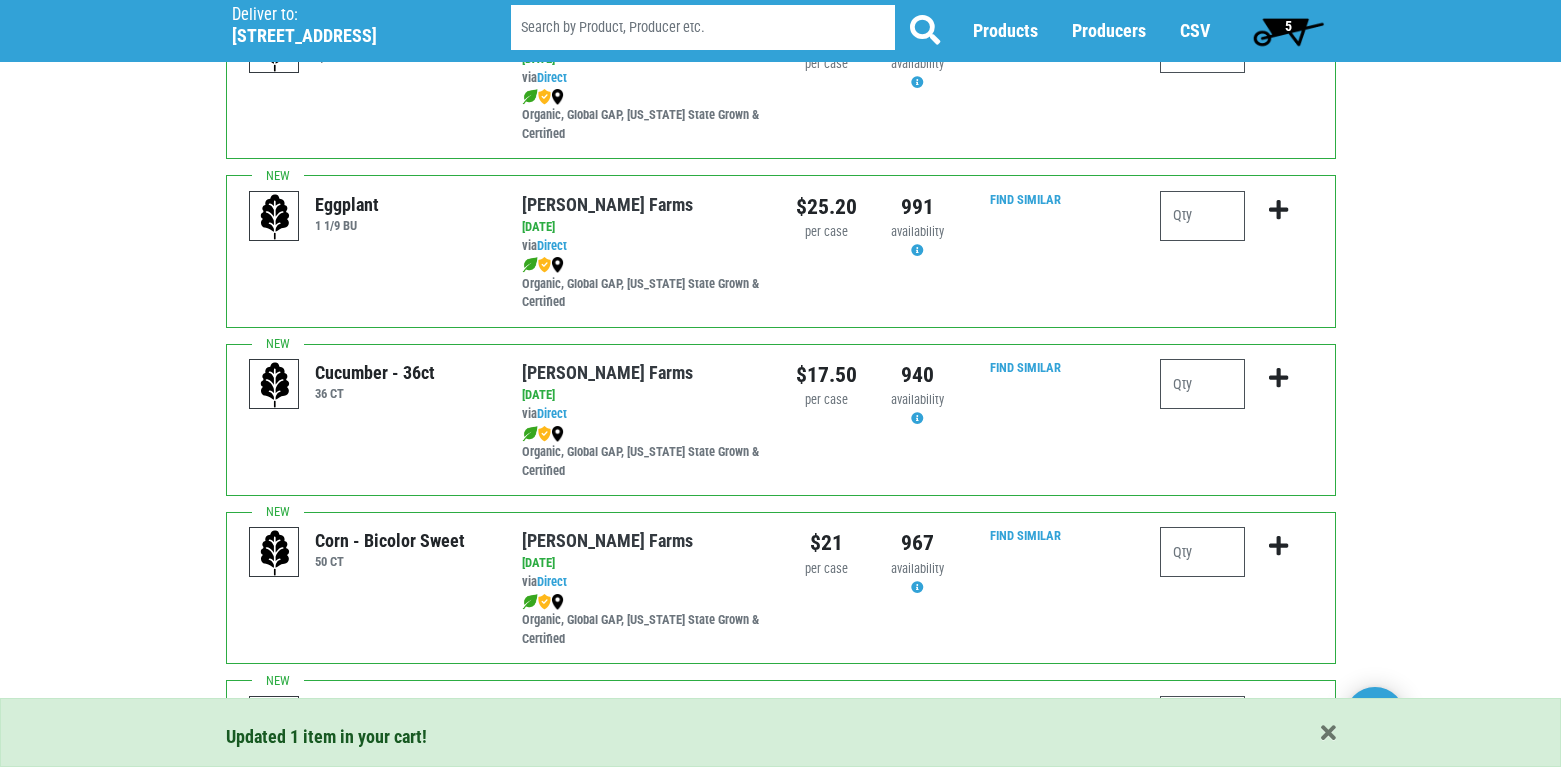 scroll, scrollTop: 1400, scrollLeft: 0, axis: vertical 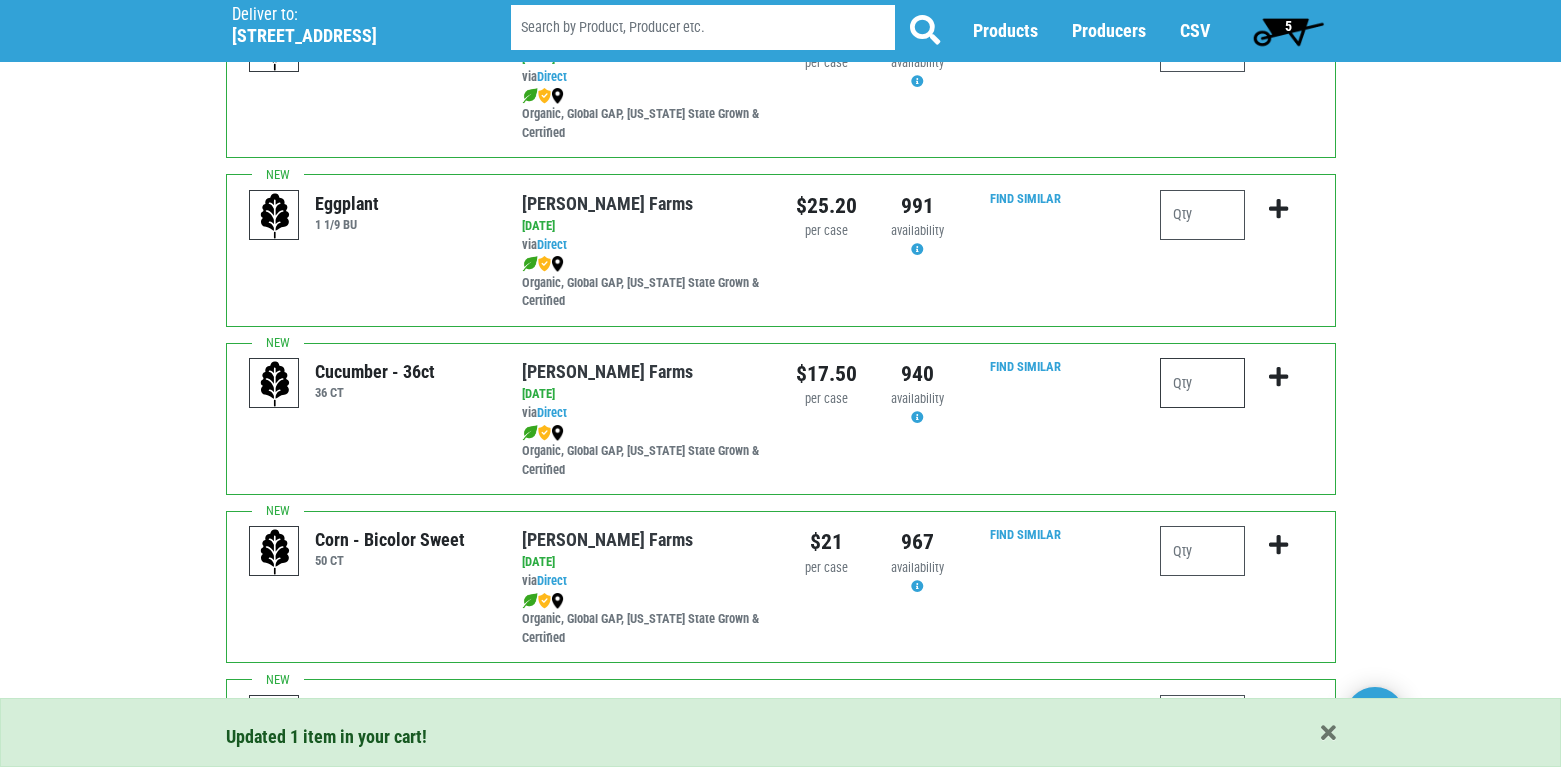 click at bounding box center (1202, 383) 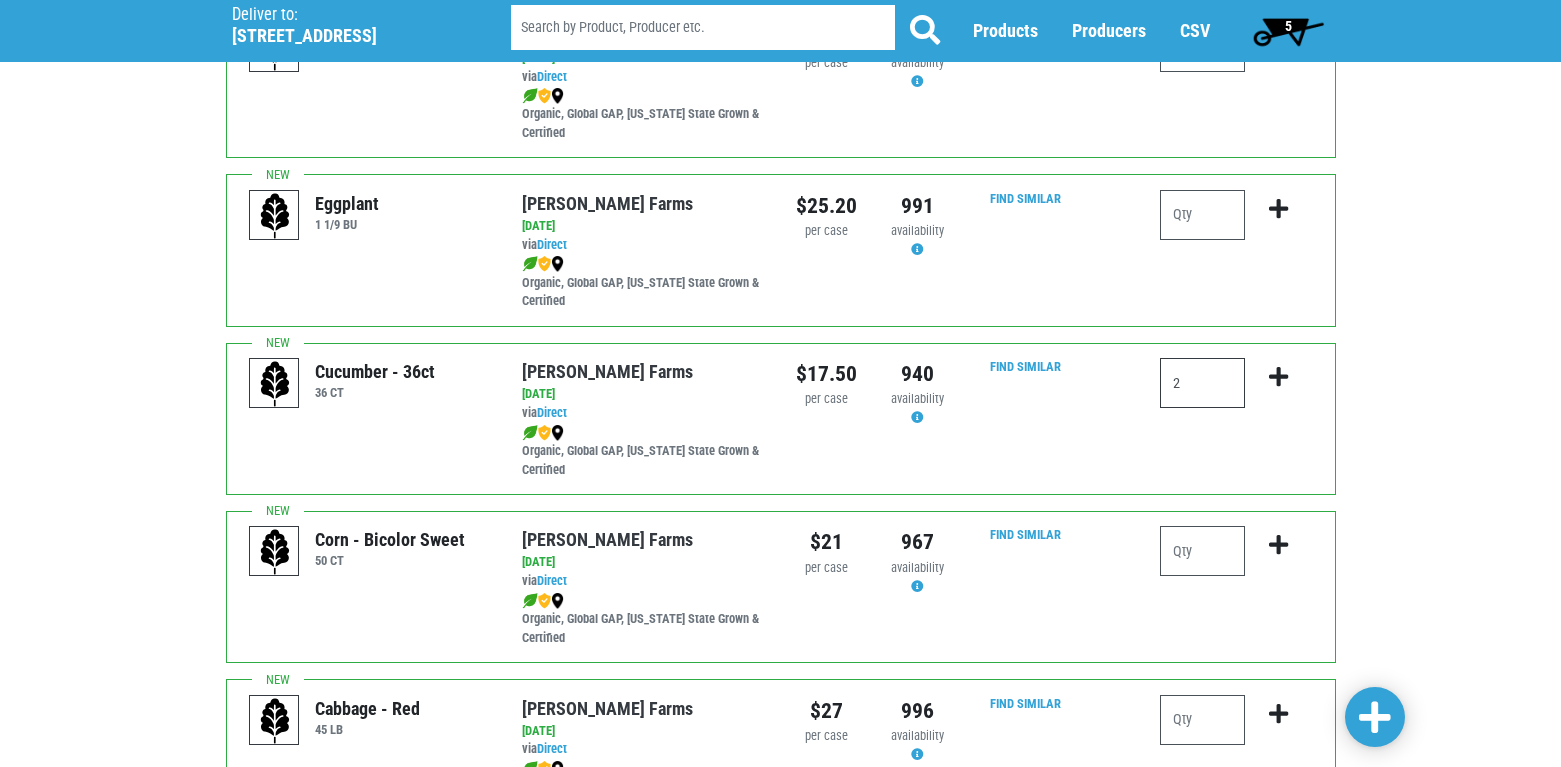 type on "2" 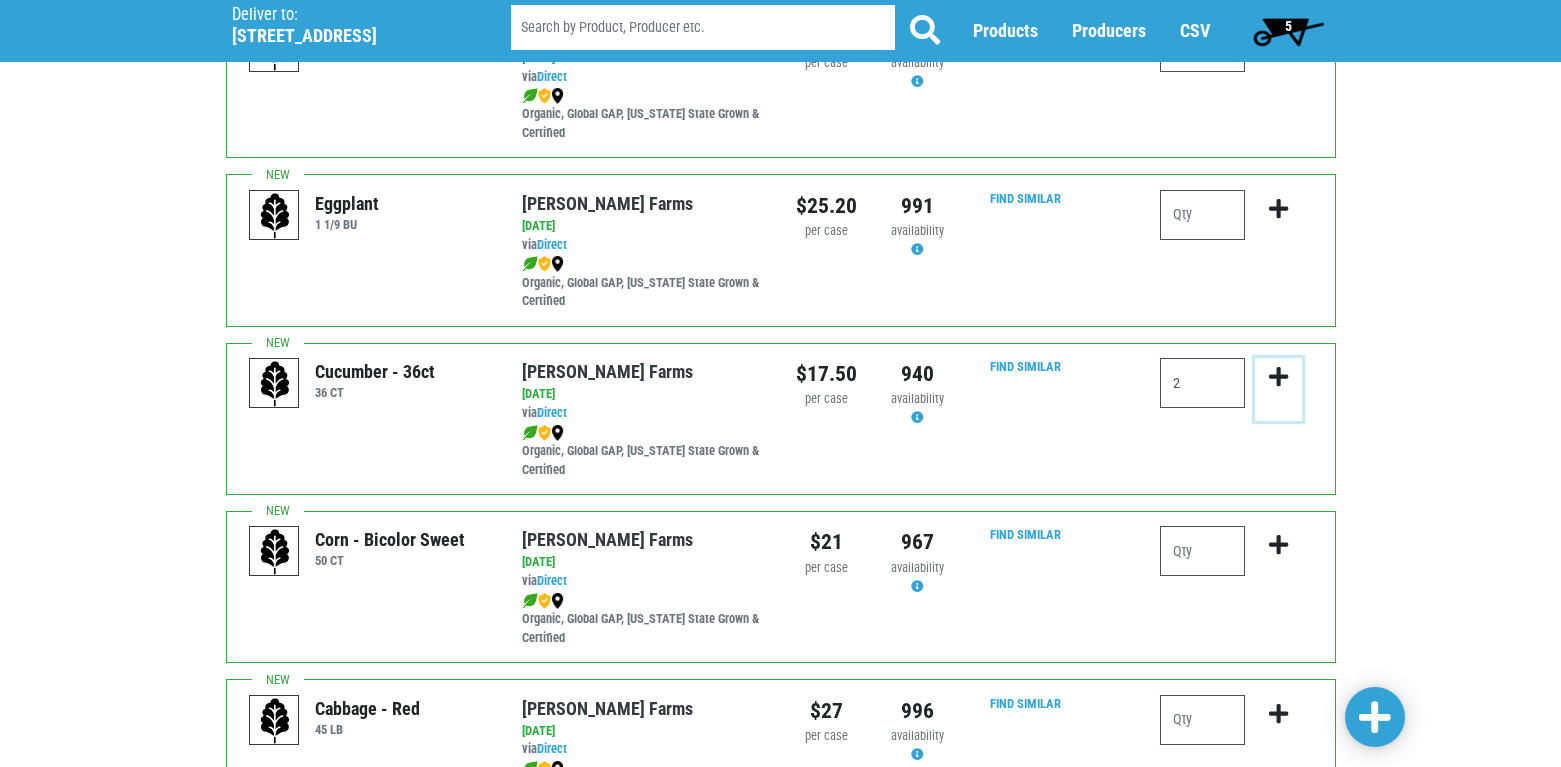 click at bounding box center [1278, 377] 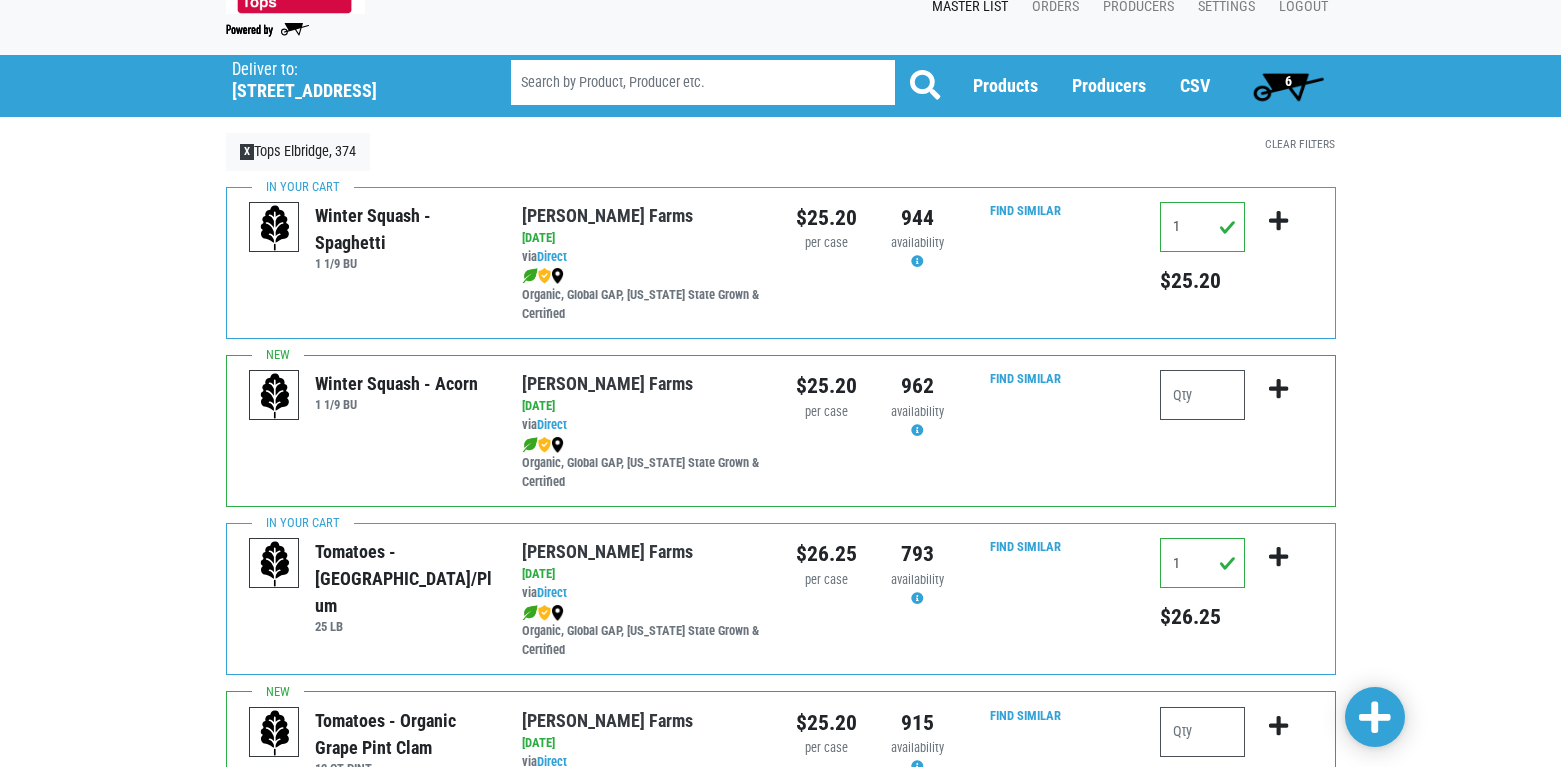 scroll, scrollTop: 0, scrollLeft: 0, axis: both 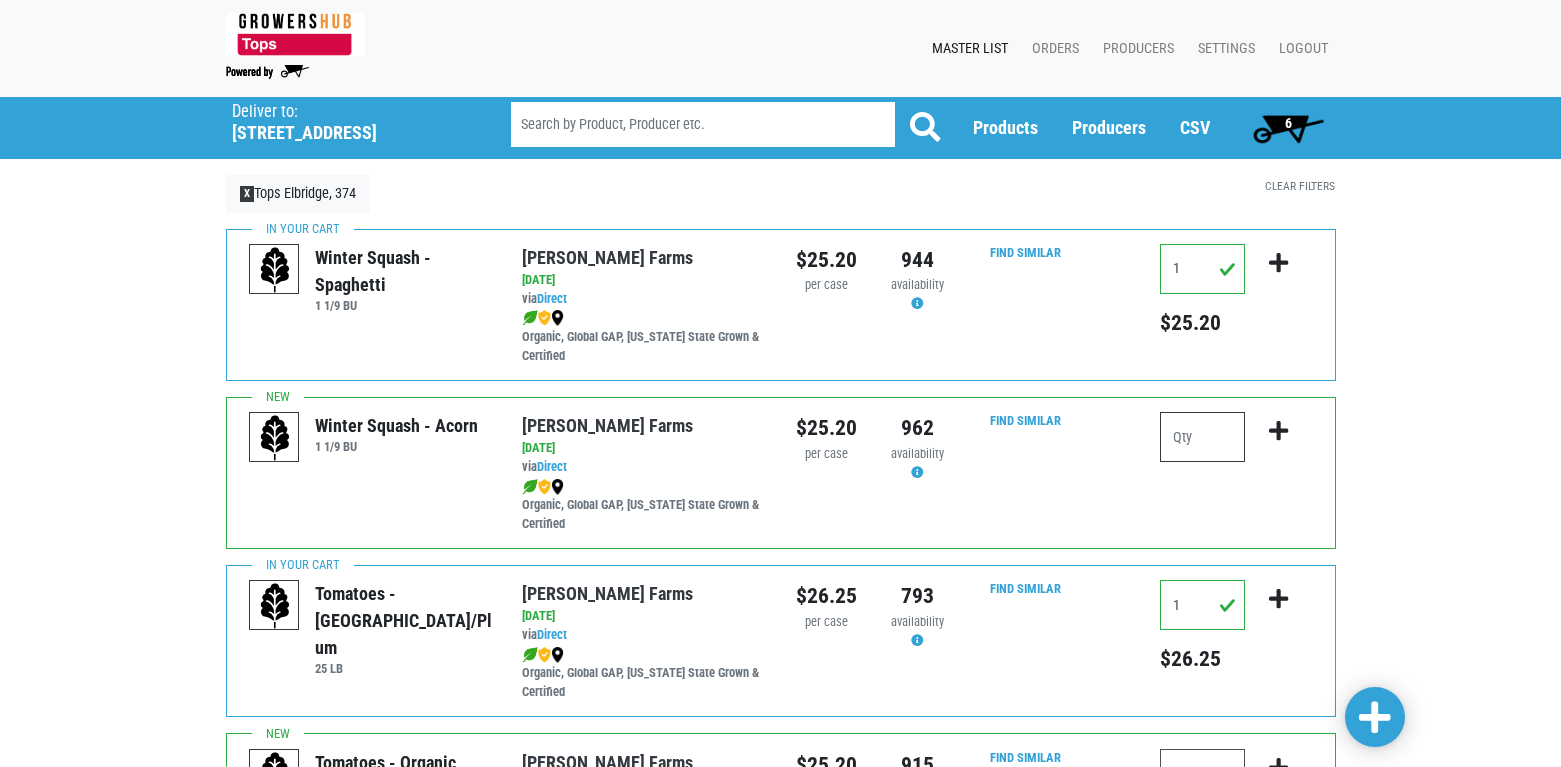 click at bounding box center (1202, 437) 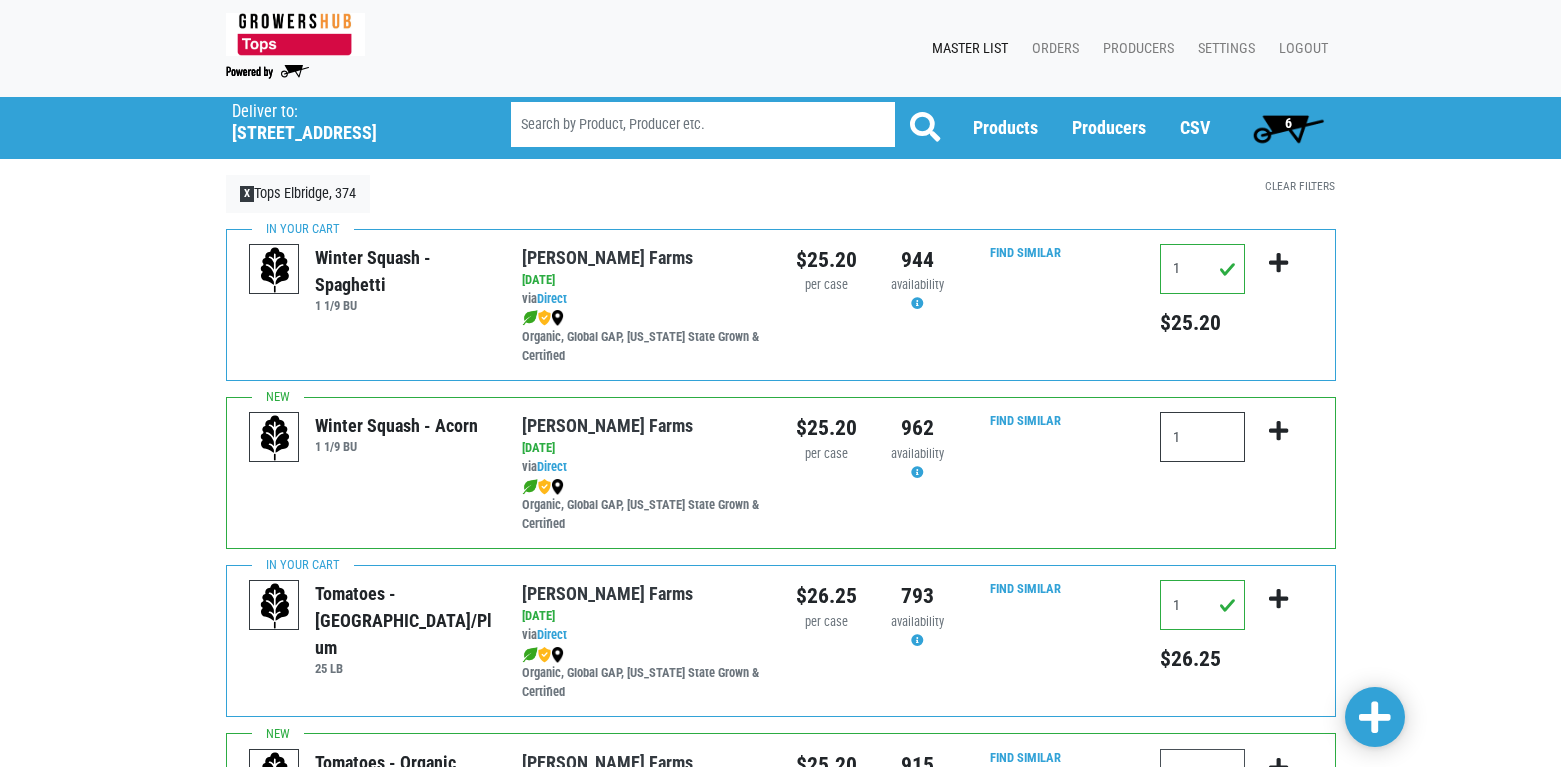 type on "1" 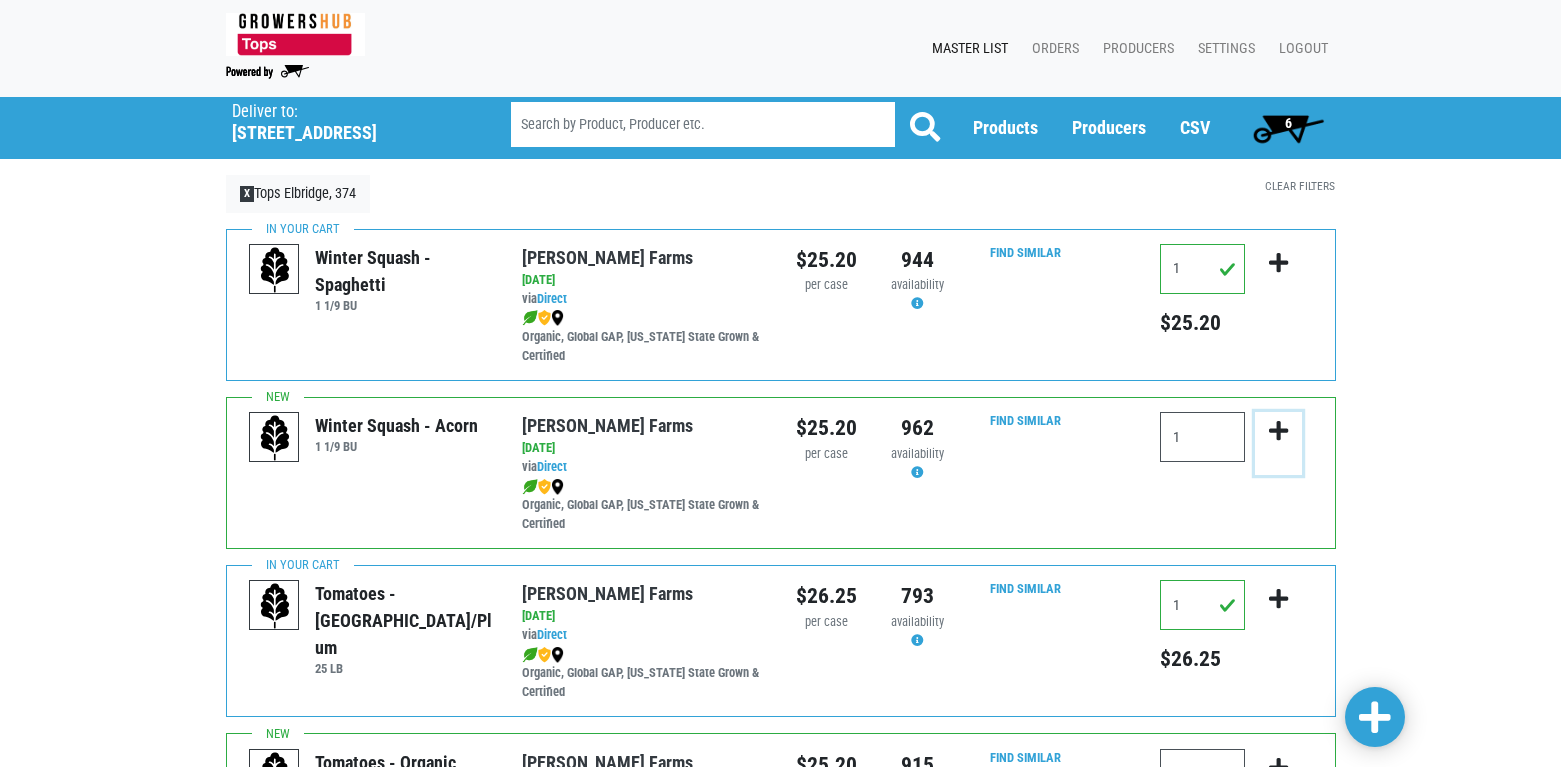 click at bounding box center (1278, 431) 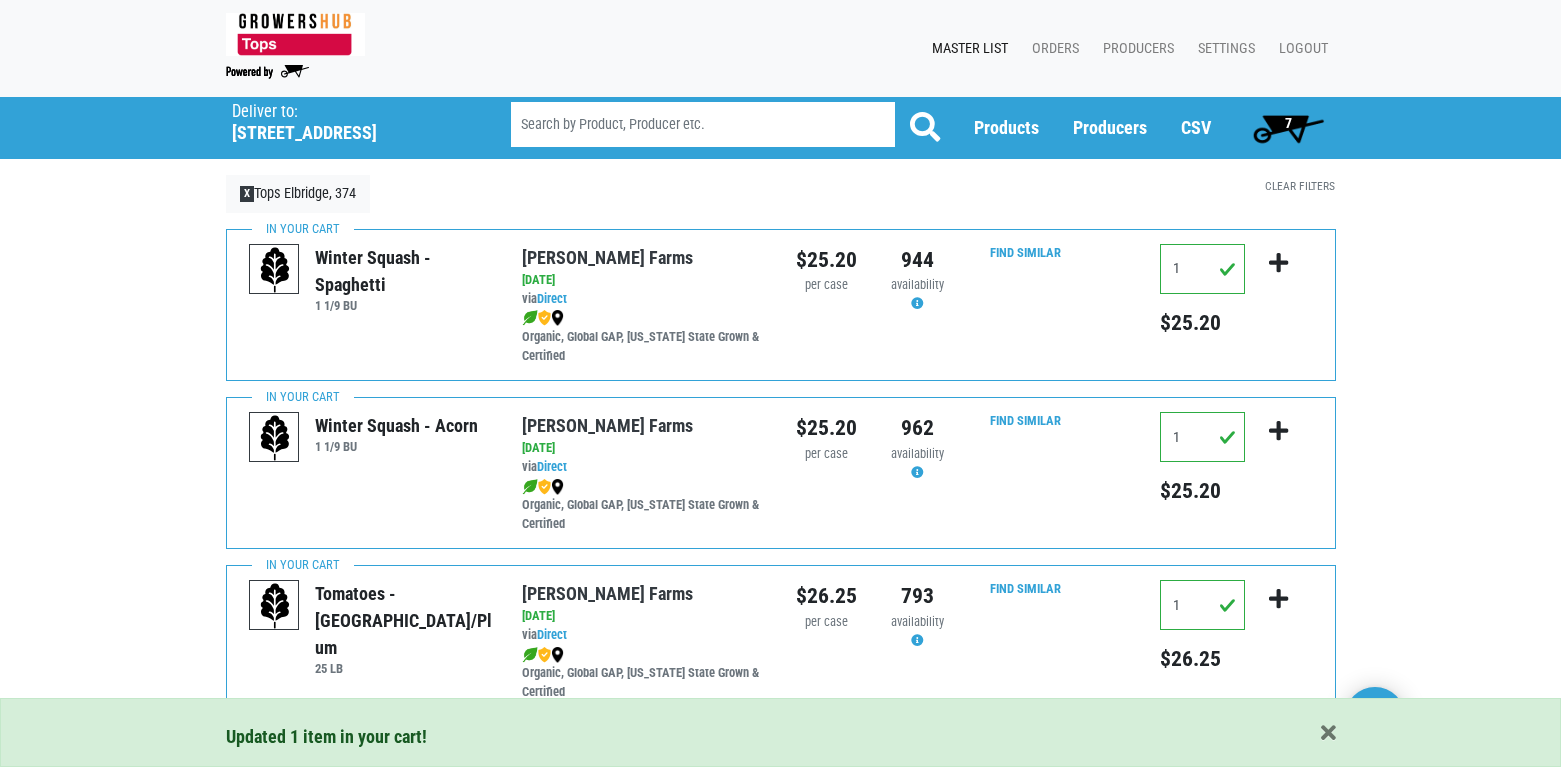 click on "7" at bounding box center (1288, 123) 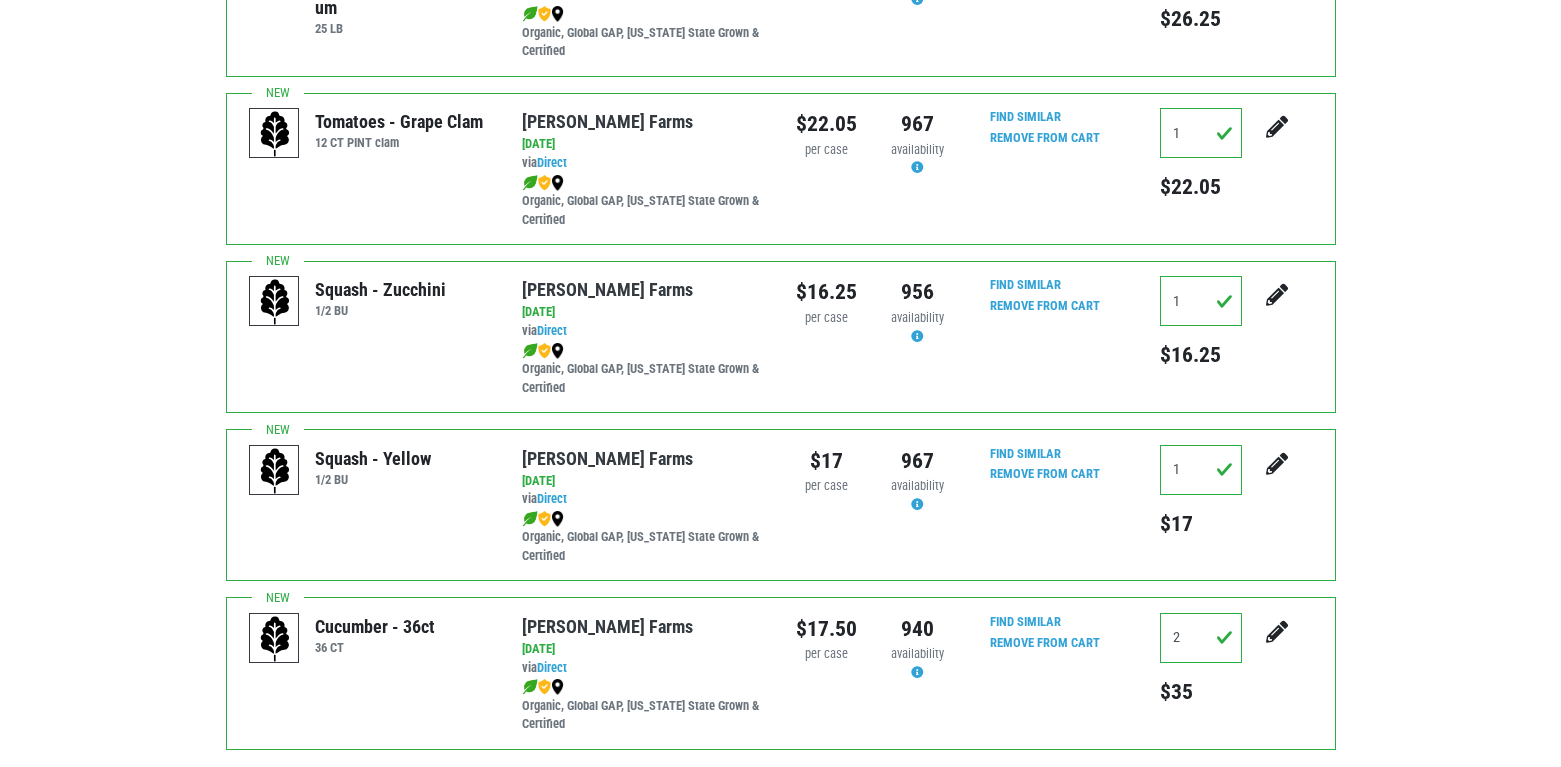 scroll, scrollTop: 919, scrollLeft: 0, axis: vertical 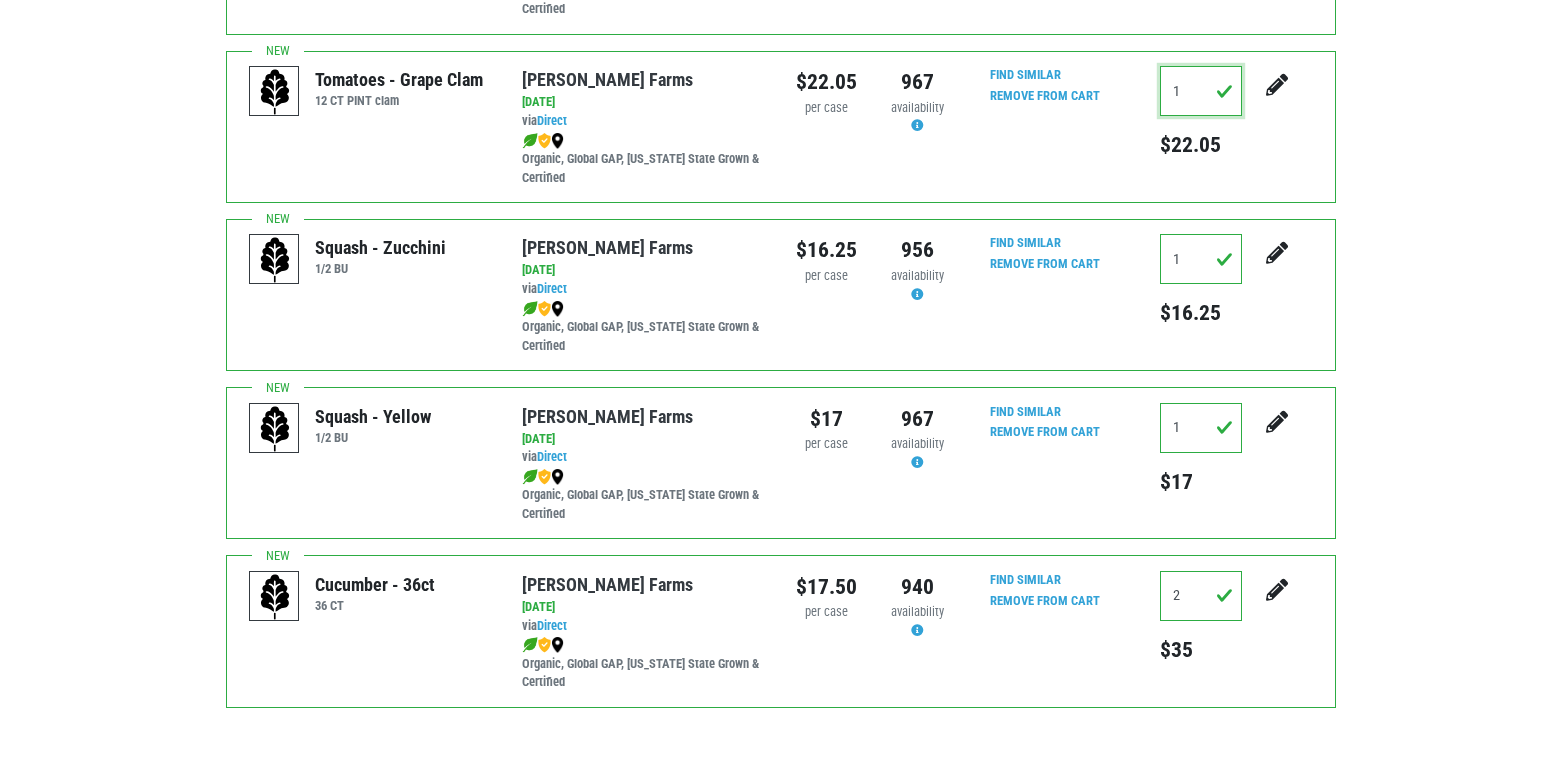 click on "1" at bounding box center [1201, 91] 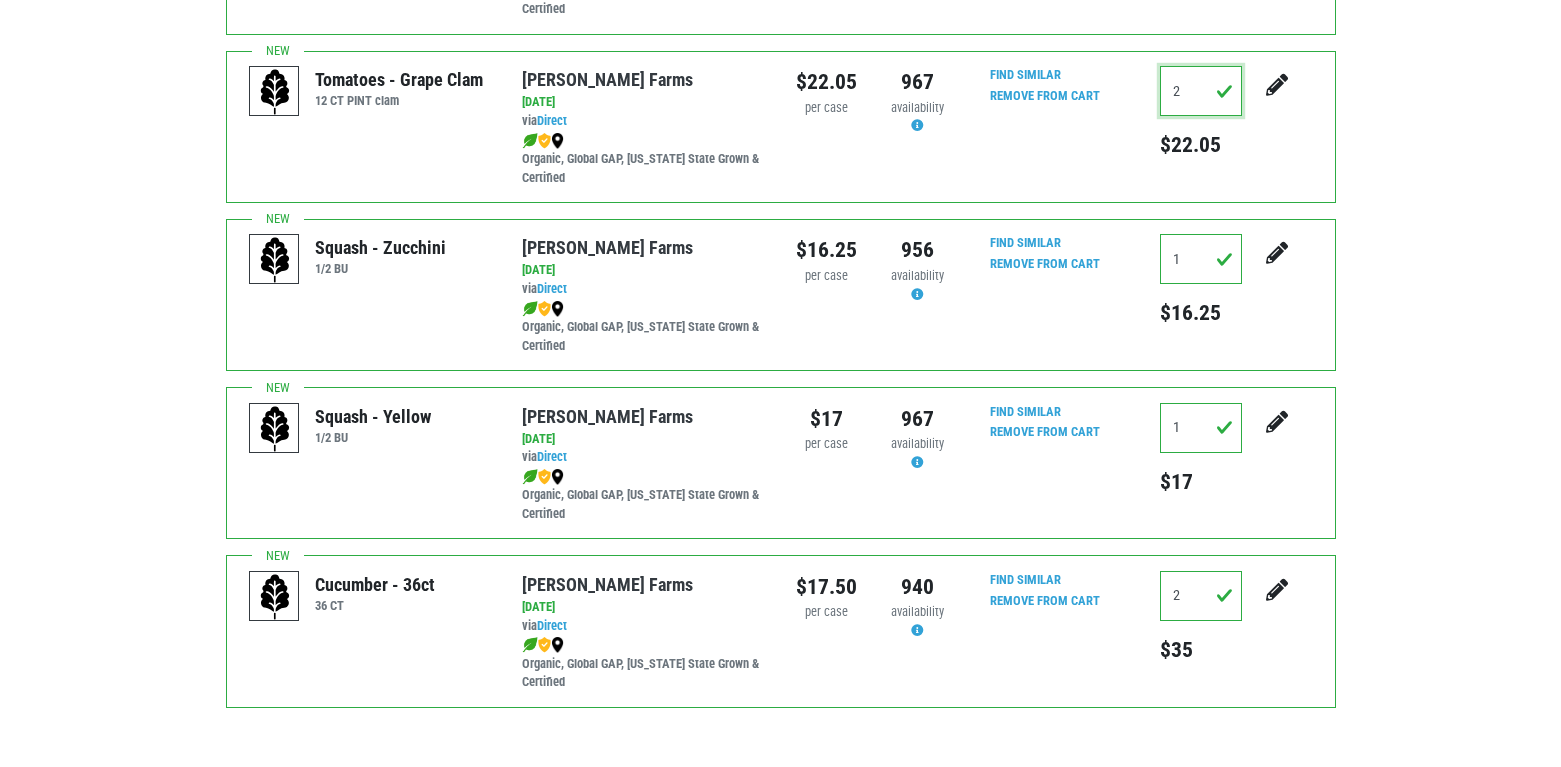 type on "2" 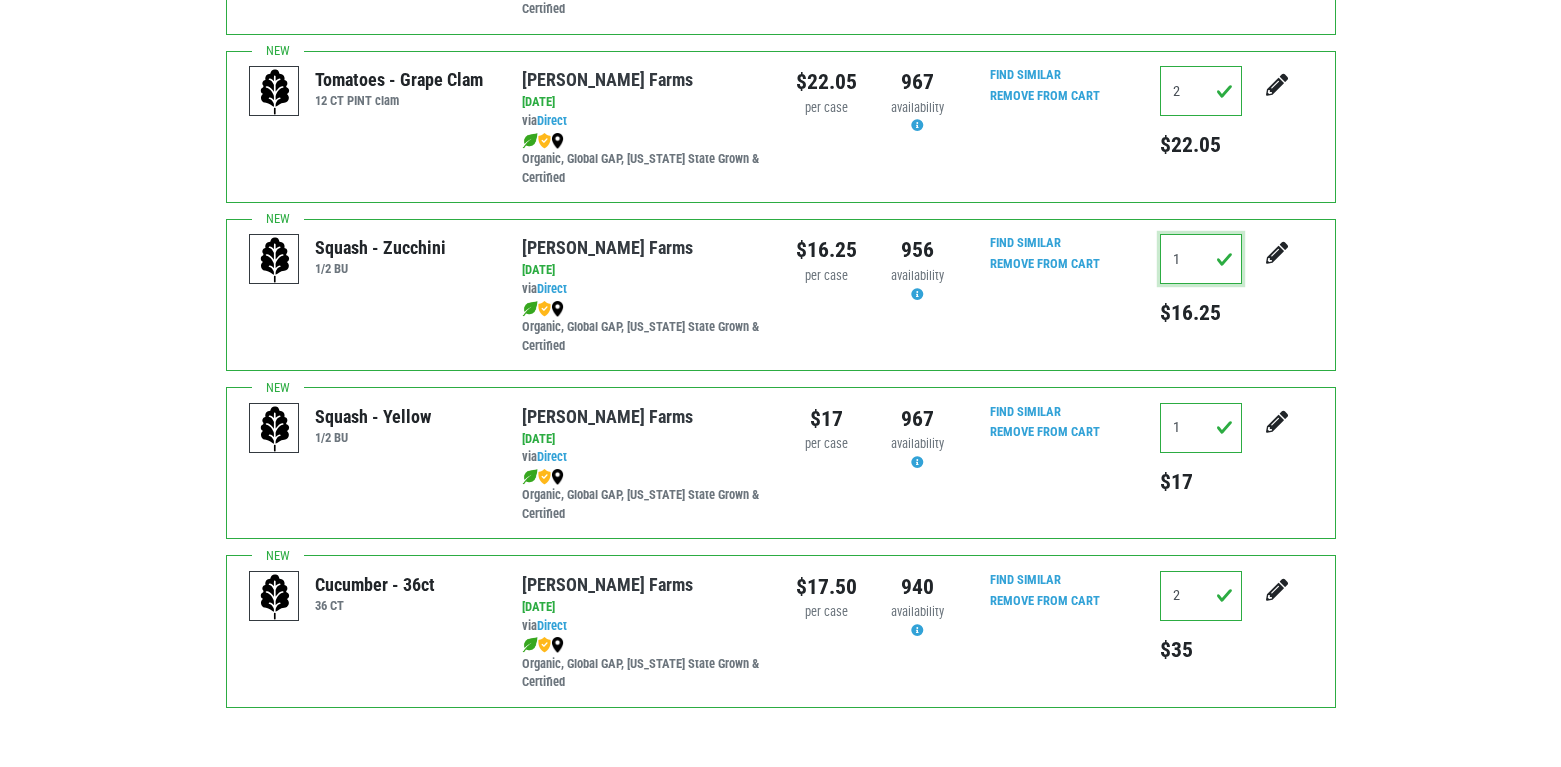 click on "1" at bounding box center [1201, 259] 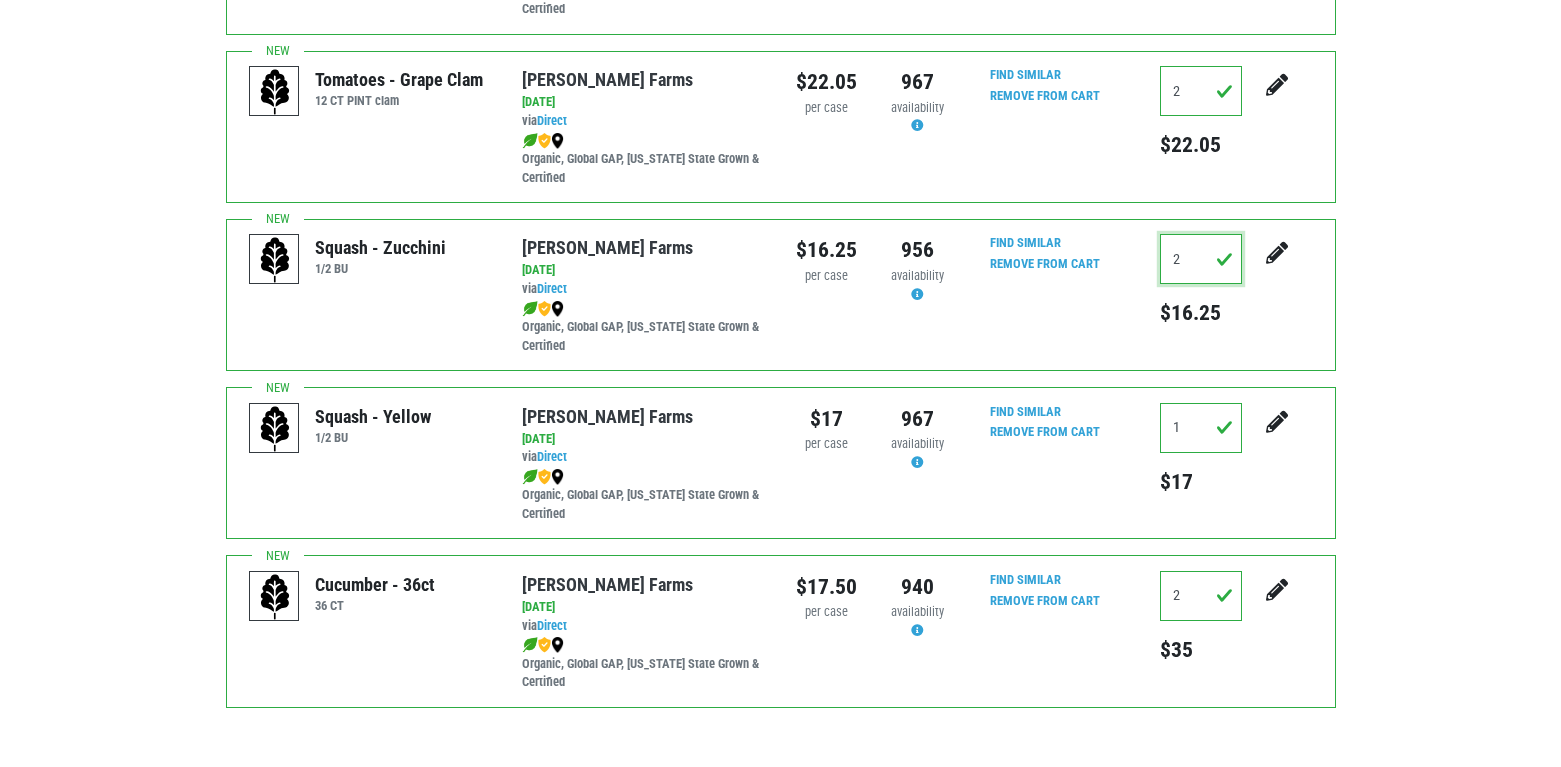 type on "2" 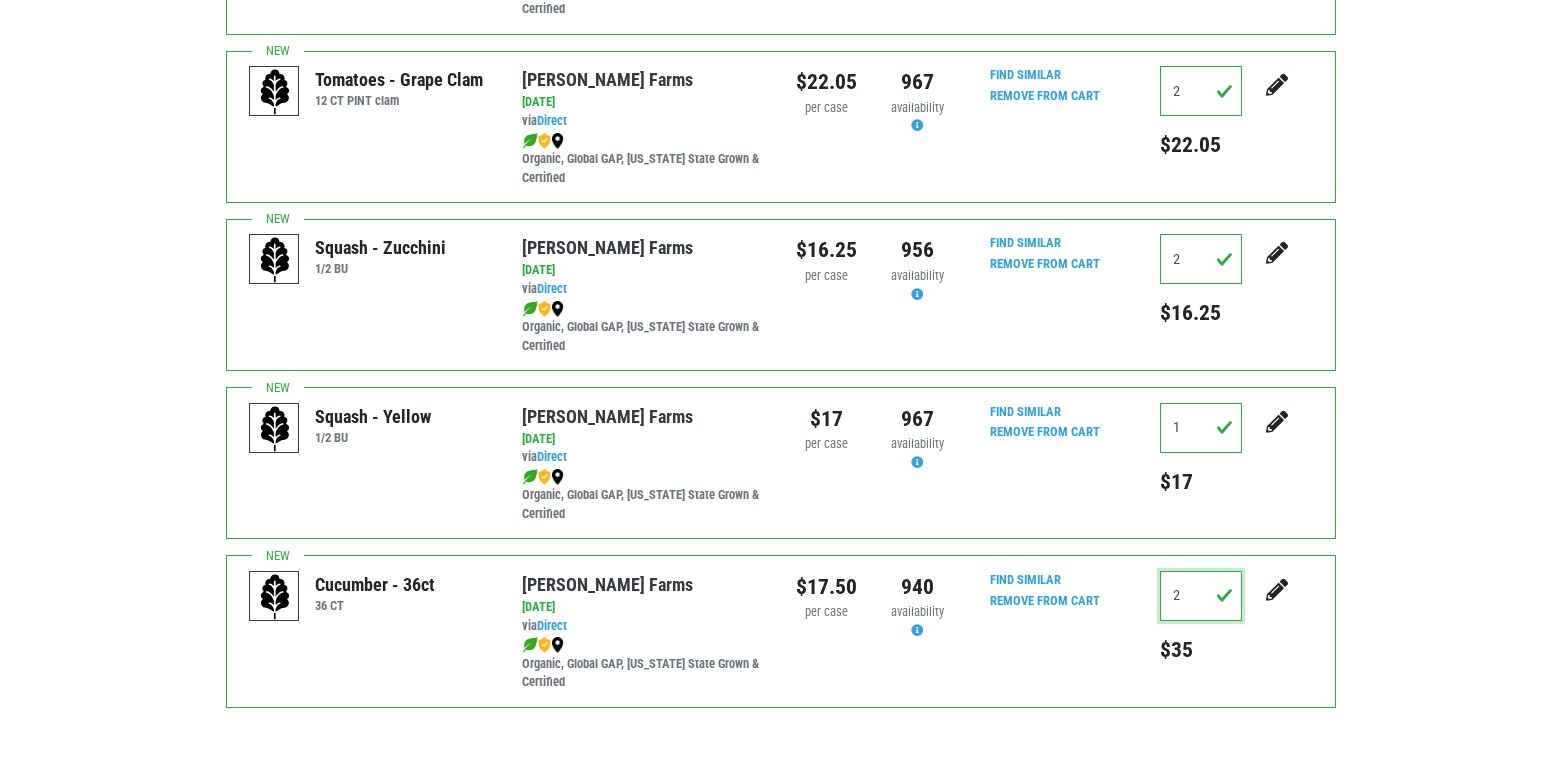 click on "2" at bounding box center [1201, 596] 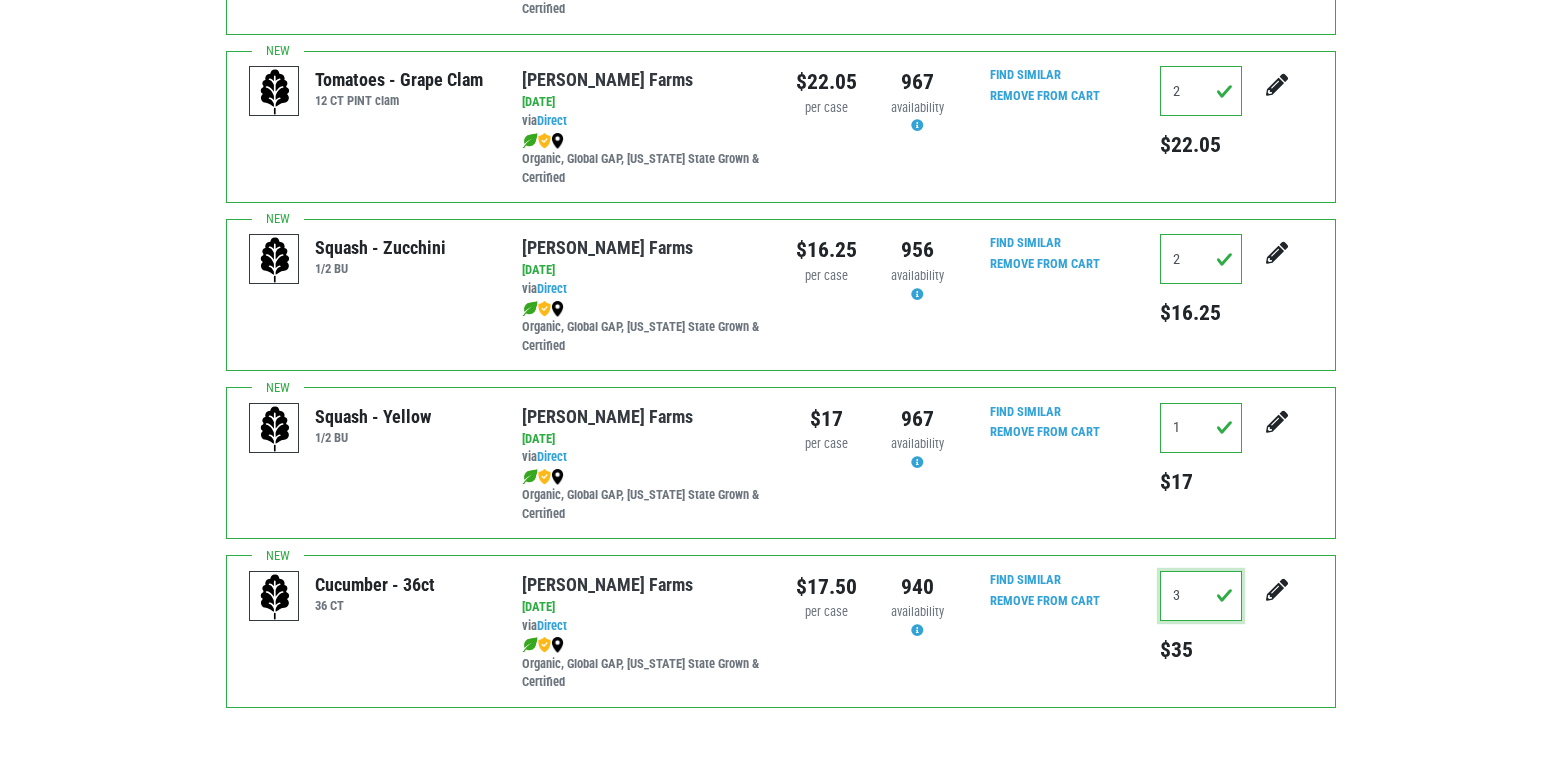type on "3" 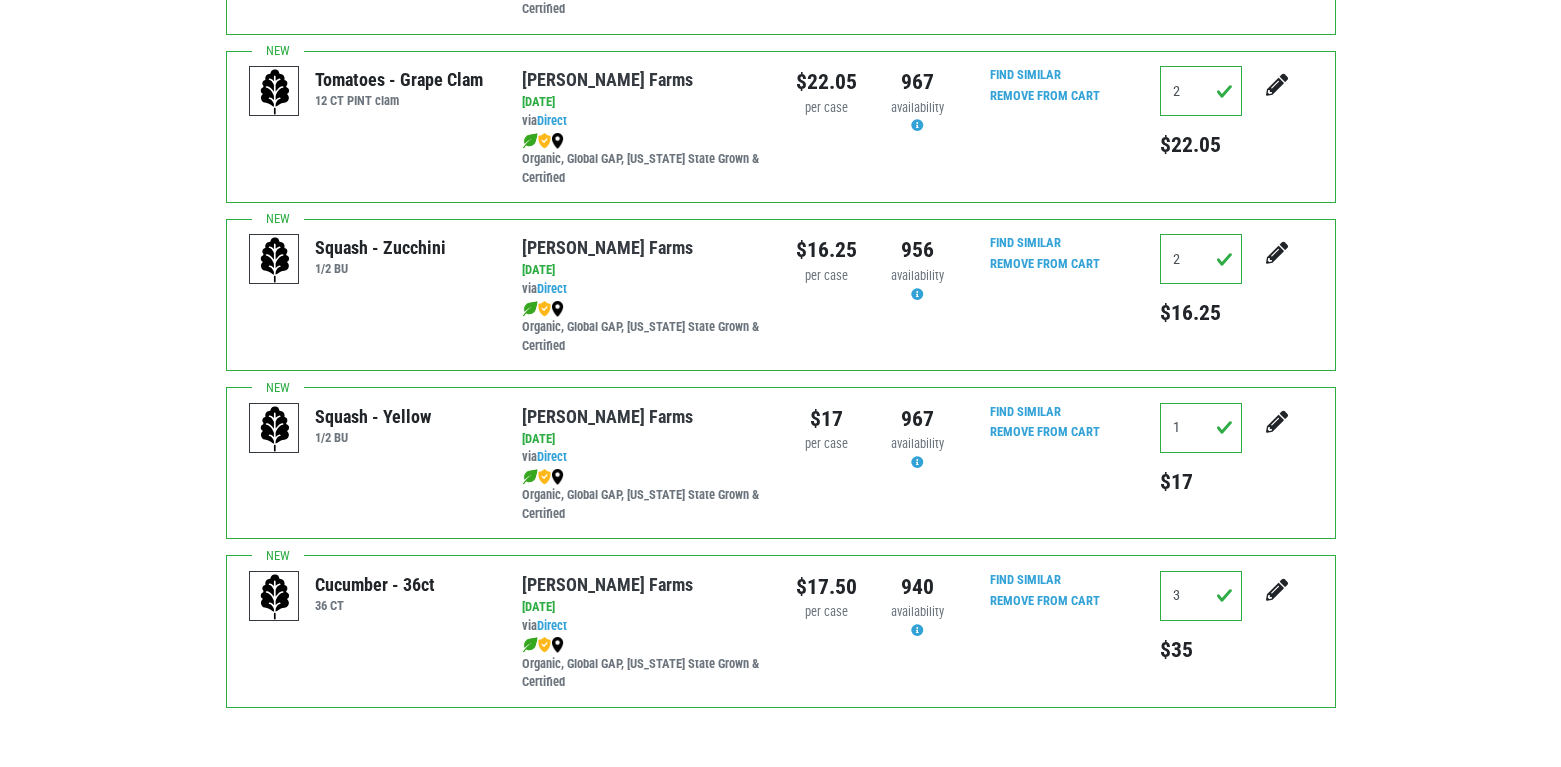 click on "Search
Tops Elbridge, 374, (227 E Main St, Elbridge, NY 13060, USA)
Preferred vendor
Reeves Farms
1100 Reeves Rd, Baldwinsville, NY 13027, USA
Karin Reeves
+1 315 396 5684
karin.reeves@reevesfarms.com
More Details
Hide Details
Purchase
Winter Squash - Spaghetti
1 1/9 BU" at bounding box center [780, 48] 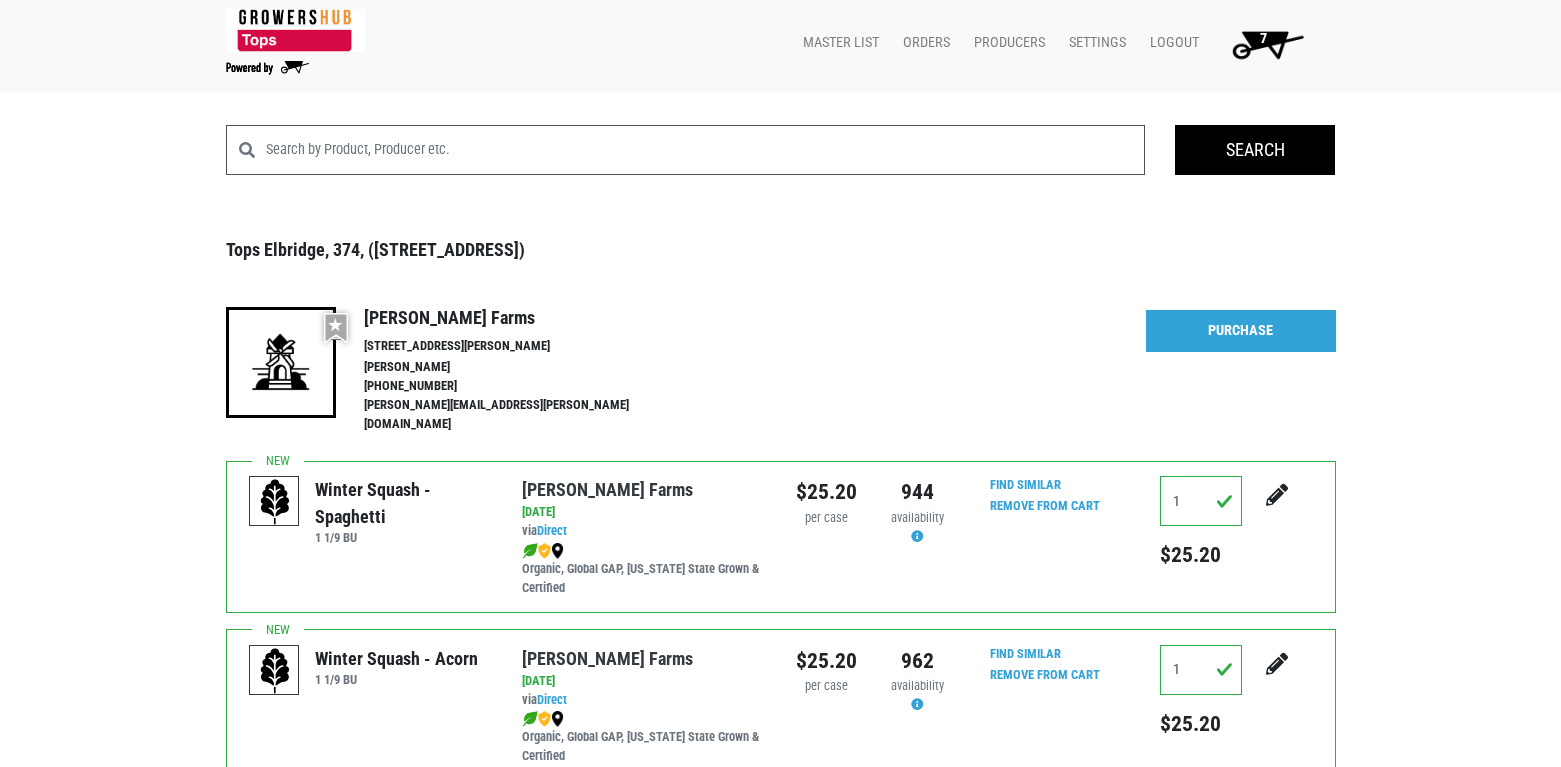scroll, scrollTop: 0, scrollLeft: 0, axis: both 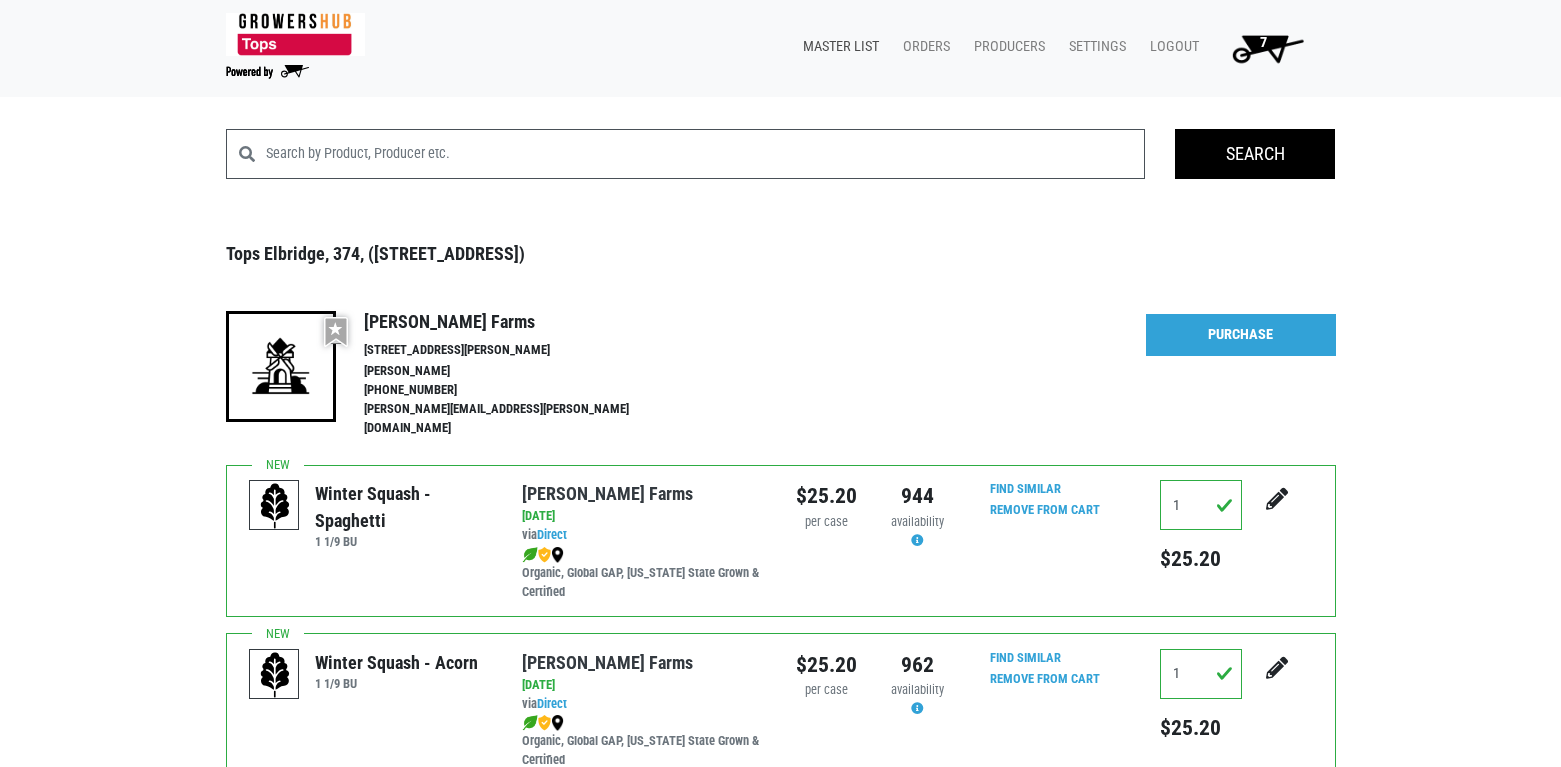 click on "Master List" at bounding box center [837, 47] 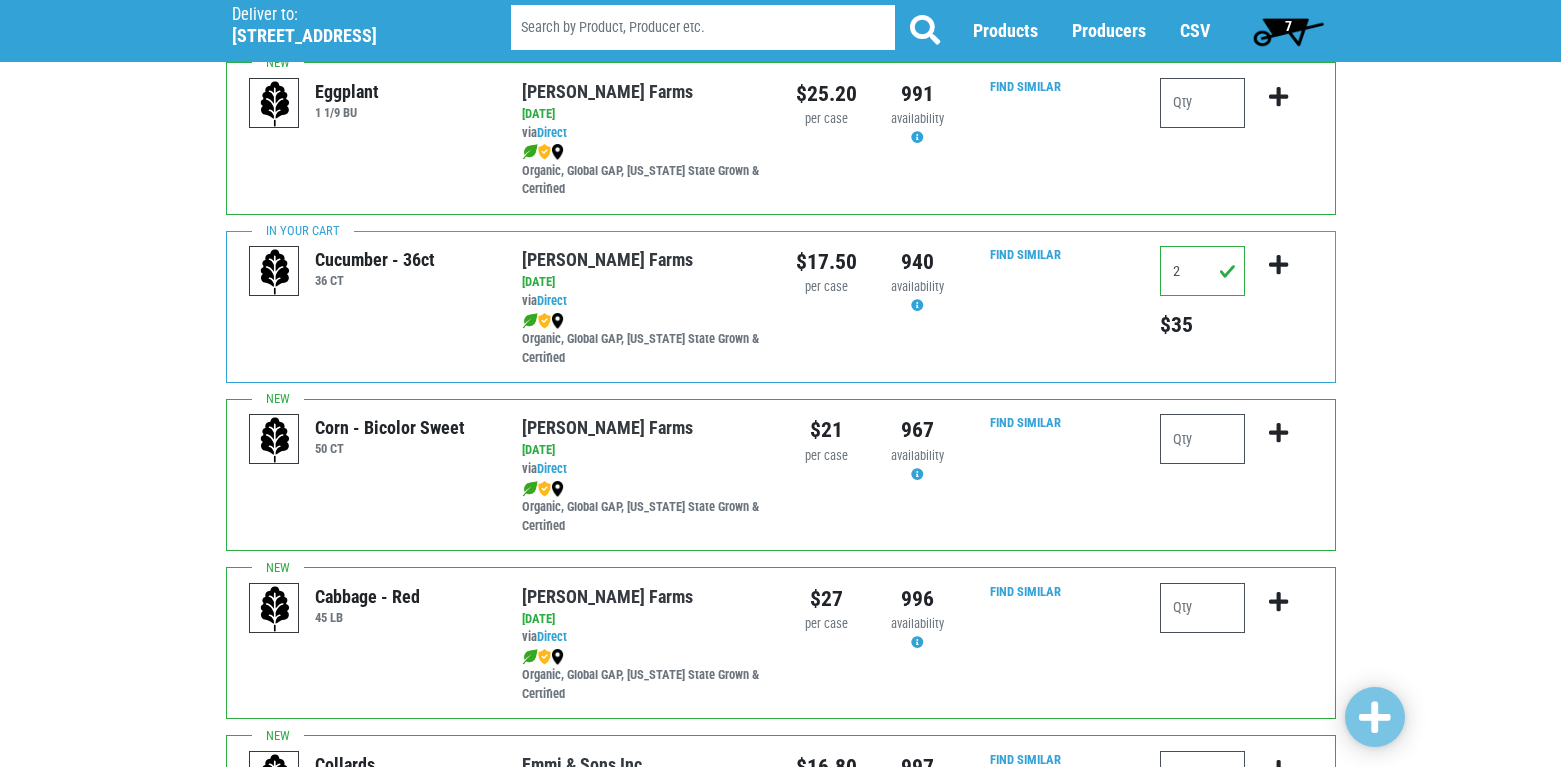 scroll, scrollTop: 1516, scrollLeft: 0, axis: vertical 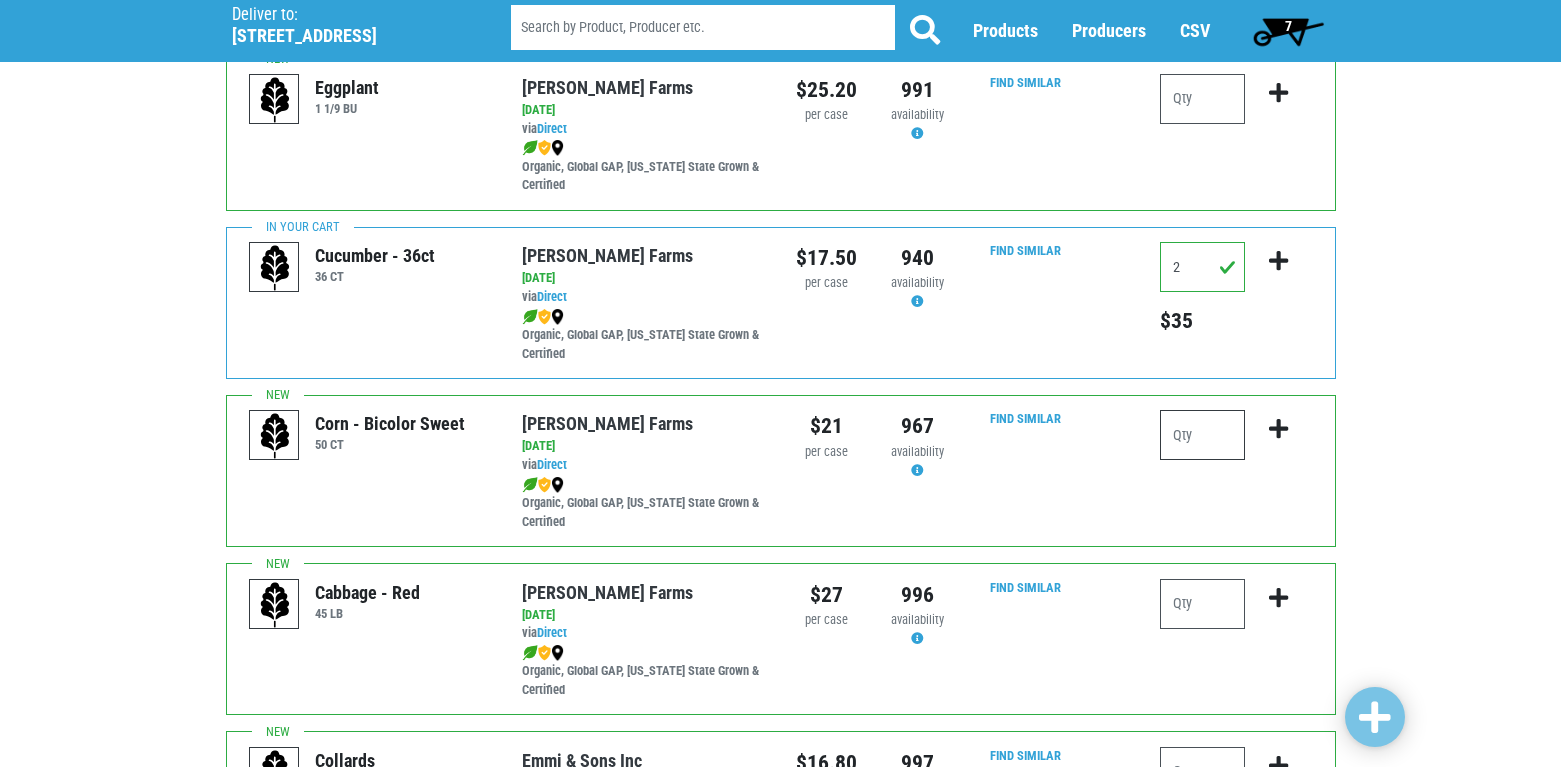 click at bounding box center (1202, 435) 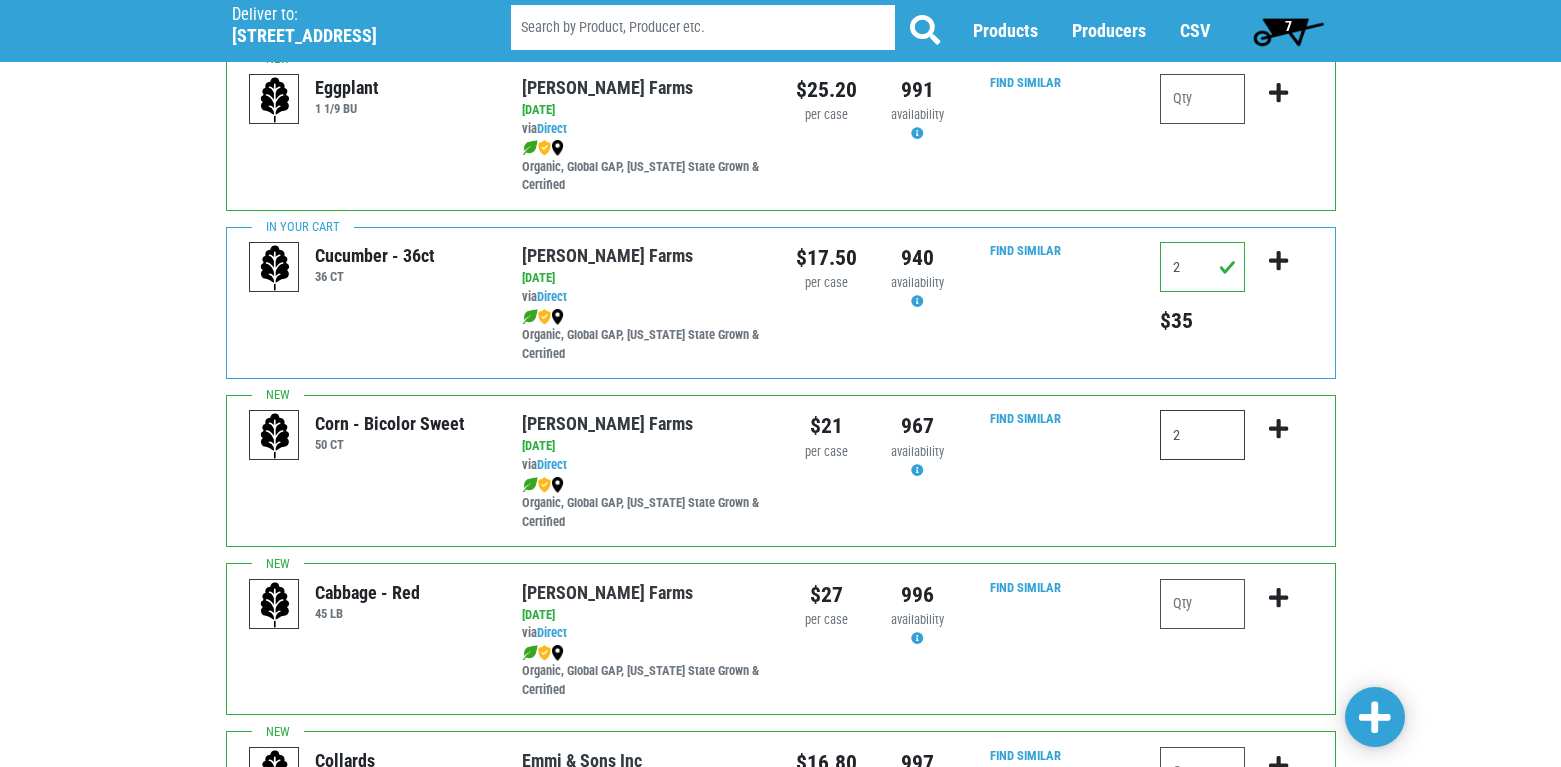 type on "2" 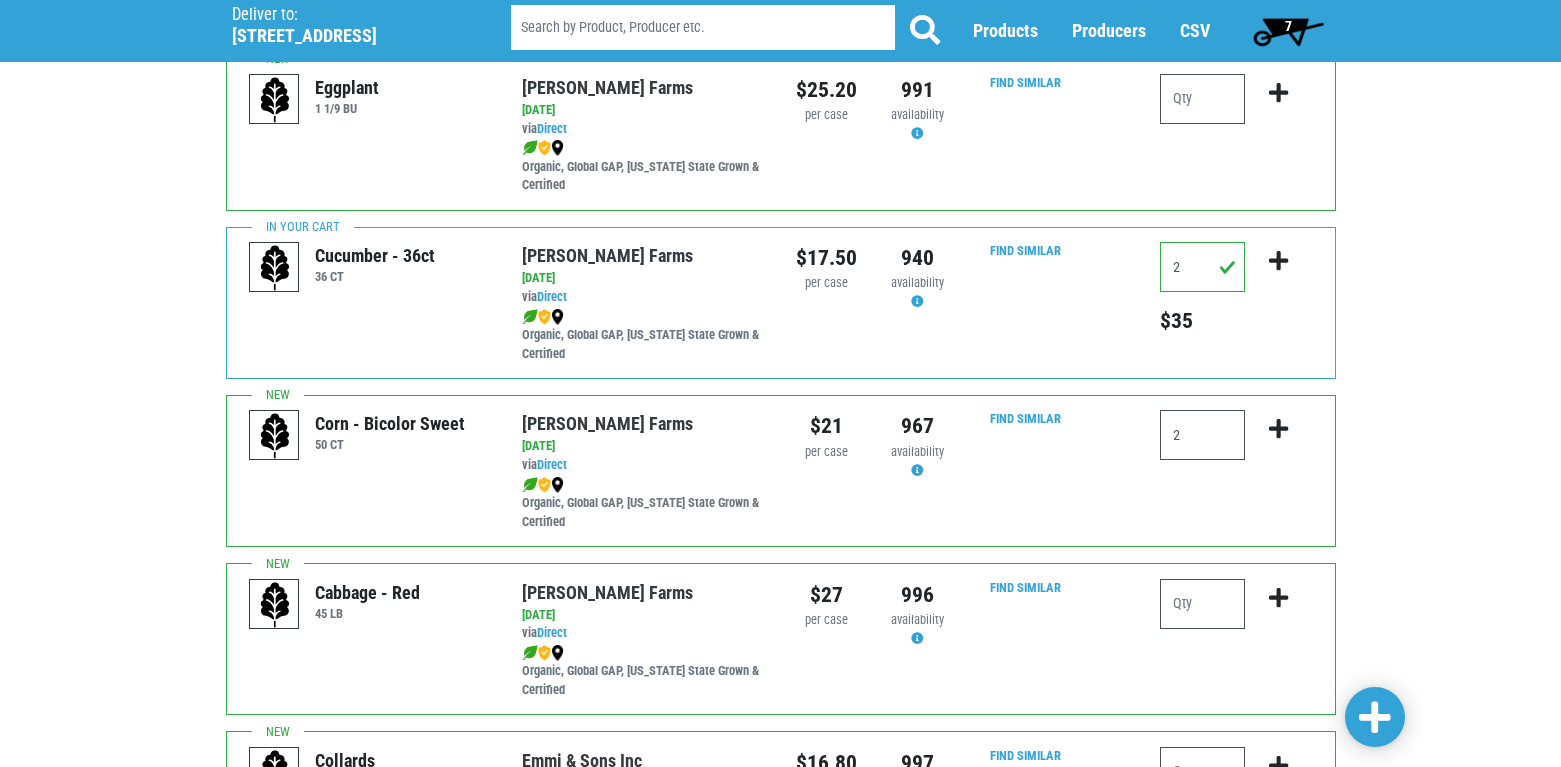 click on "Deliver To
Tops Elbridge, 374 (227 E Main St, Elbridge, NY 13060, USA)
Deliver to:
227 East Main Street
Products
Case
Box
Packaged Goods
Fruits" at bounding box center (780, 111) 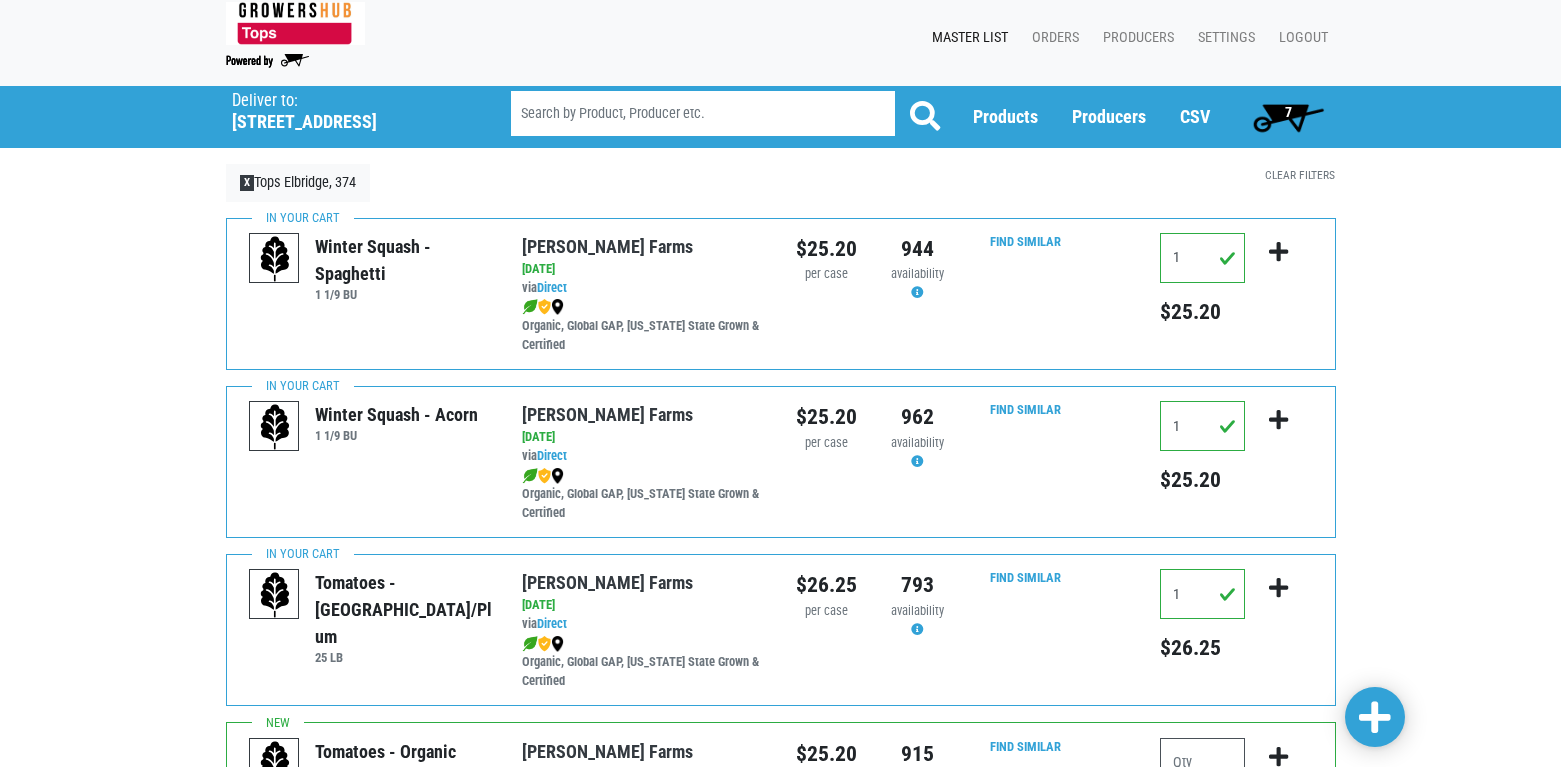 scroll, scrollTop: 0, scrollLeft: 0, axis: both 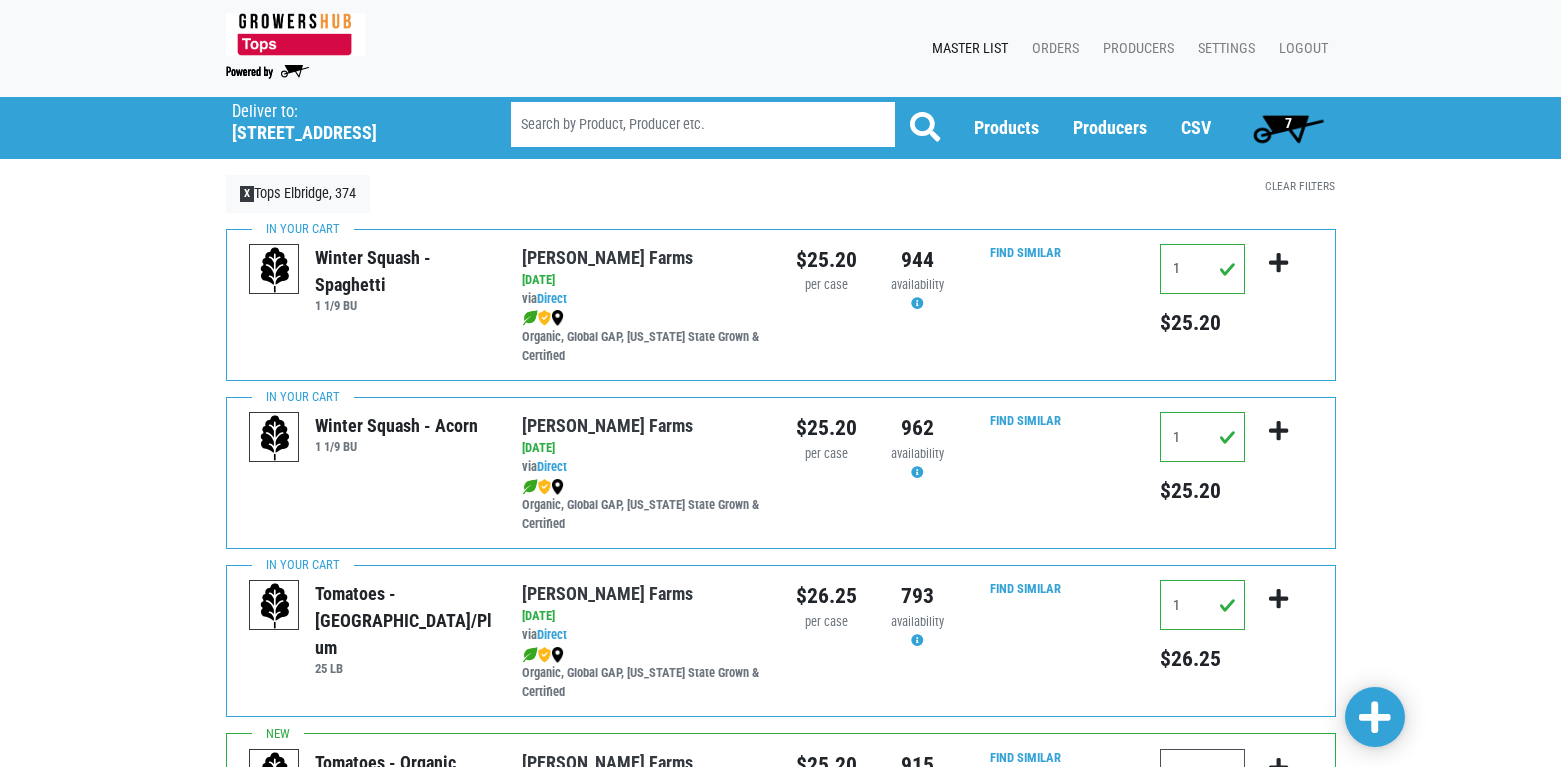 click on "7" at bounding box center [1288, 123] 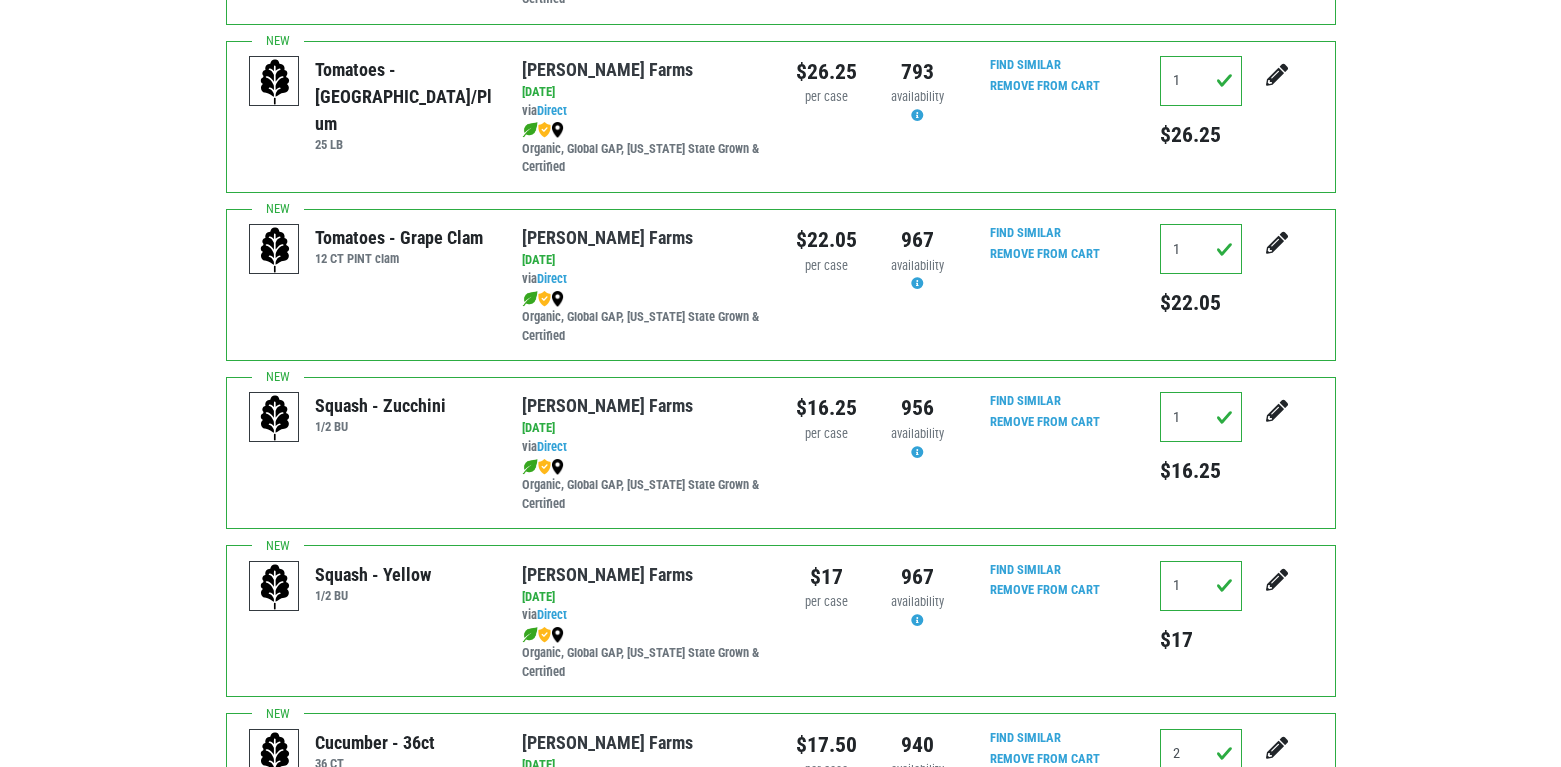 scroll, scrollTop: 719, scrollLeft: 0, axis: vertical 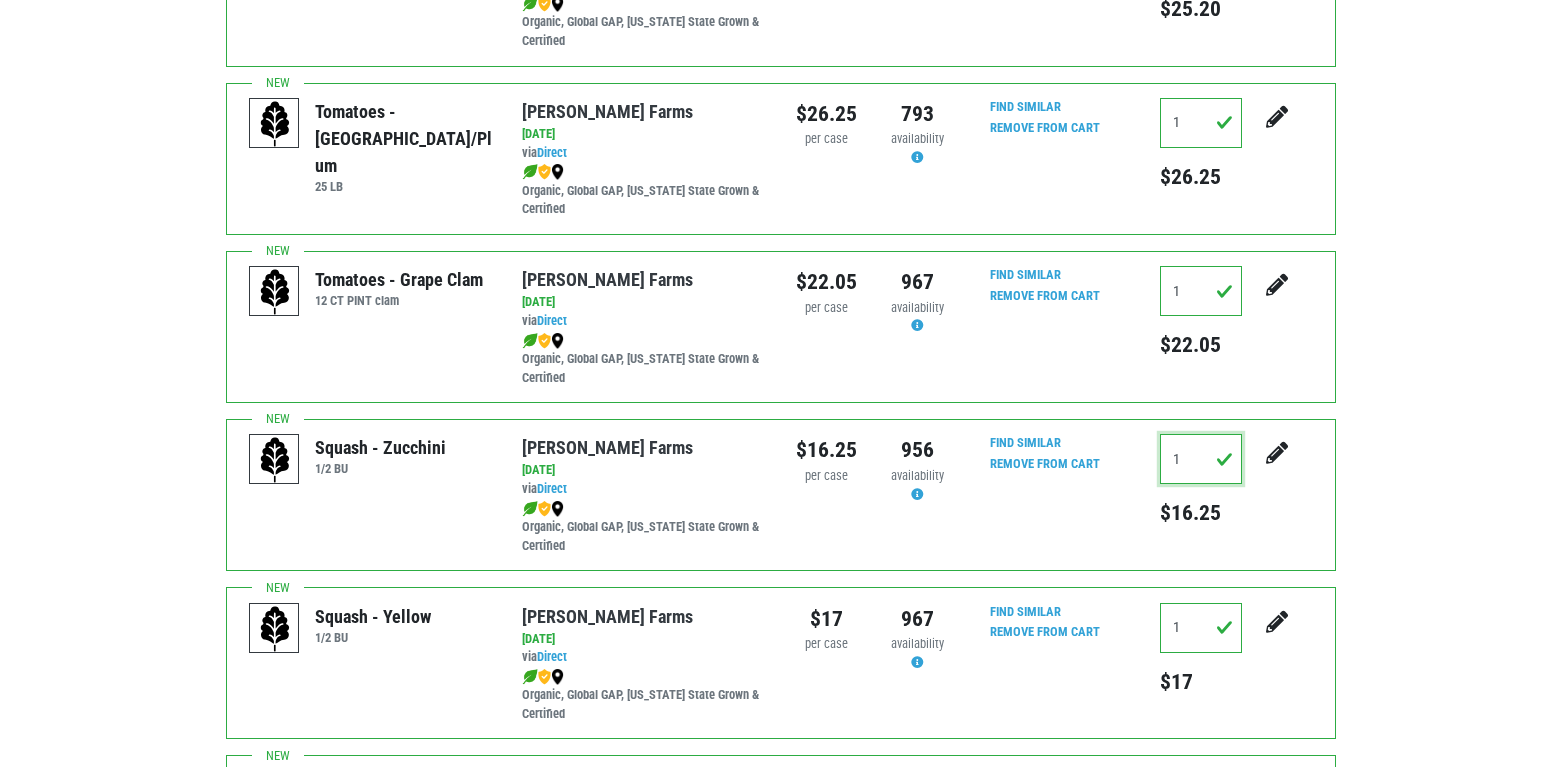 click on "1" at bounding box center (1201, 459) 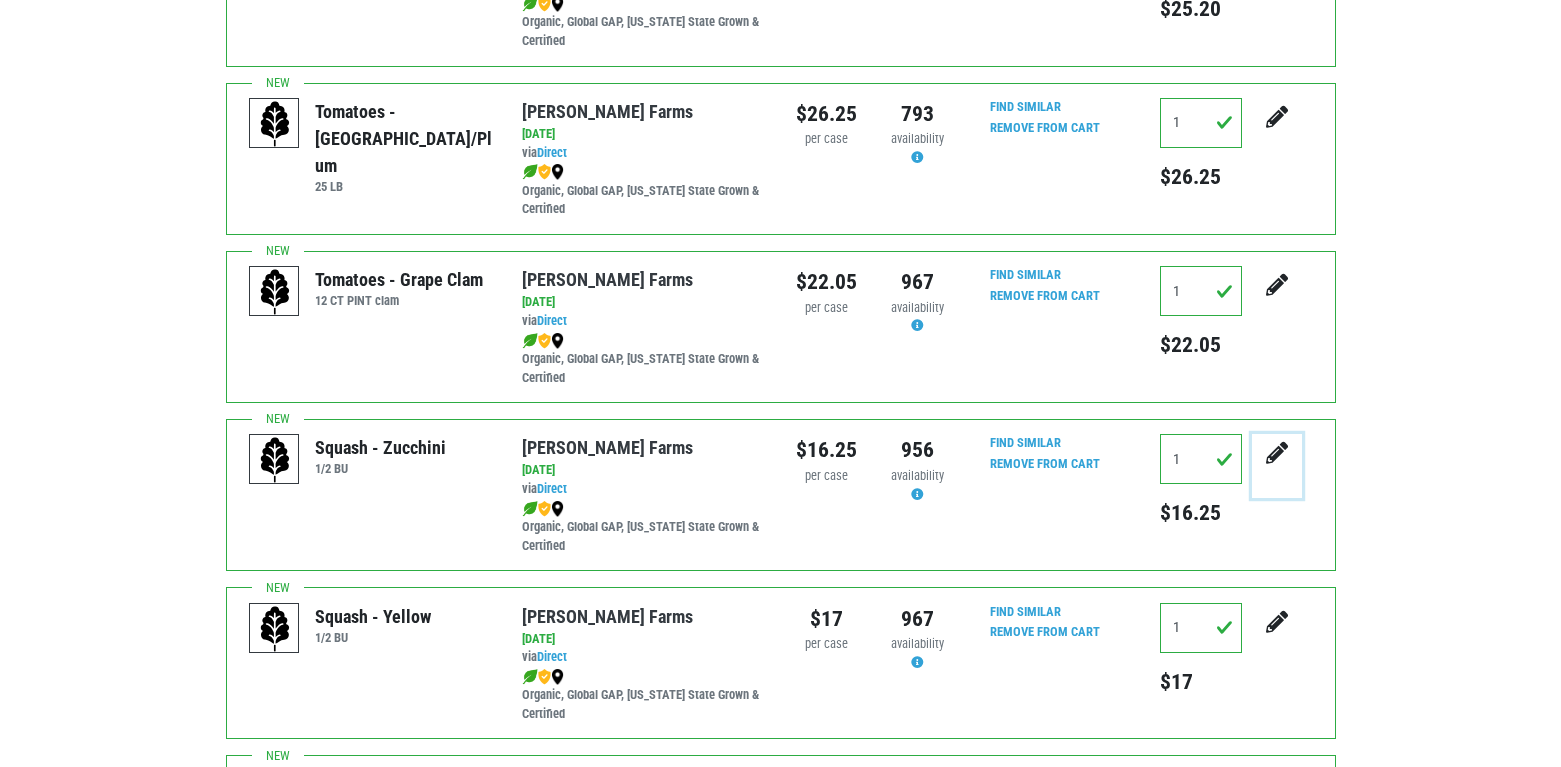 click at bounding box center (1277, -220) 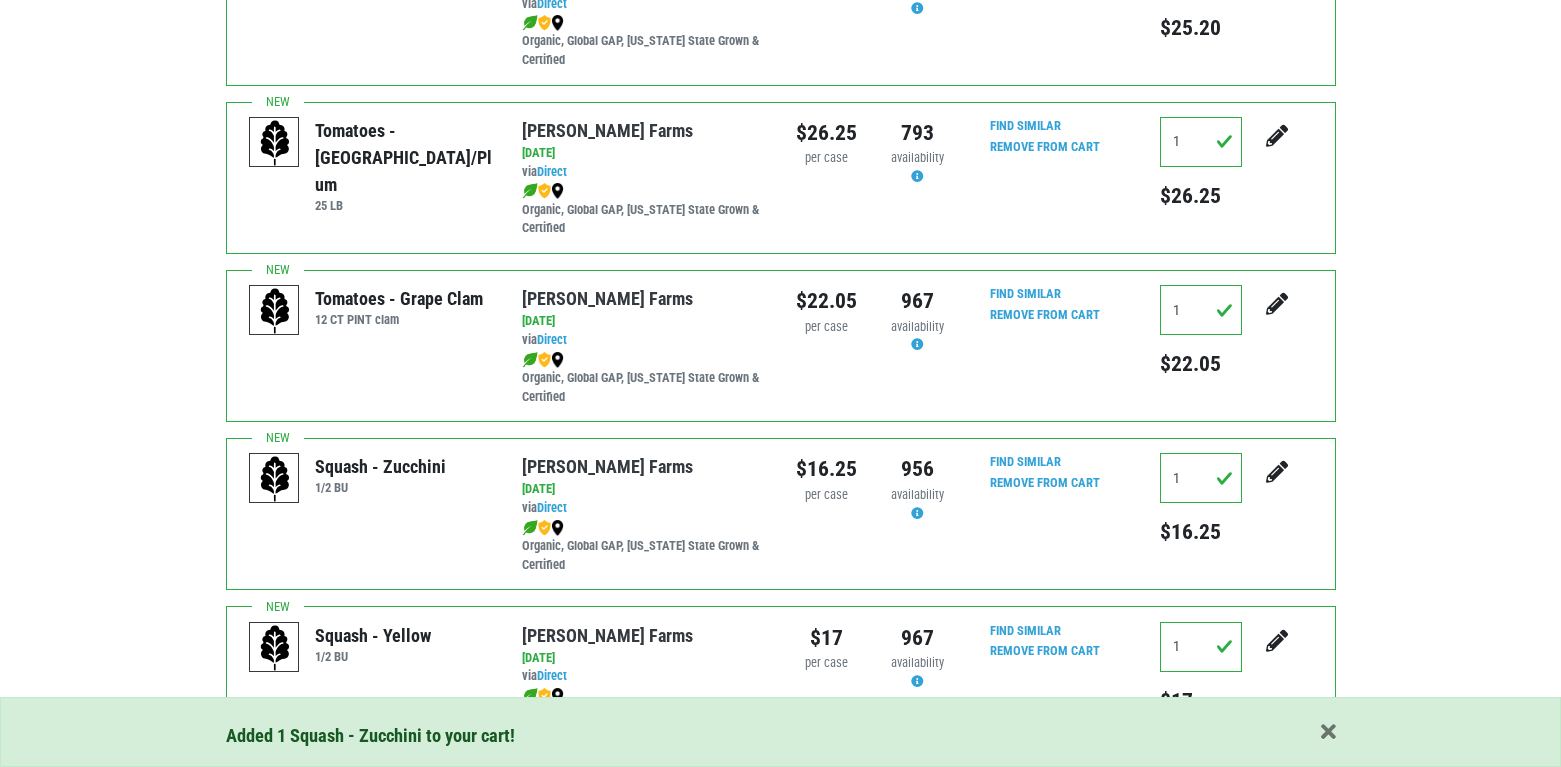 scroll, scrollTop: 800, scrollLeft: 0, axis: vertical 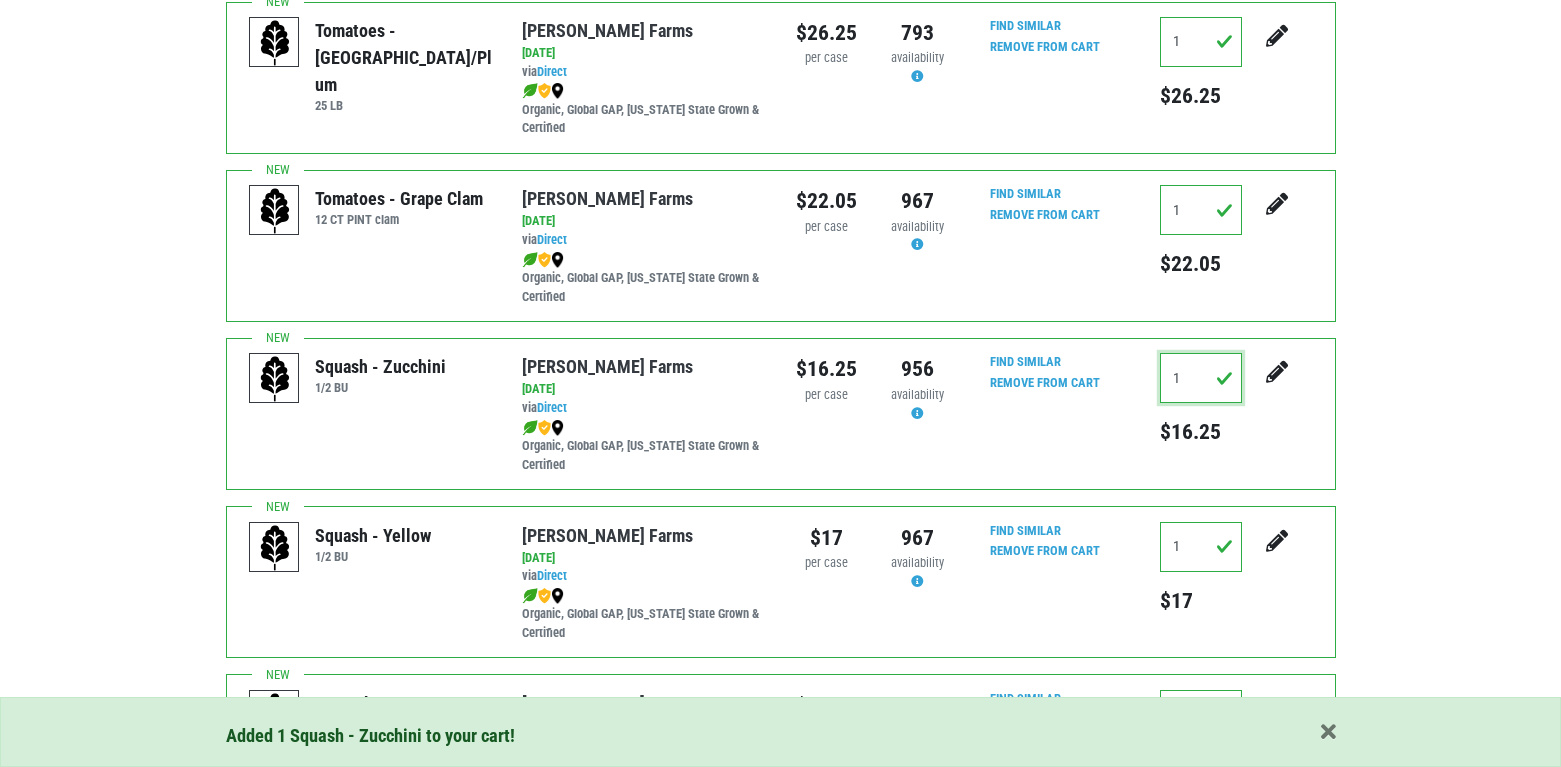 click on "1" at bounding box center (1201, 378) 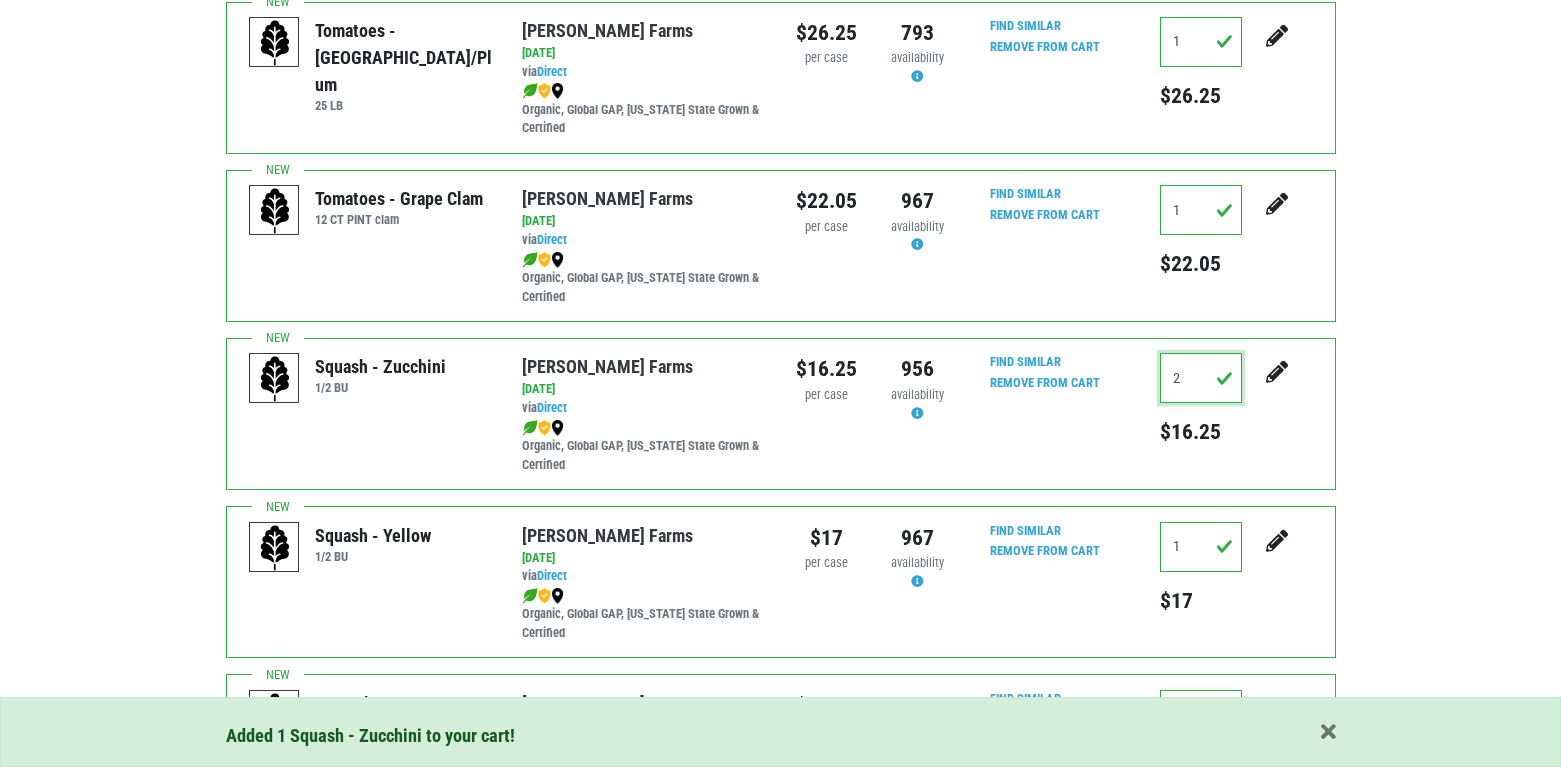 type on "2" 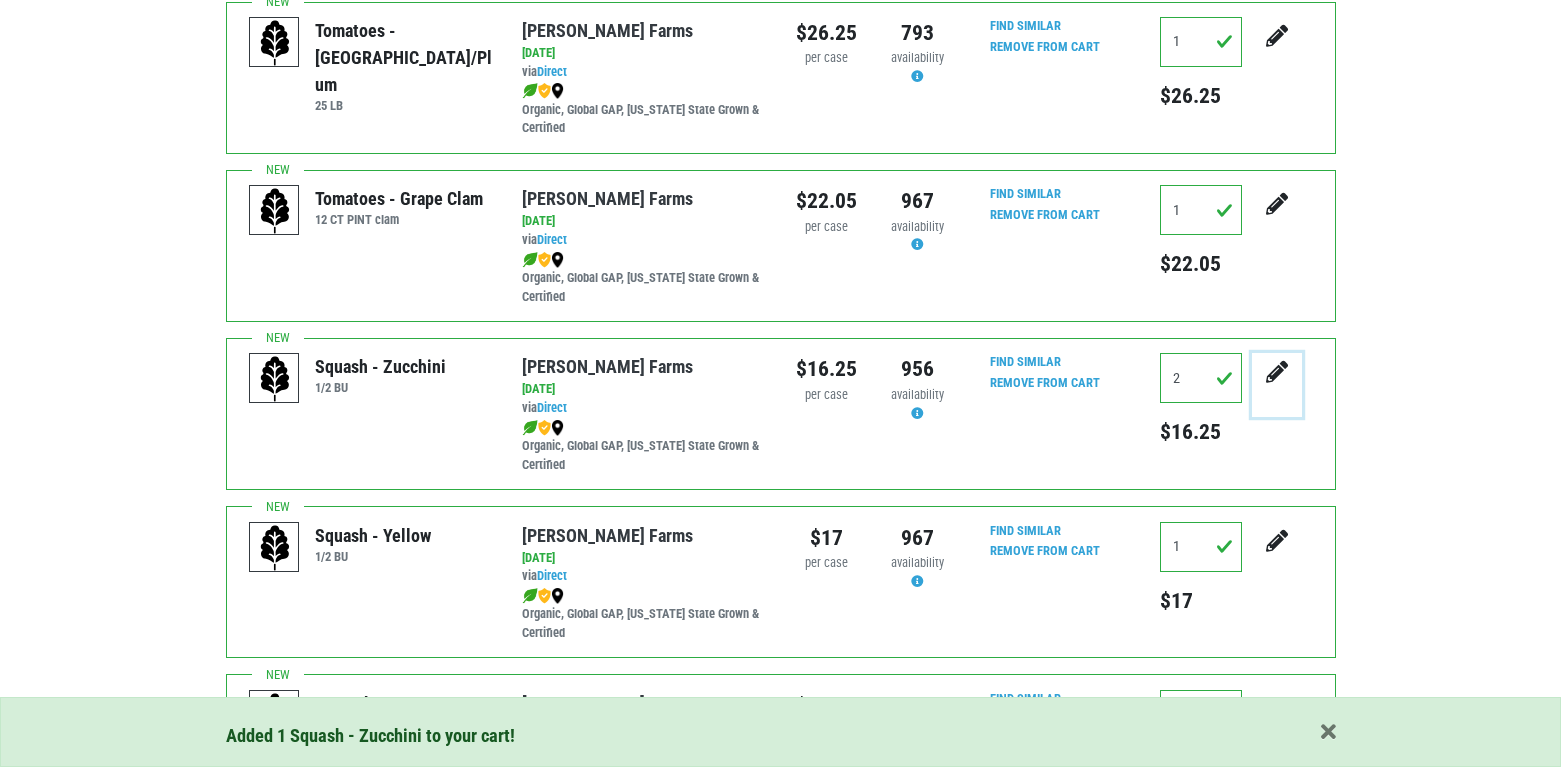 click at bounding box center (1277, -301) 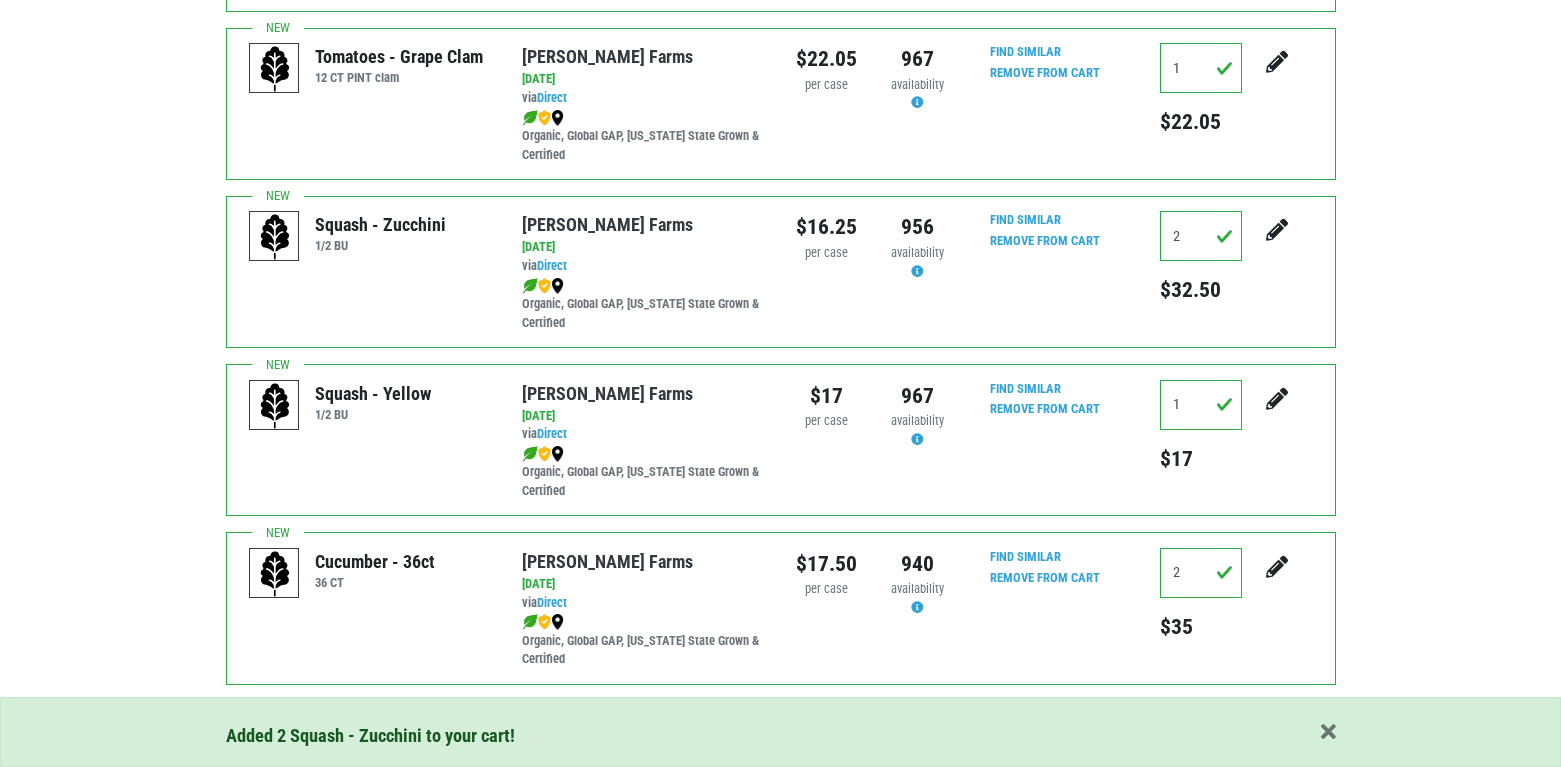 scroll, scrollTop: 900, scrollLeft: 0, axis: vertical 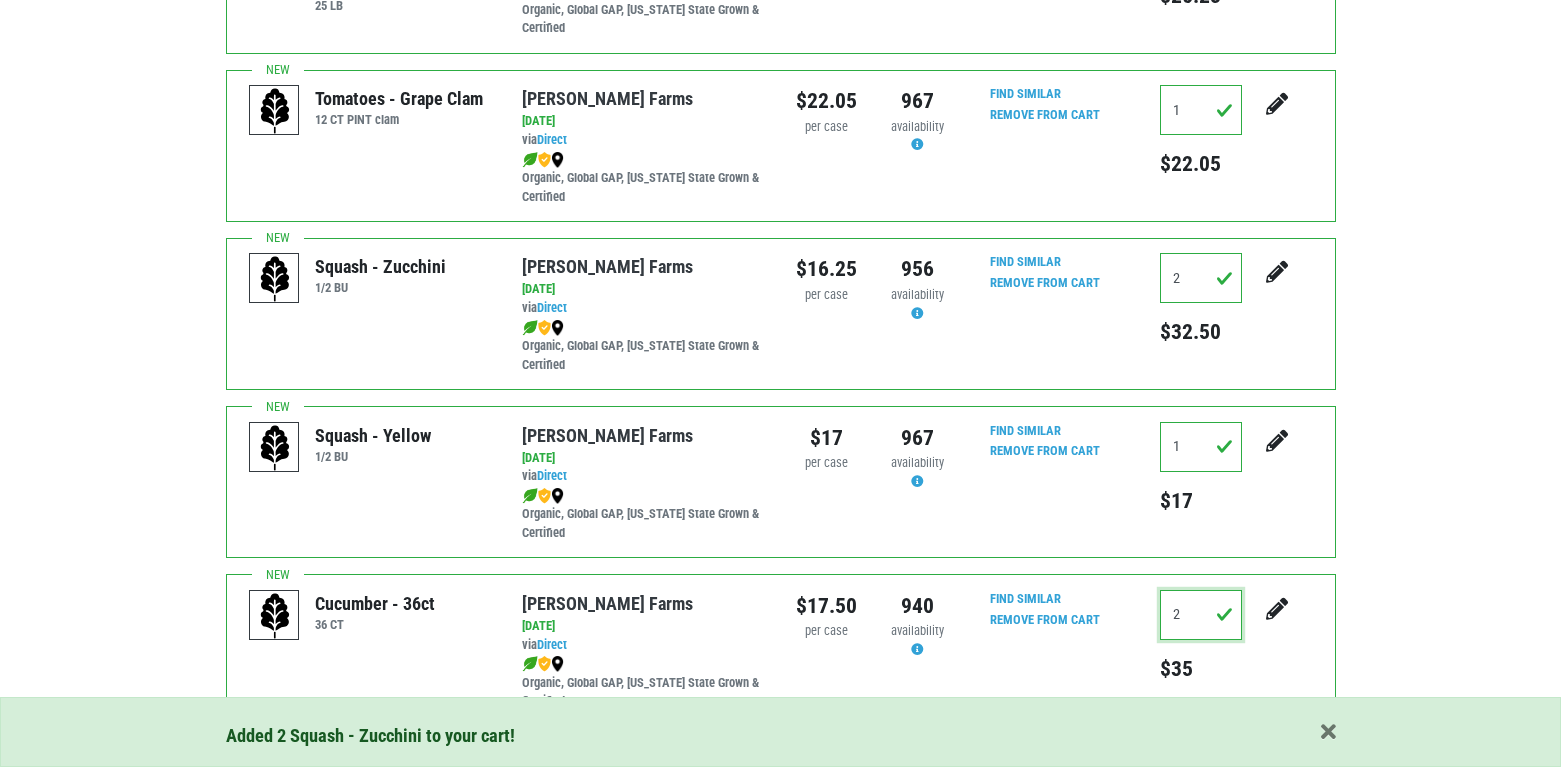 click on "2" at bounding box center (1201, 615) 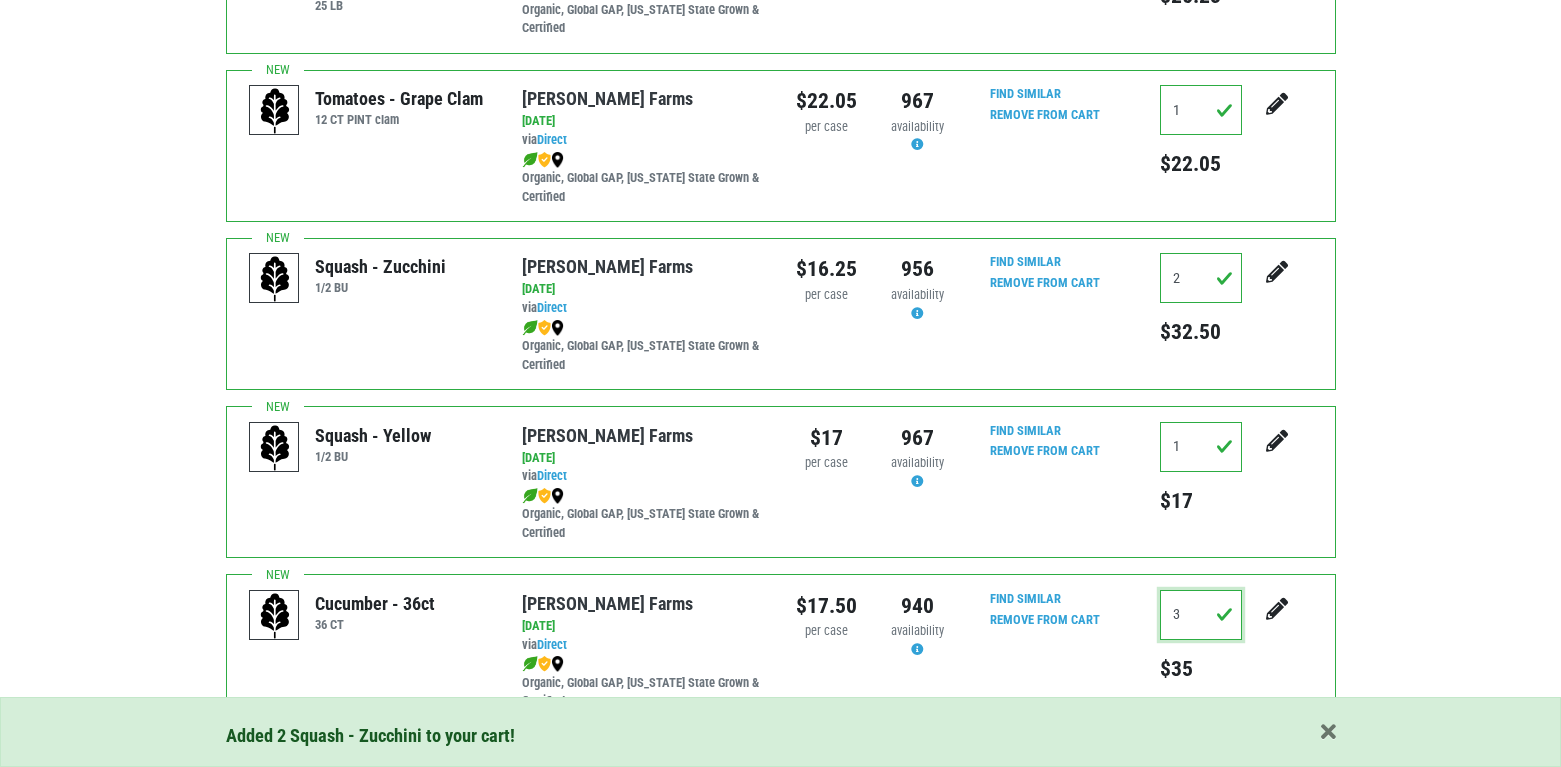 type on "3" 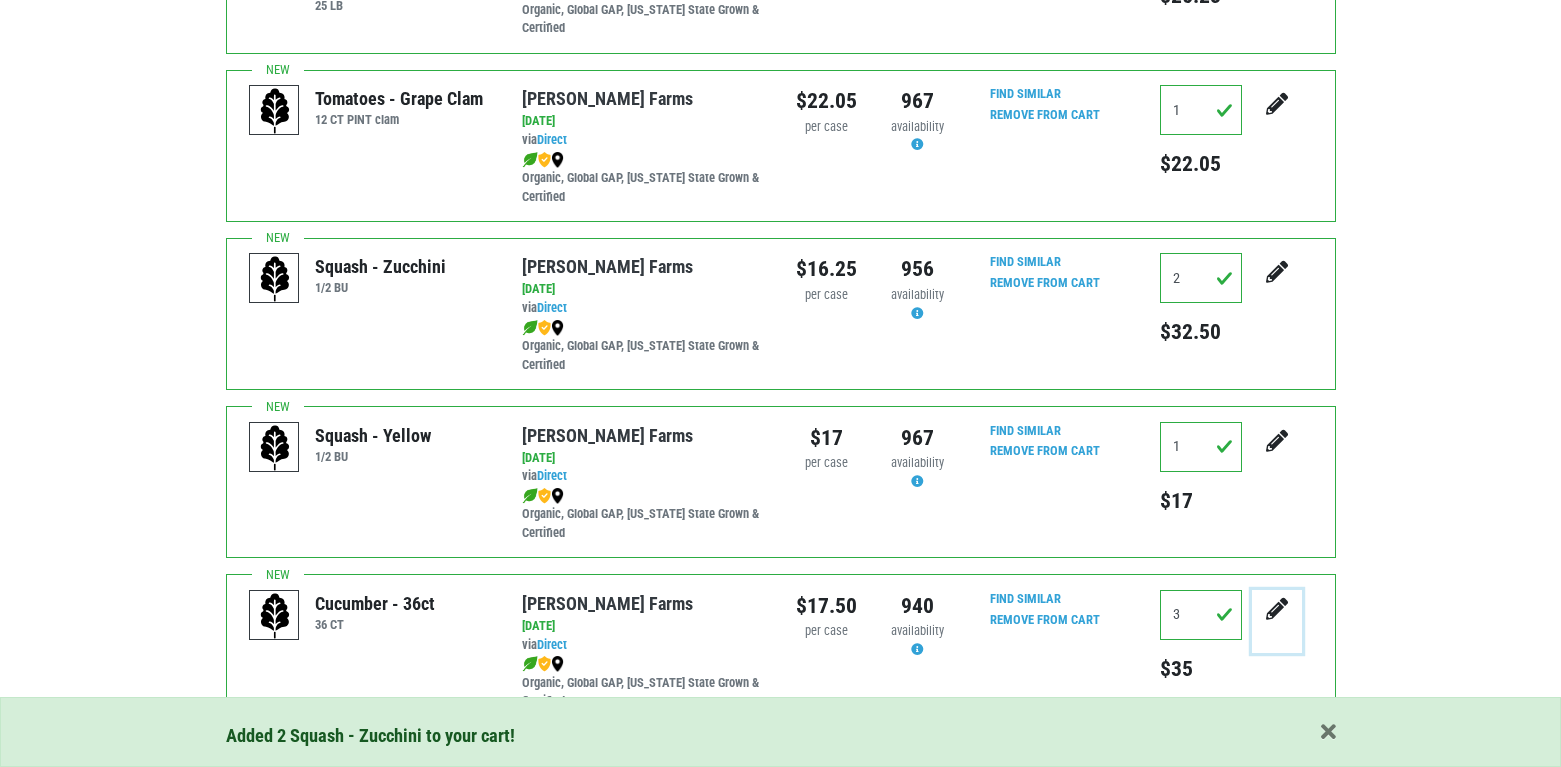 click at bounding box center (1277, -401) 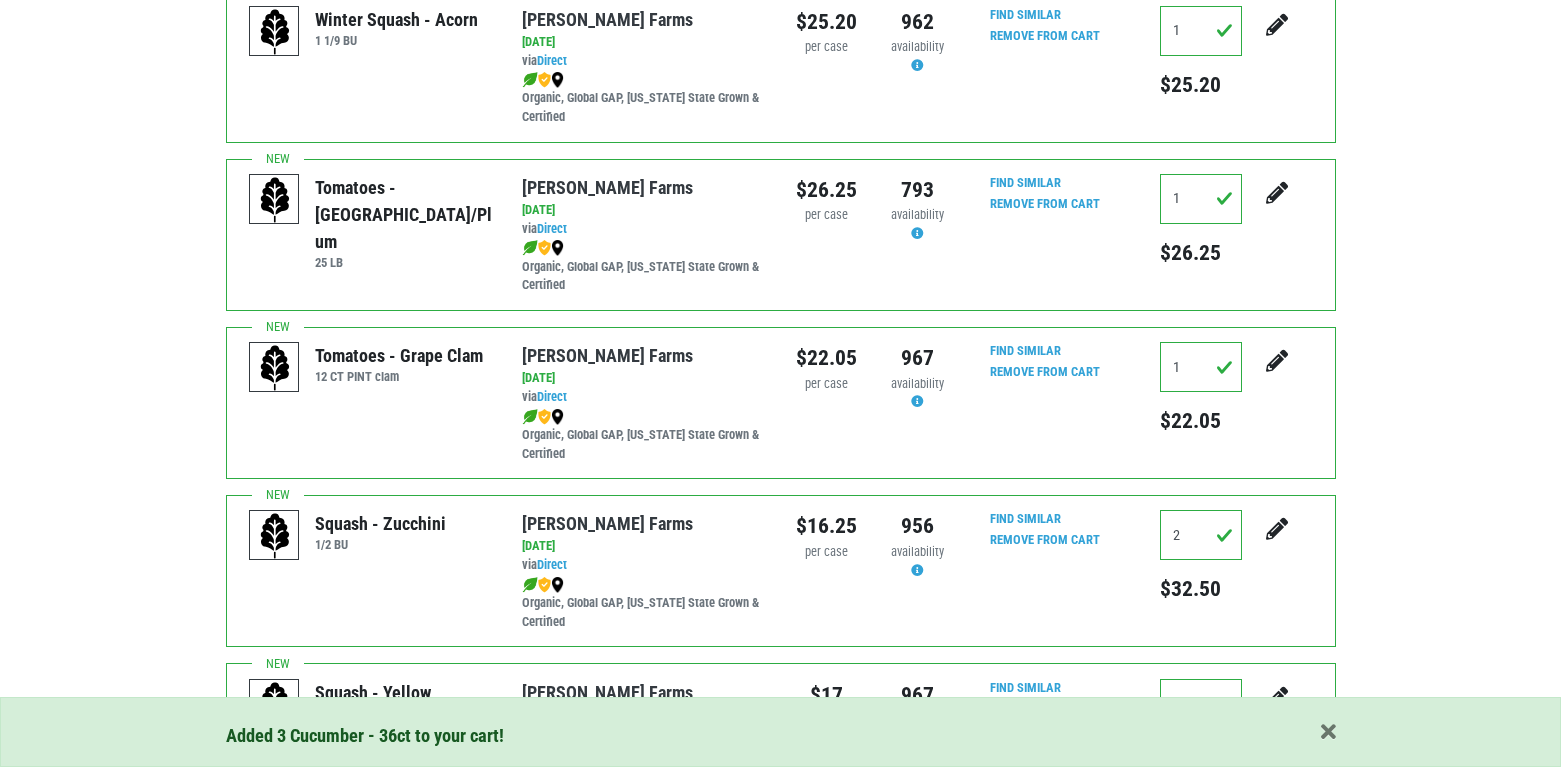 scroll, scrollTop: 700, scrollLeft: 0, axis: vertical 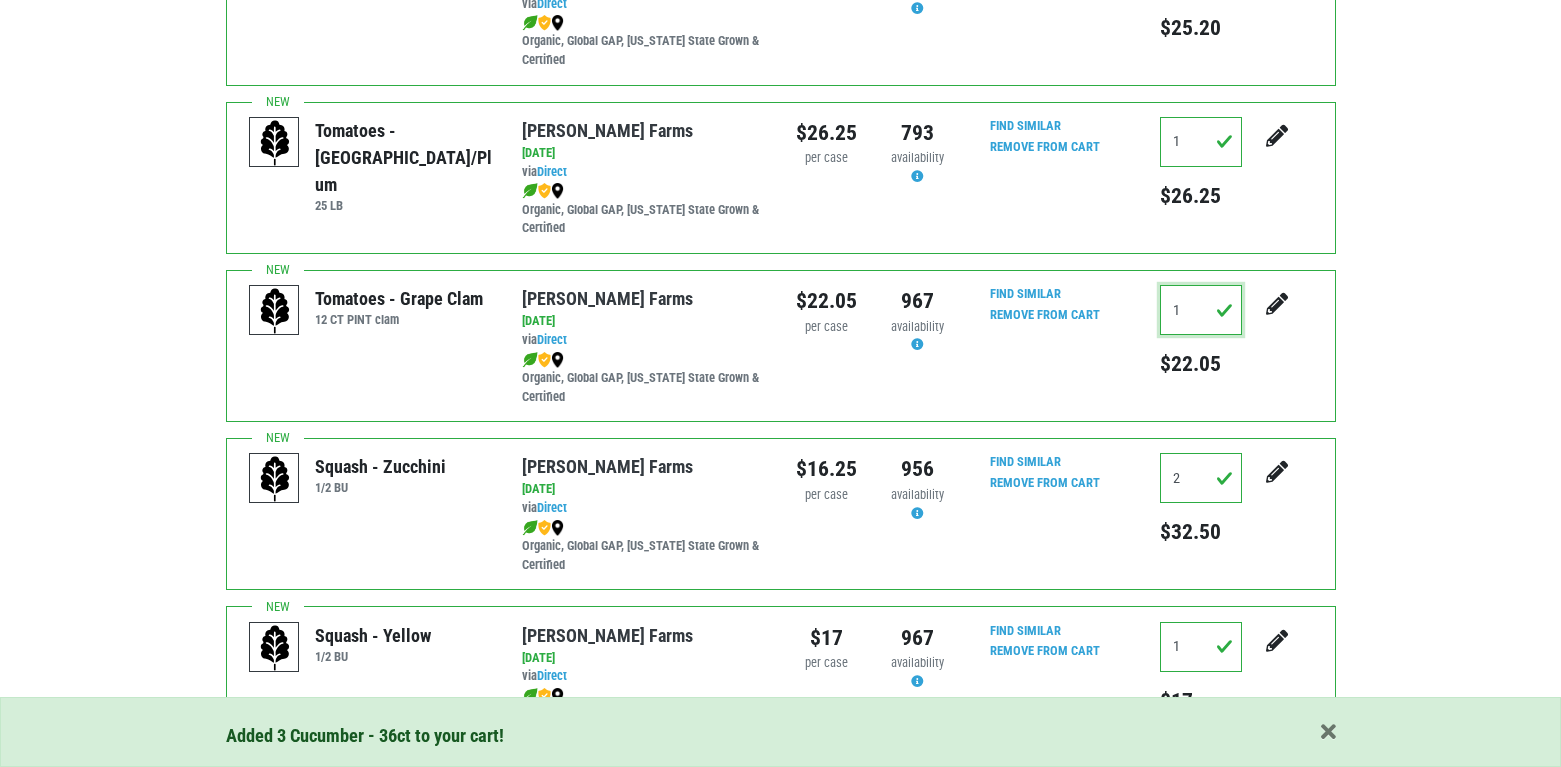 click on "1" at bounding box center (1201, 310) 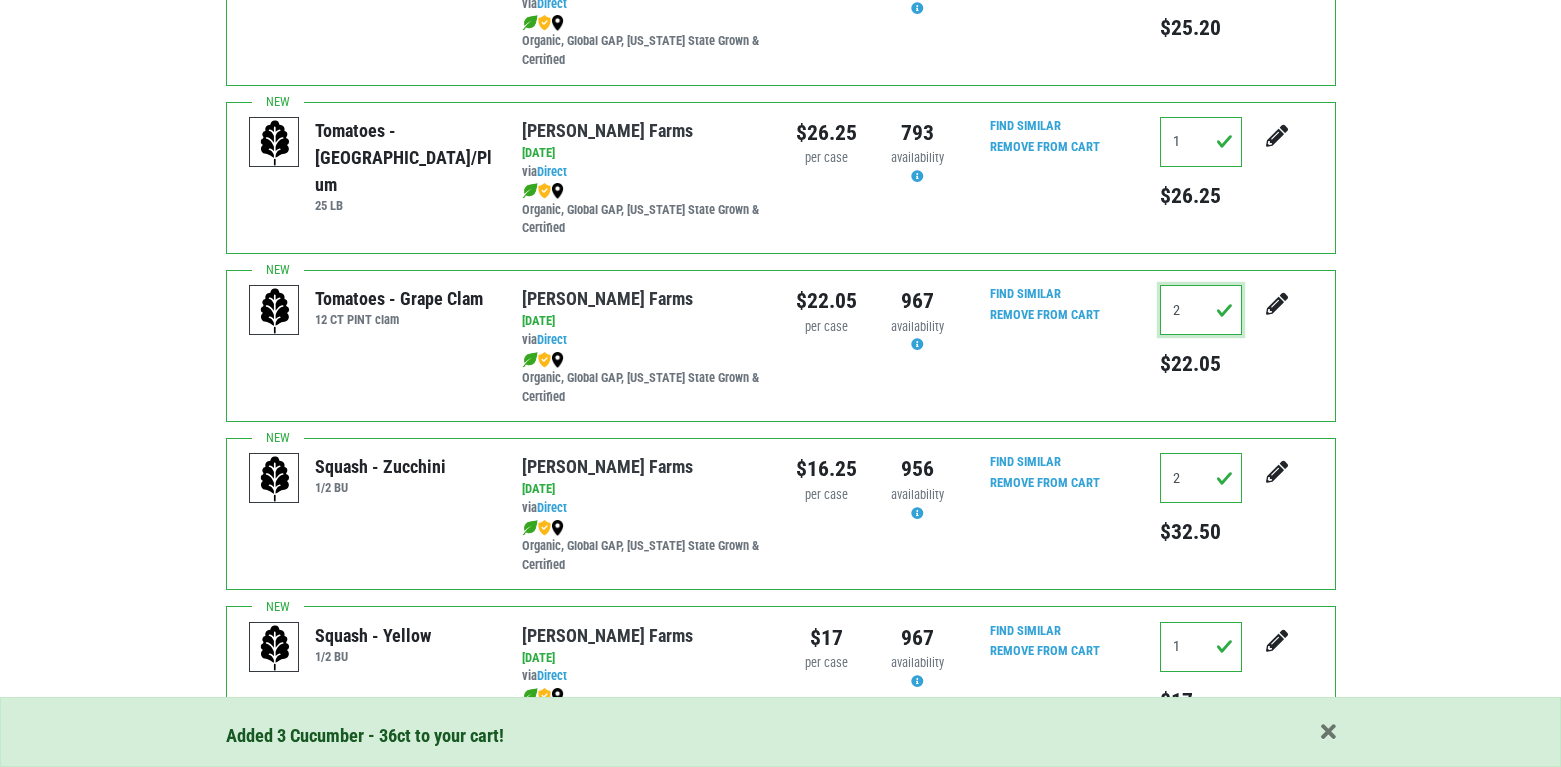 click on "2" at bounding box center [1201, 310] 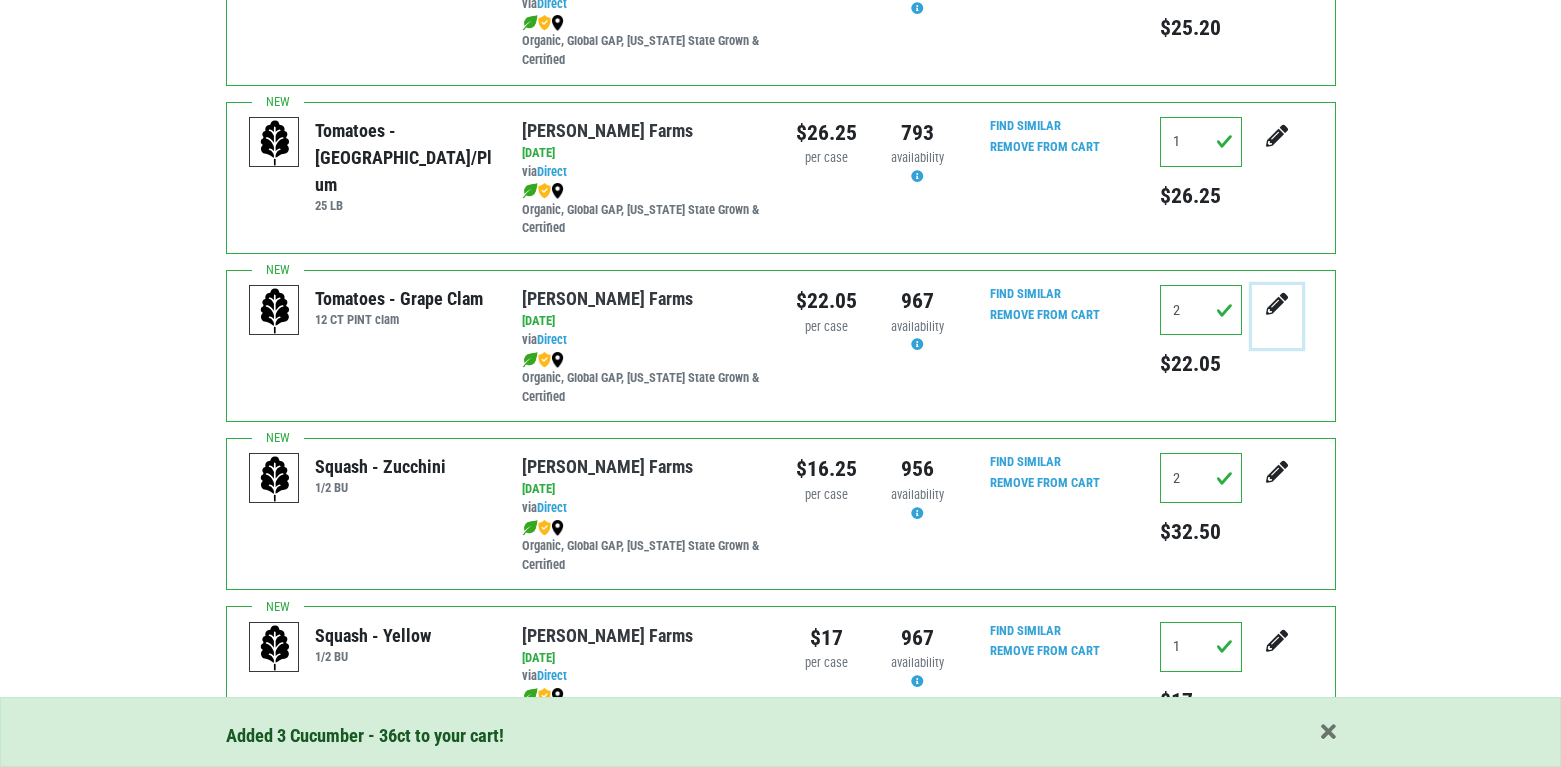 click at bounding box center [1277, -201] 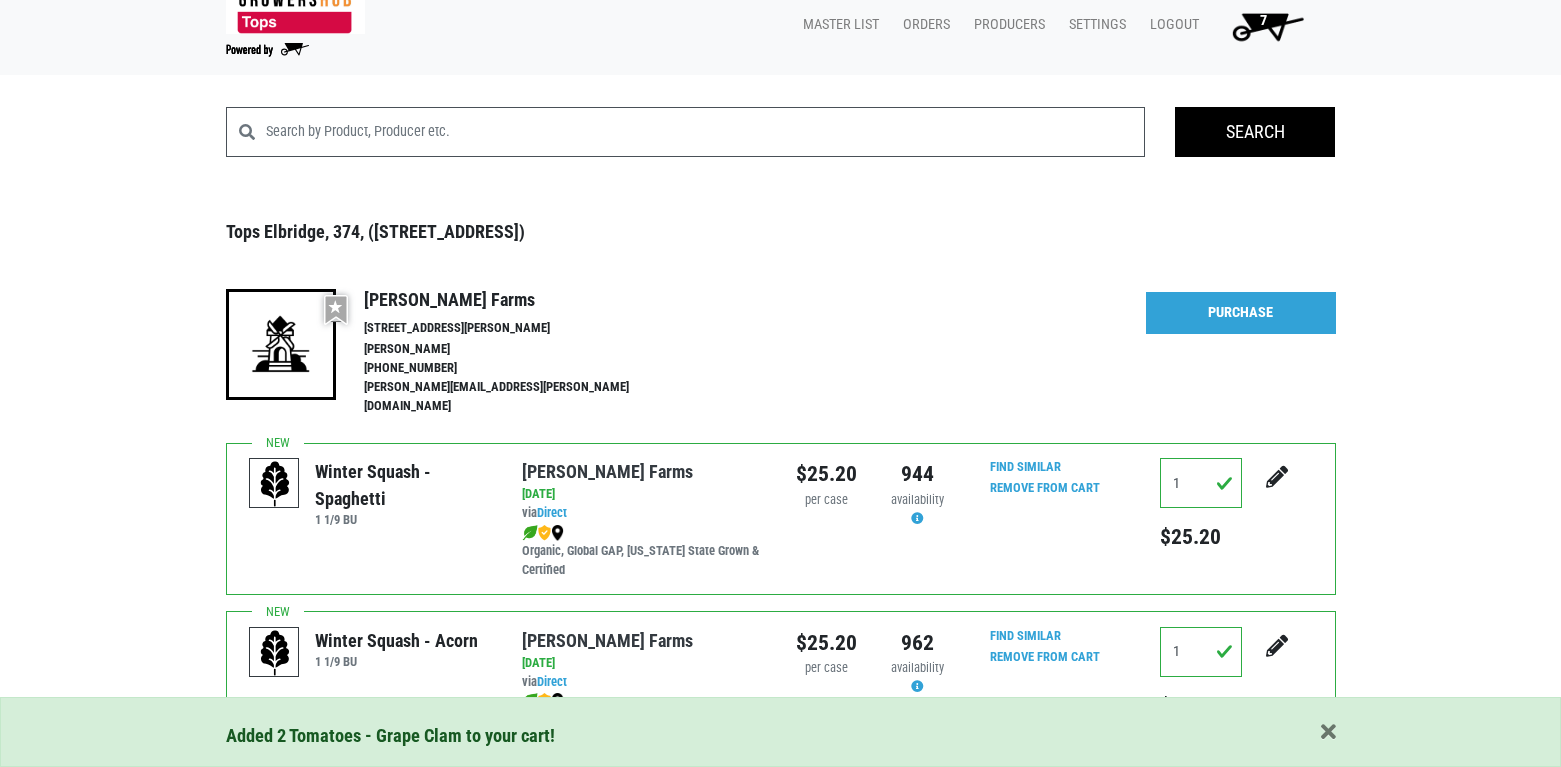 scroll, scrollTop: 0, scrollLeft: 0, axis: both 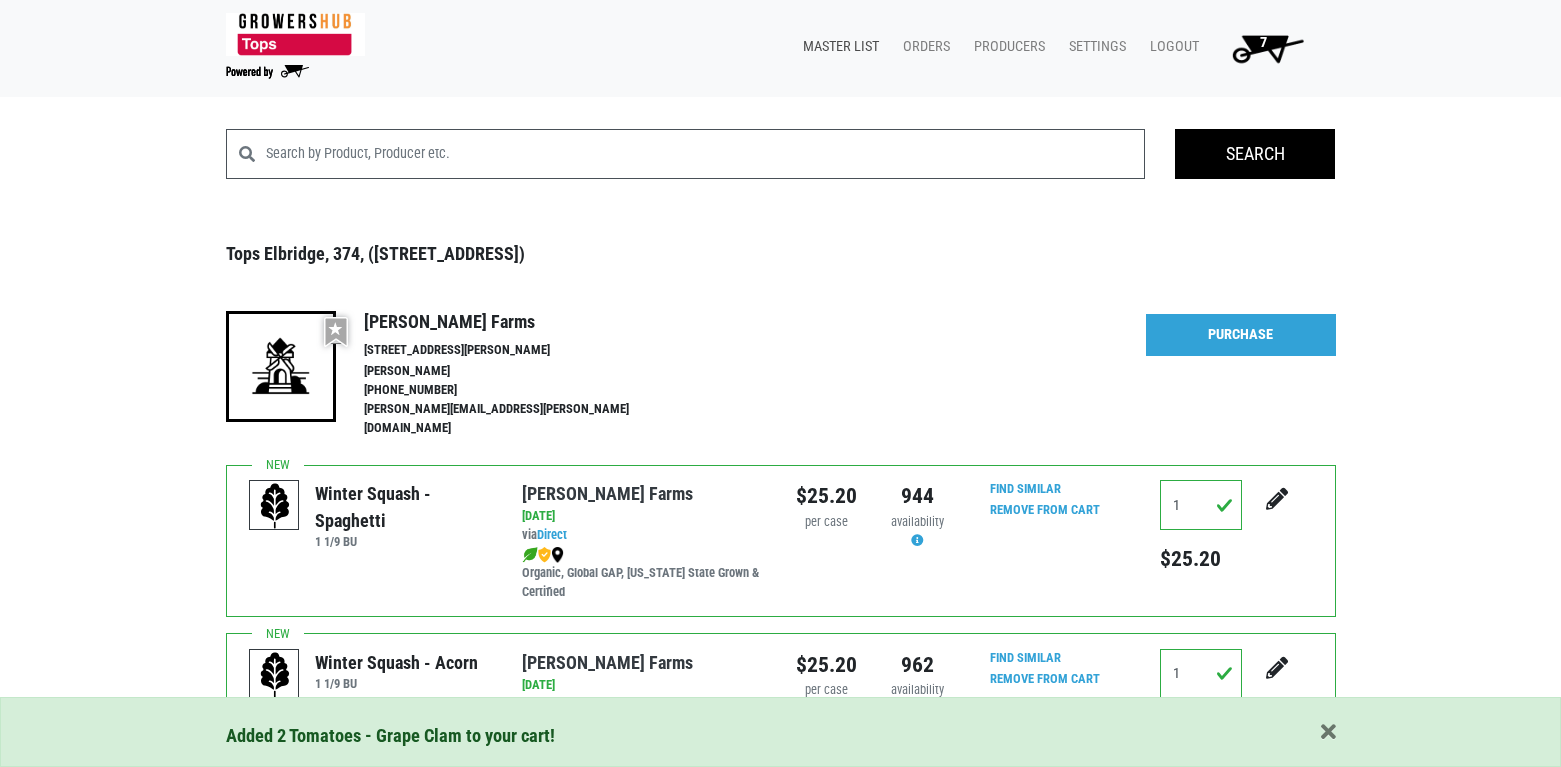 click on "Master List" at bounding box center (837, 47) 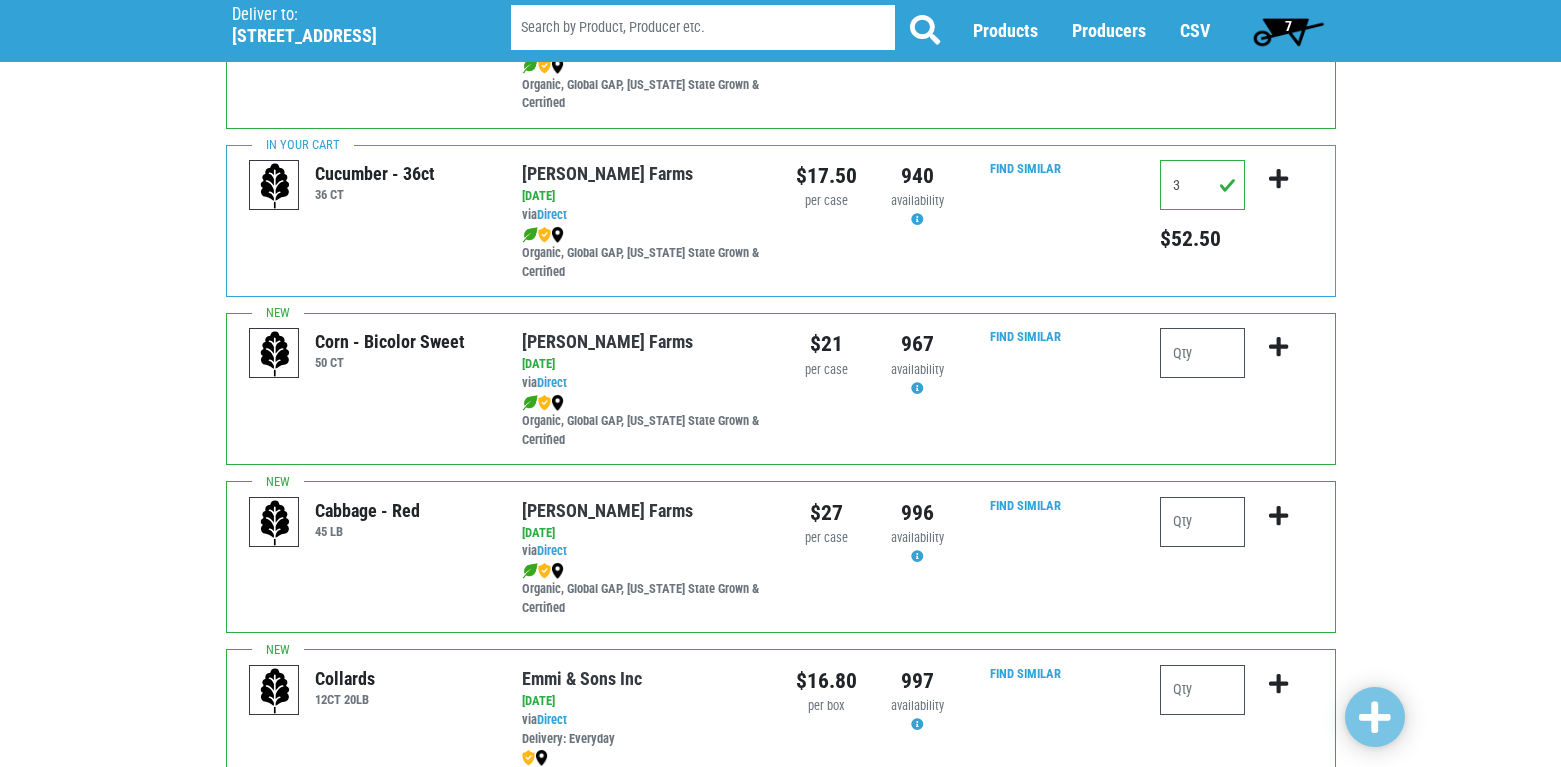 scroll, scrollTop: 1600, scrollLeft: 0, axis: vertical 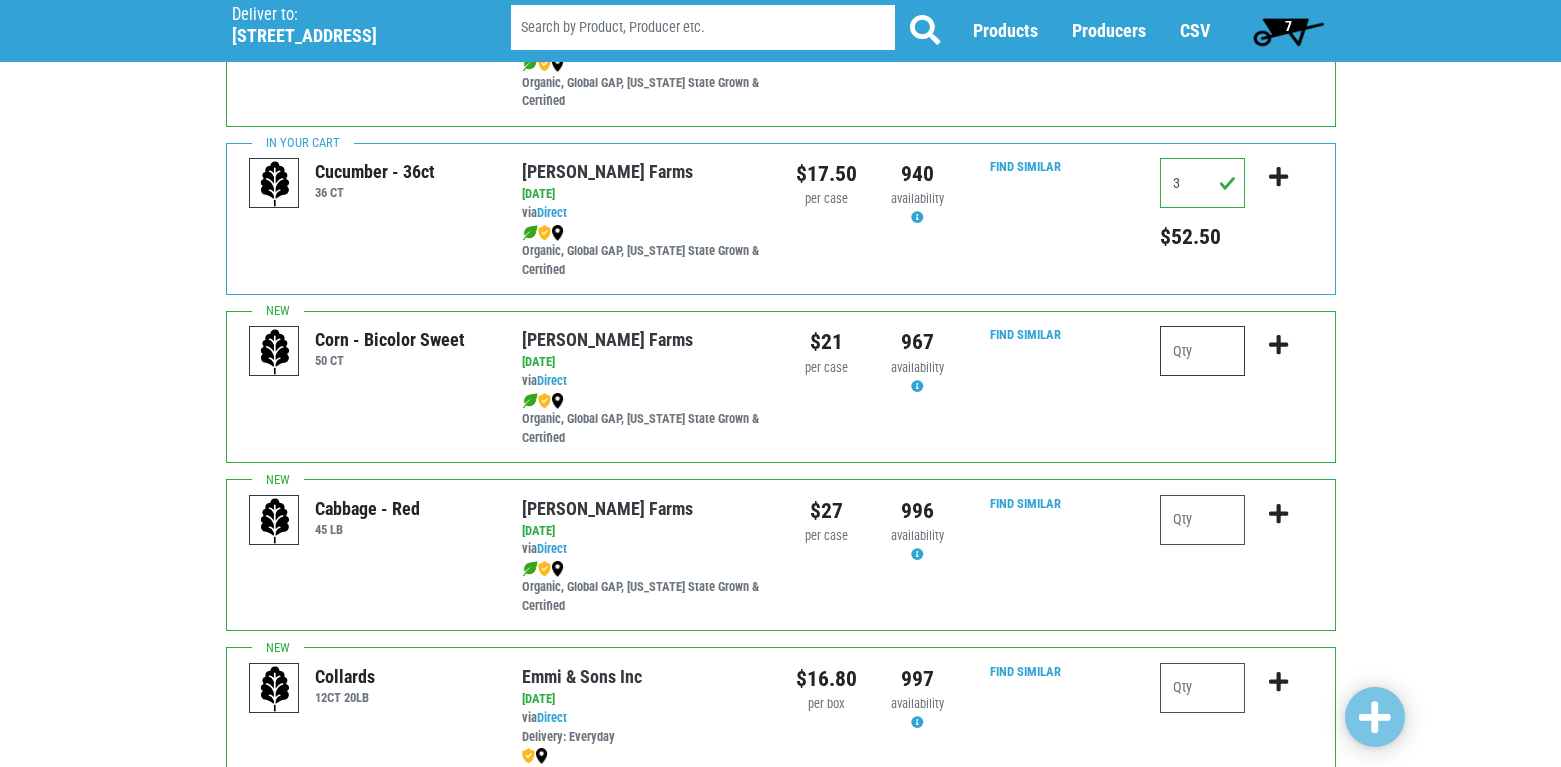 click at bounding box center [1202, 351] 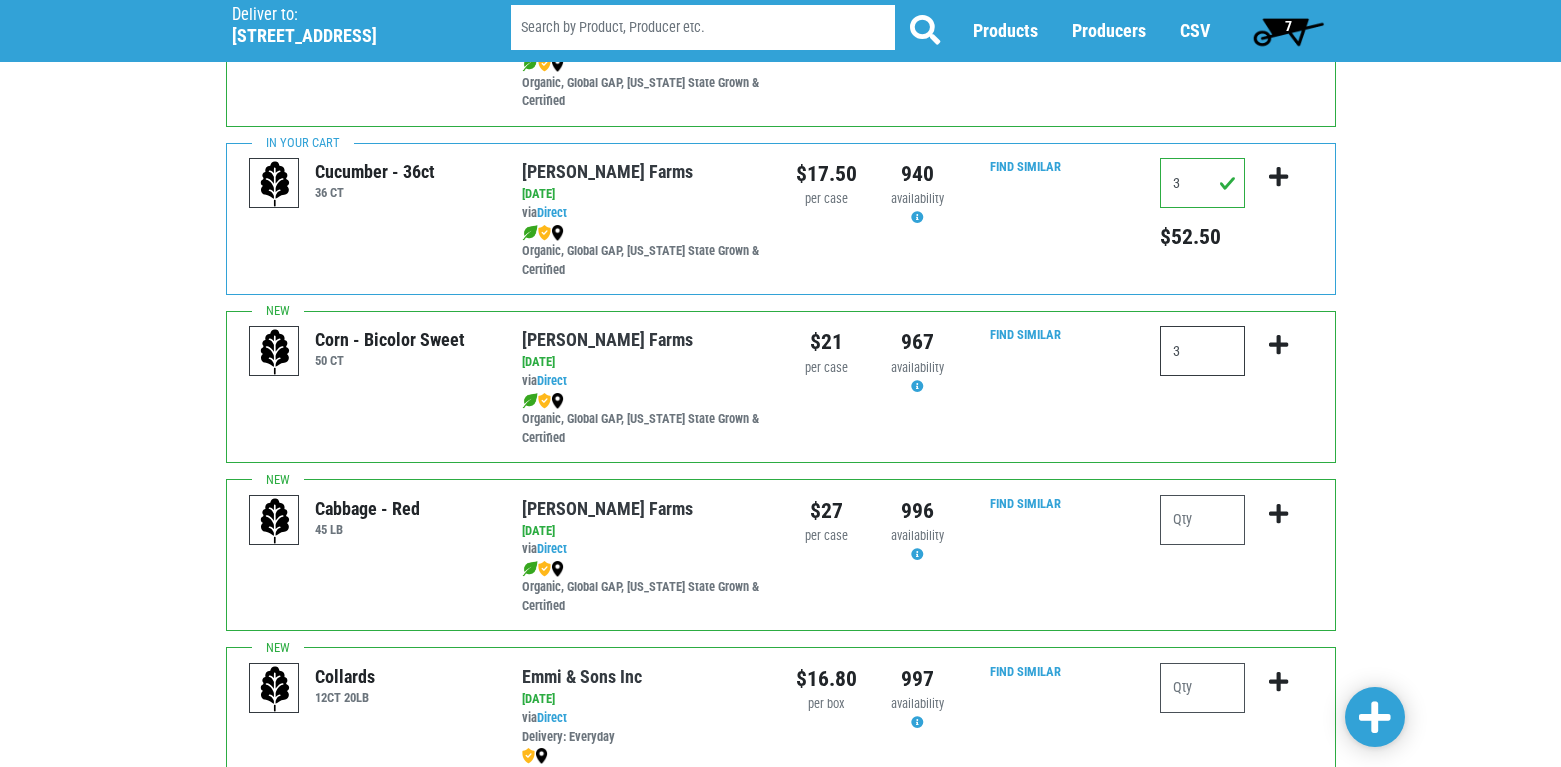 type on "3" 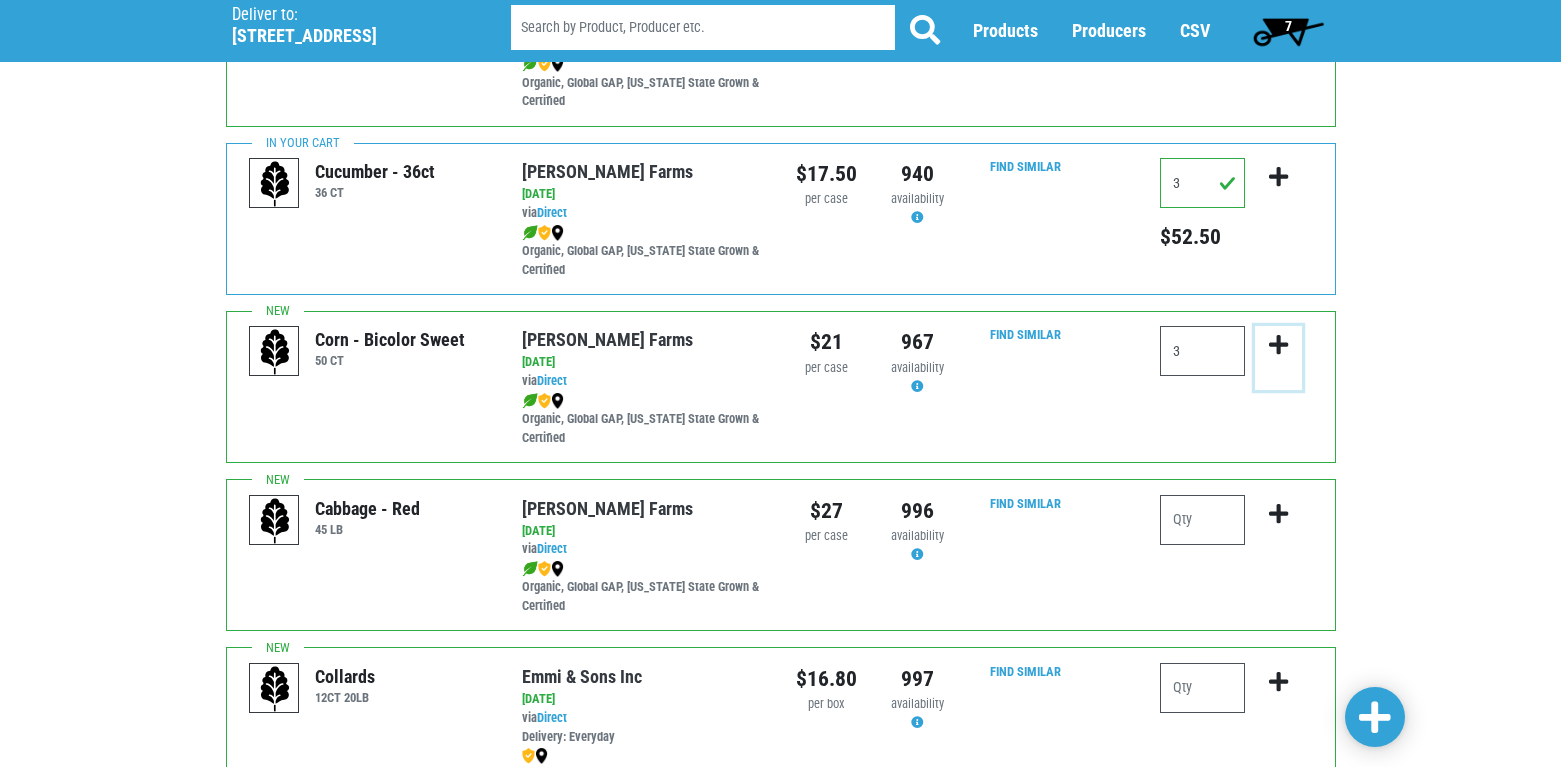 click at bounding box center [1278, 345] 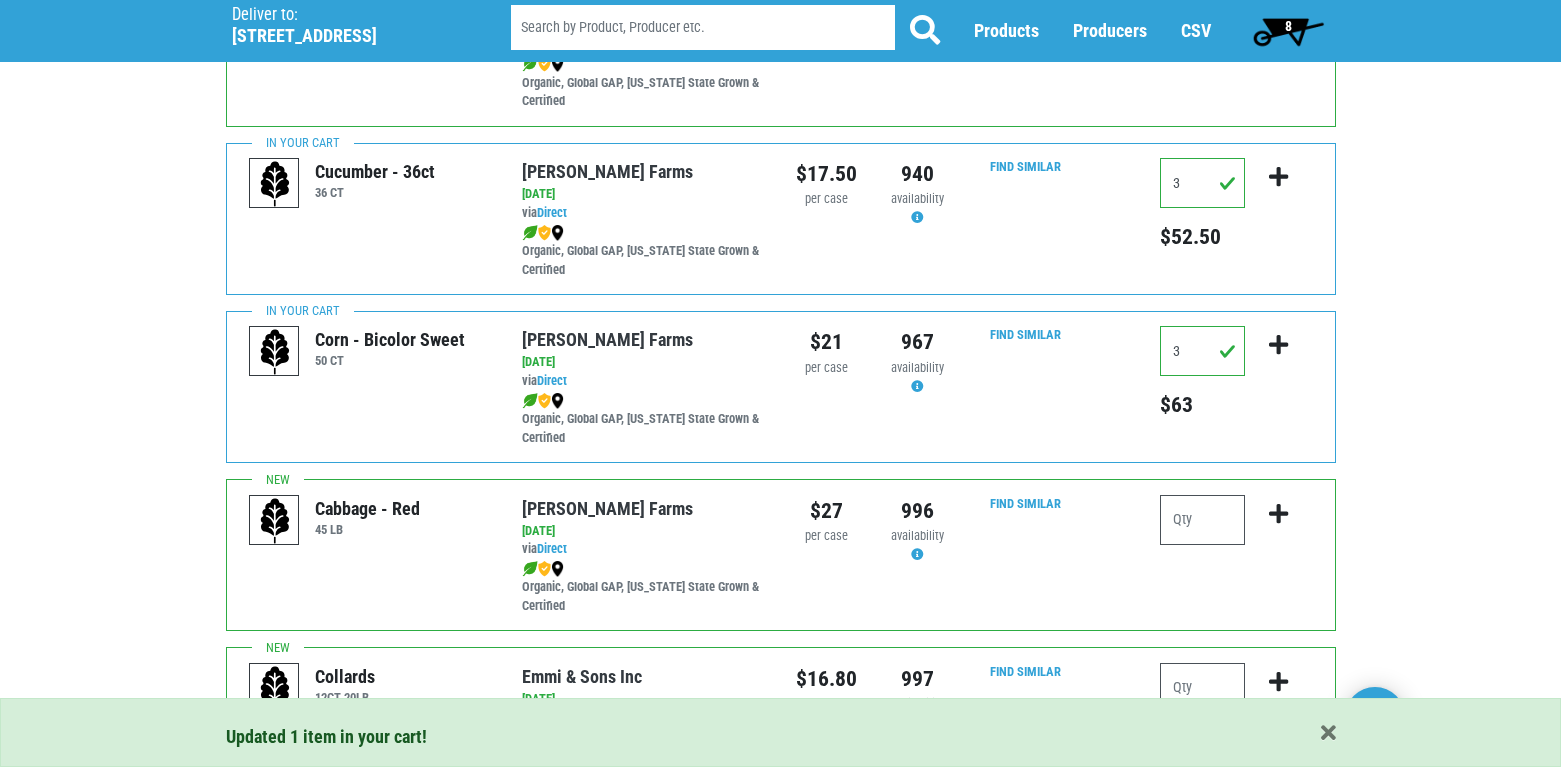 click on "8" at bounding box center (1288, 31) 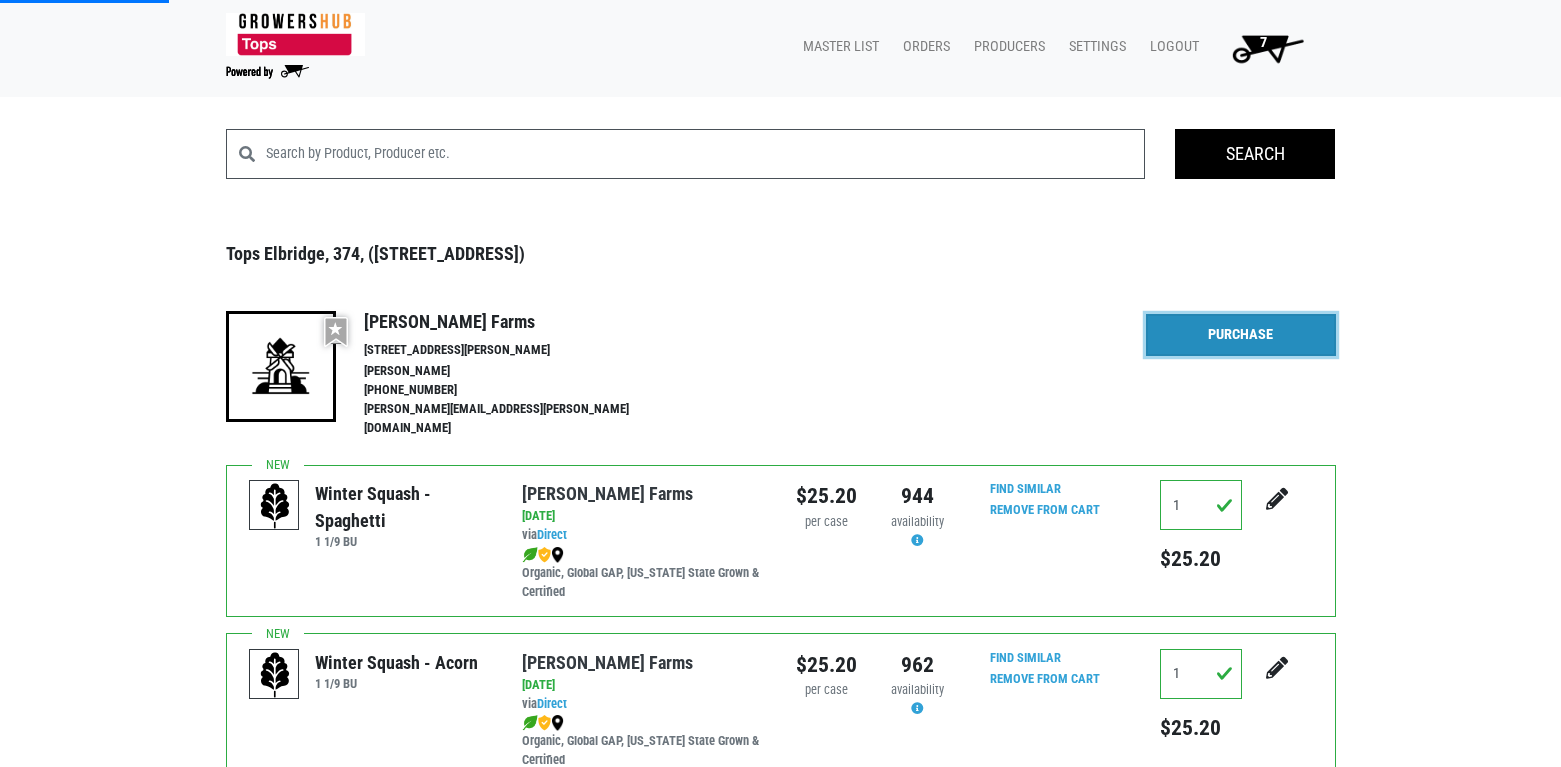 click on "Purchase" at bounding box center (1241, 335) 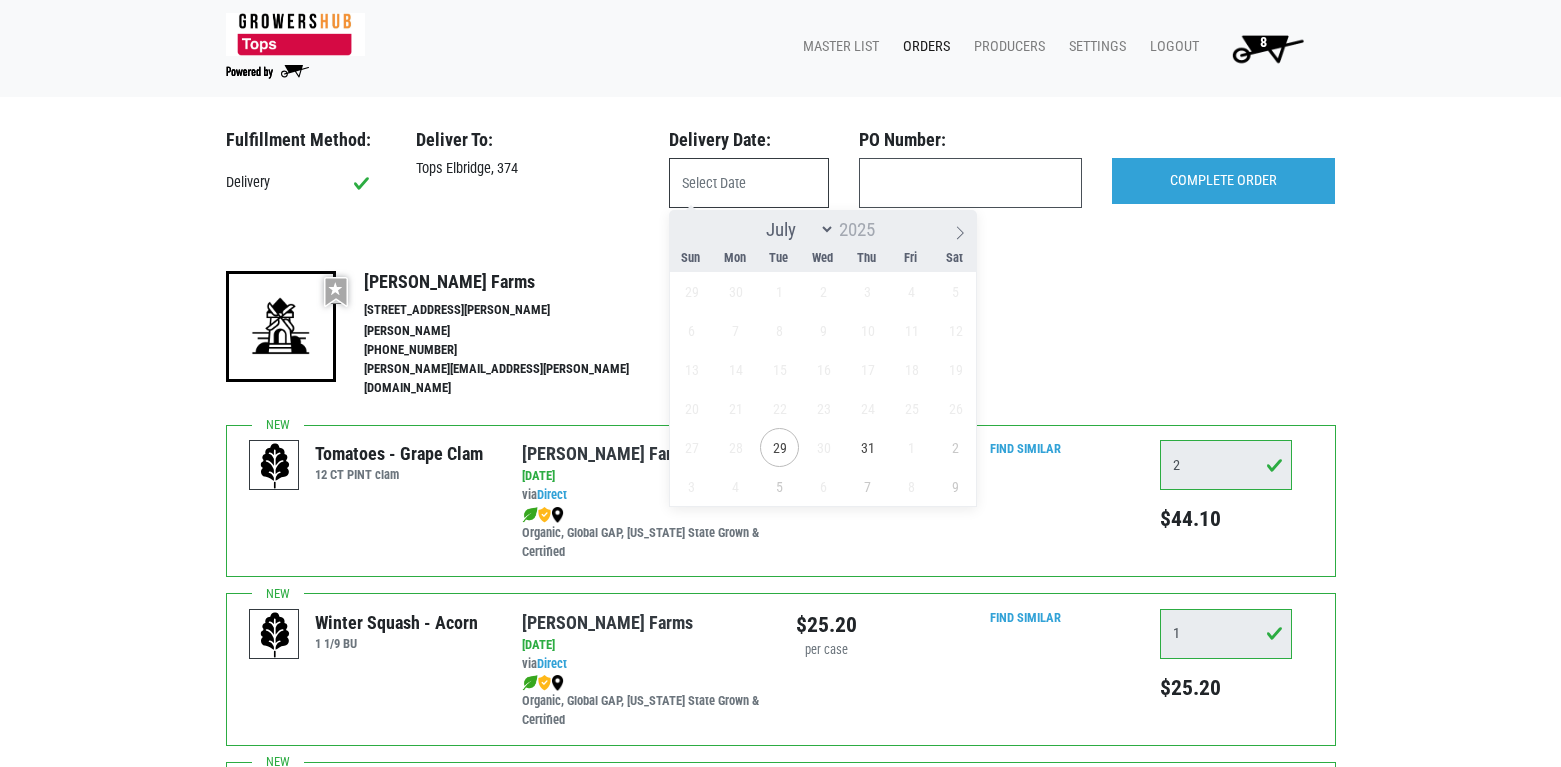 click at bounding box center (749, 183) 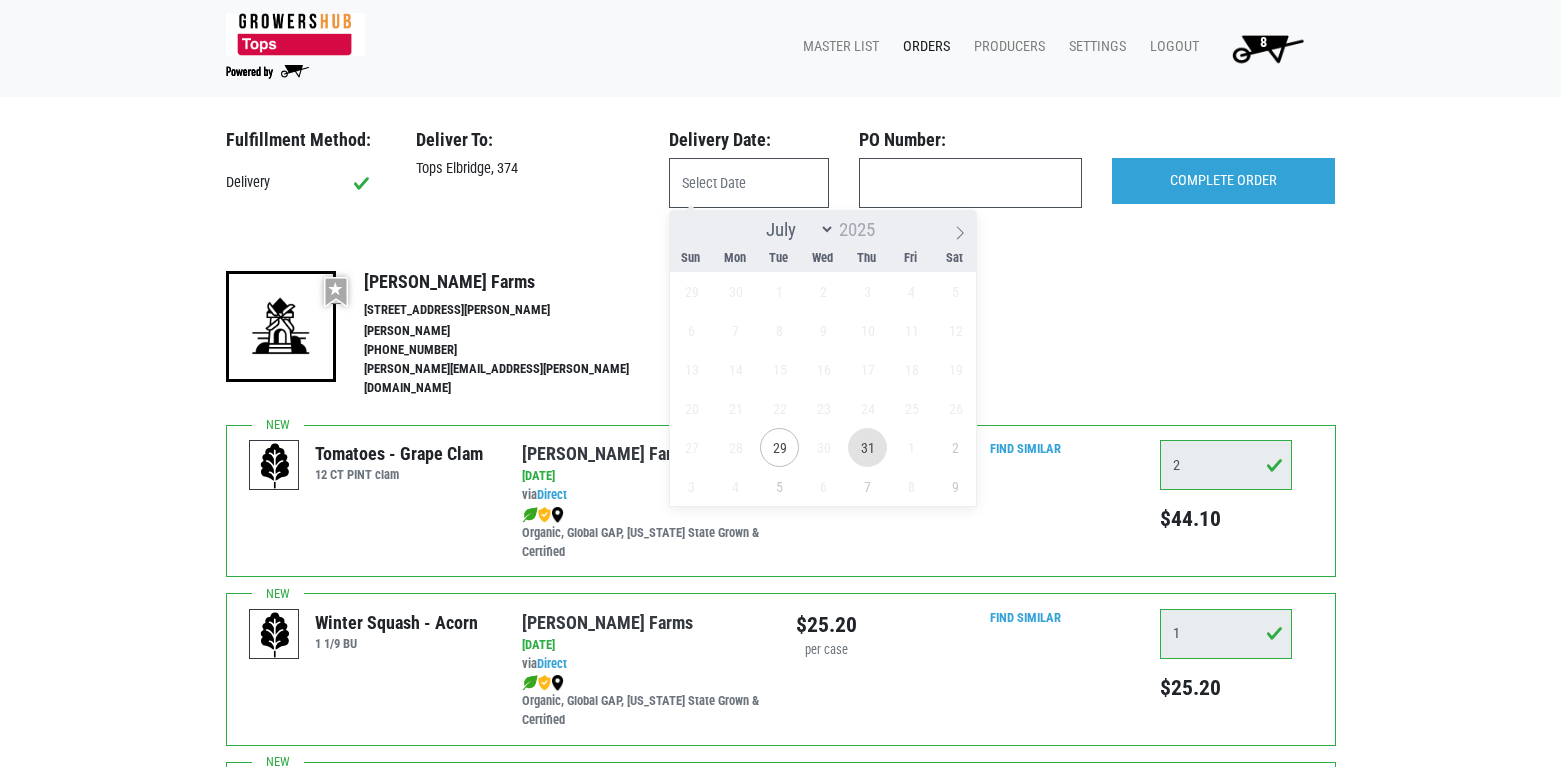 click on "31" at bounding box center (867, 447) 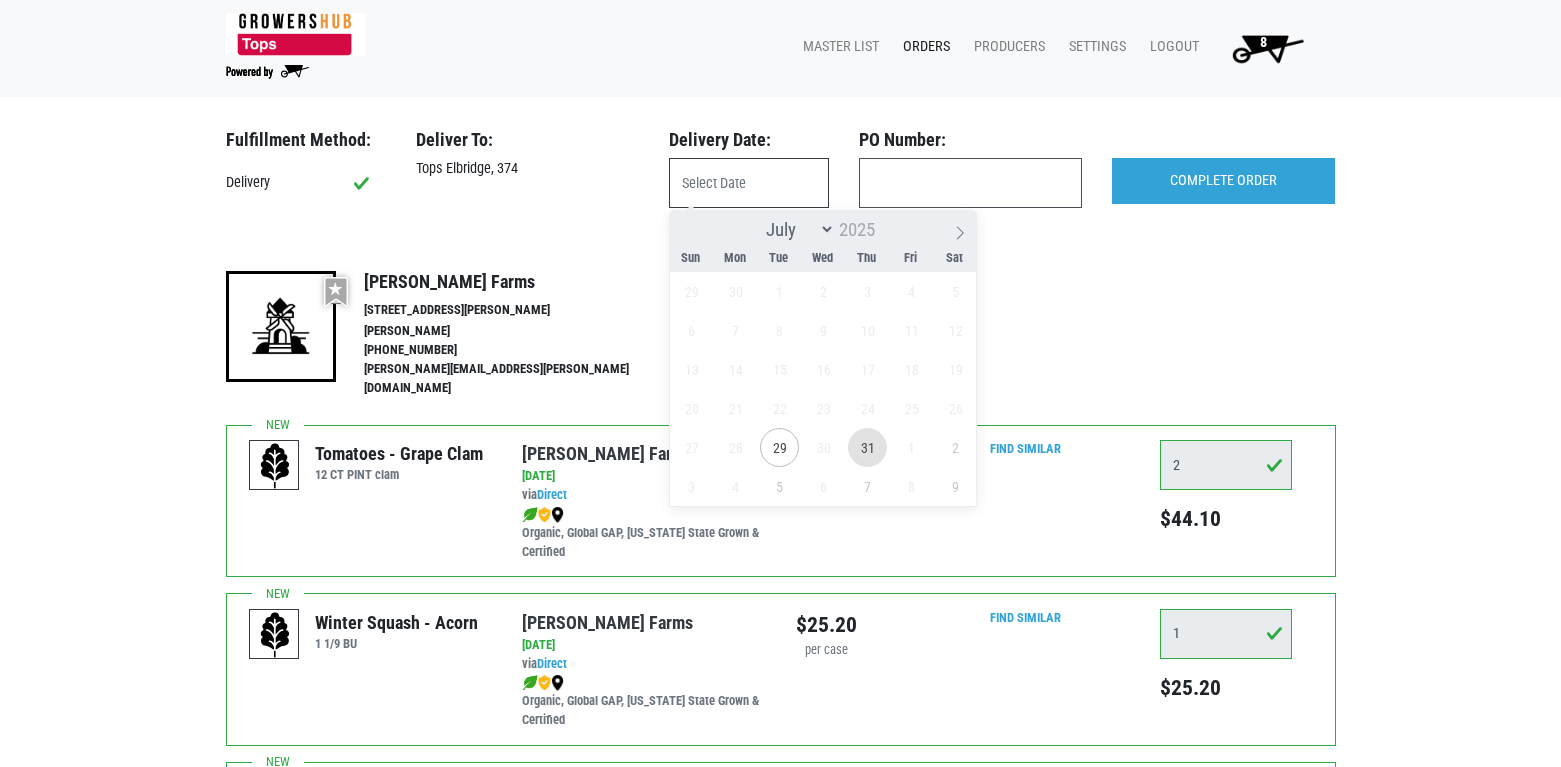 type on "2025-07-31" 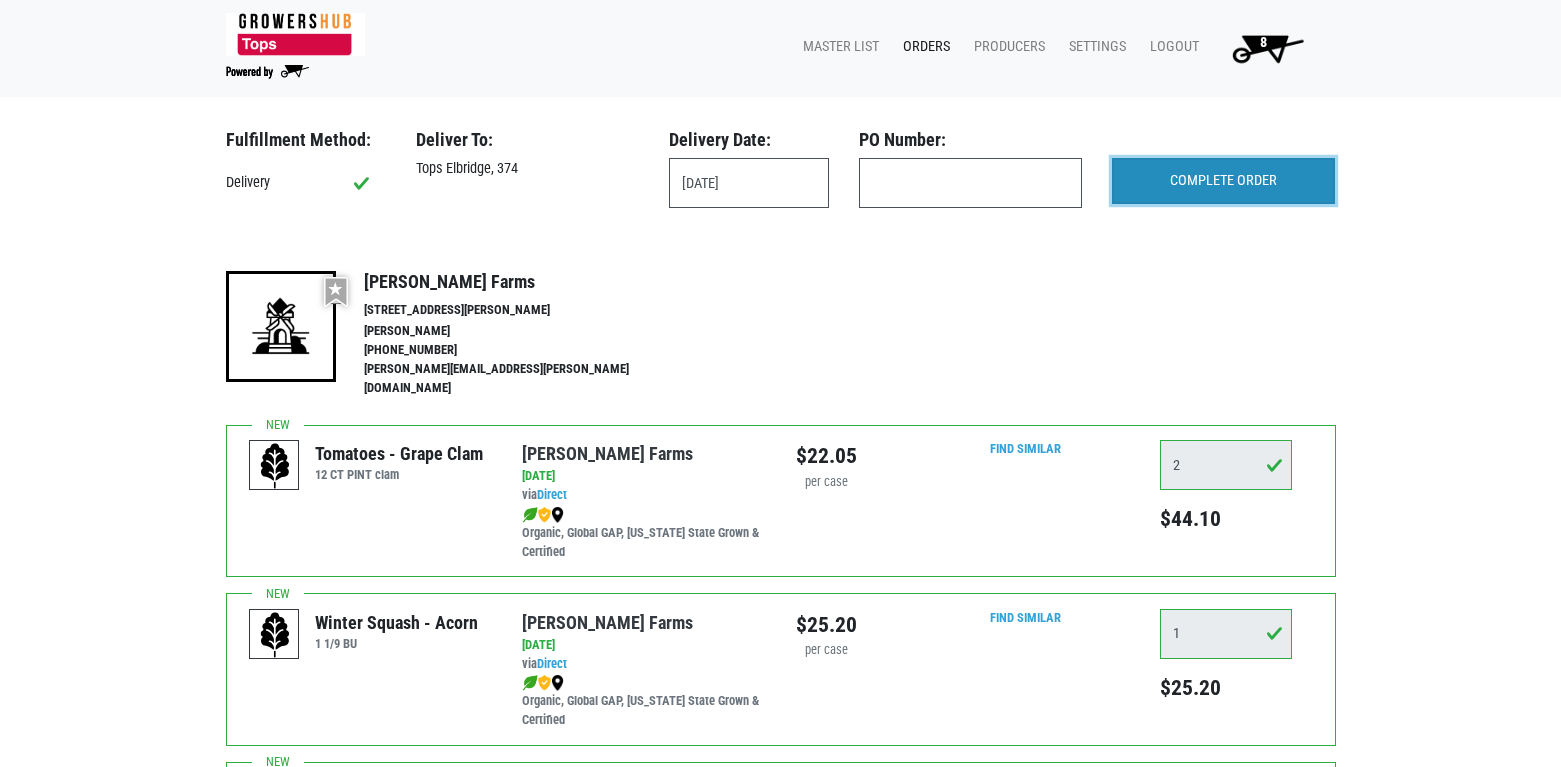 click on "COMPLETE ORDER" at bounding box center (1223, 181) 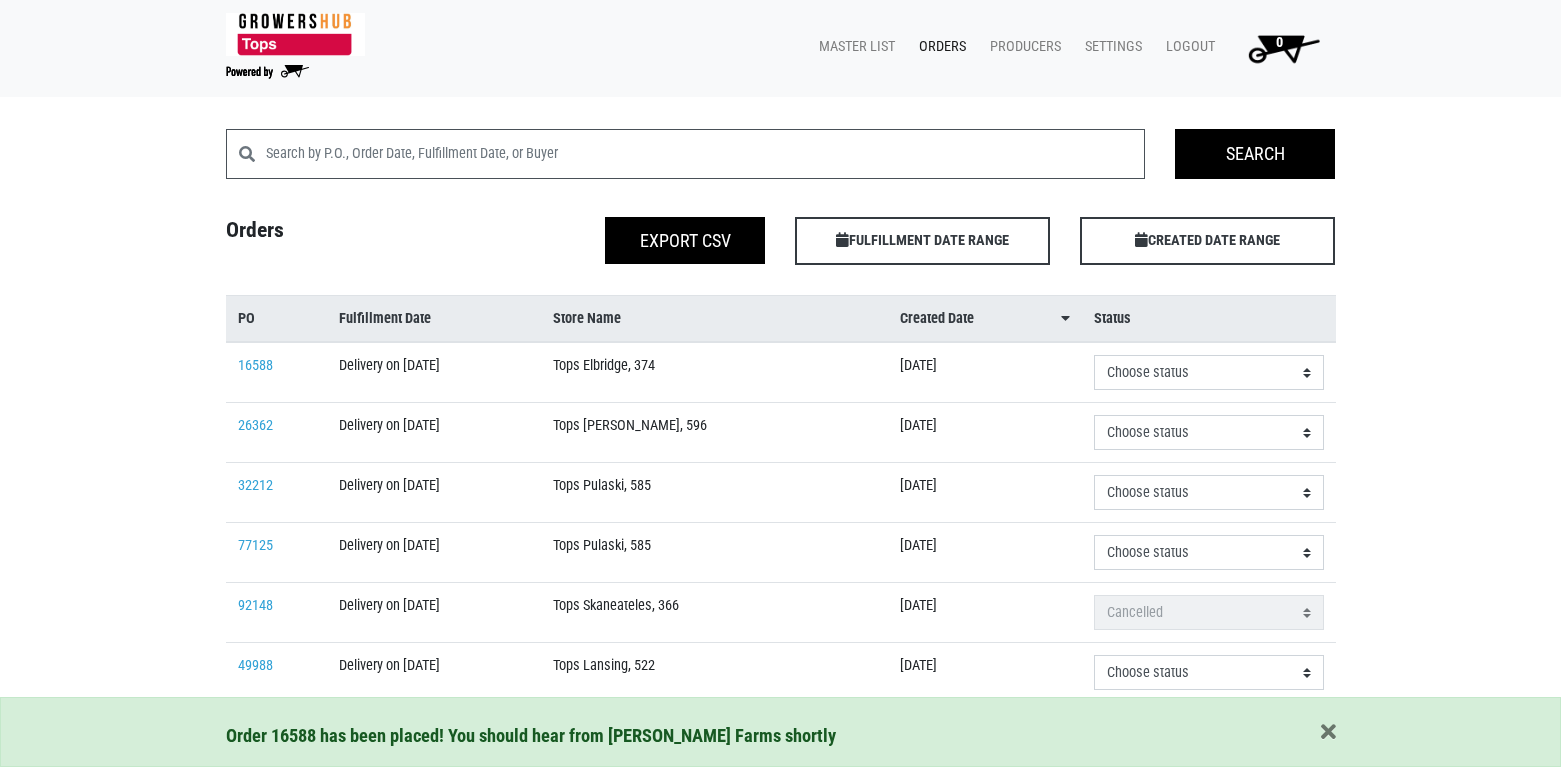 scroll, scrollTop: 0, scrollLeft: 0, axis: both 